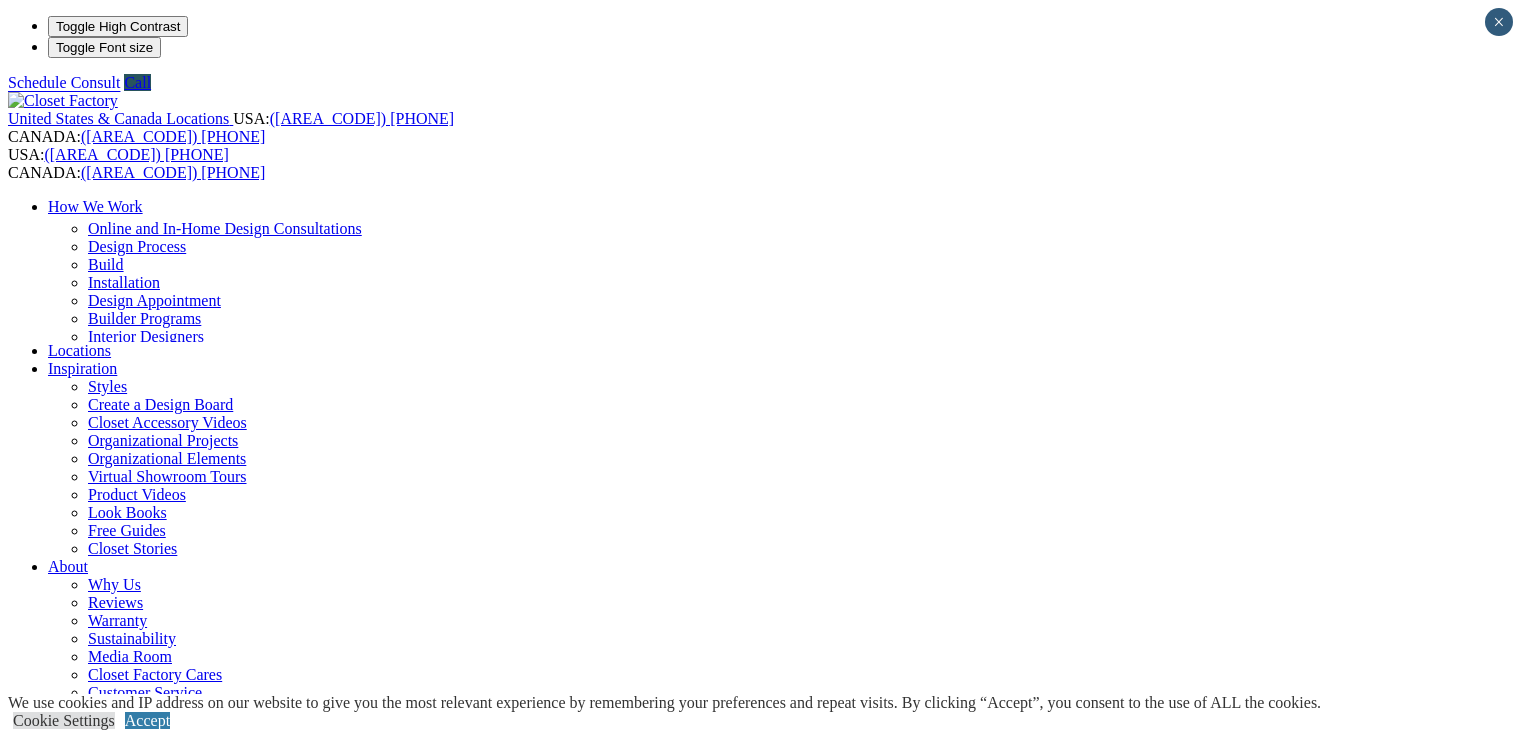 scroll, scrollTop: 0, scrollLeft: 0, axis: both 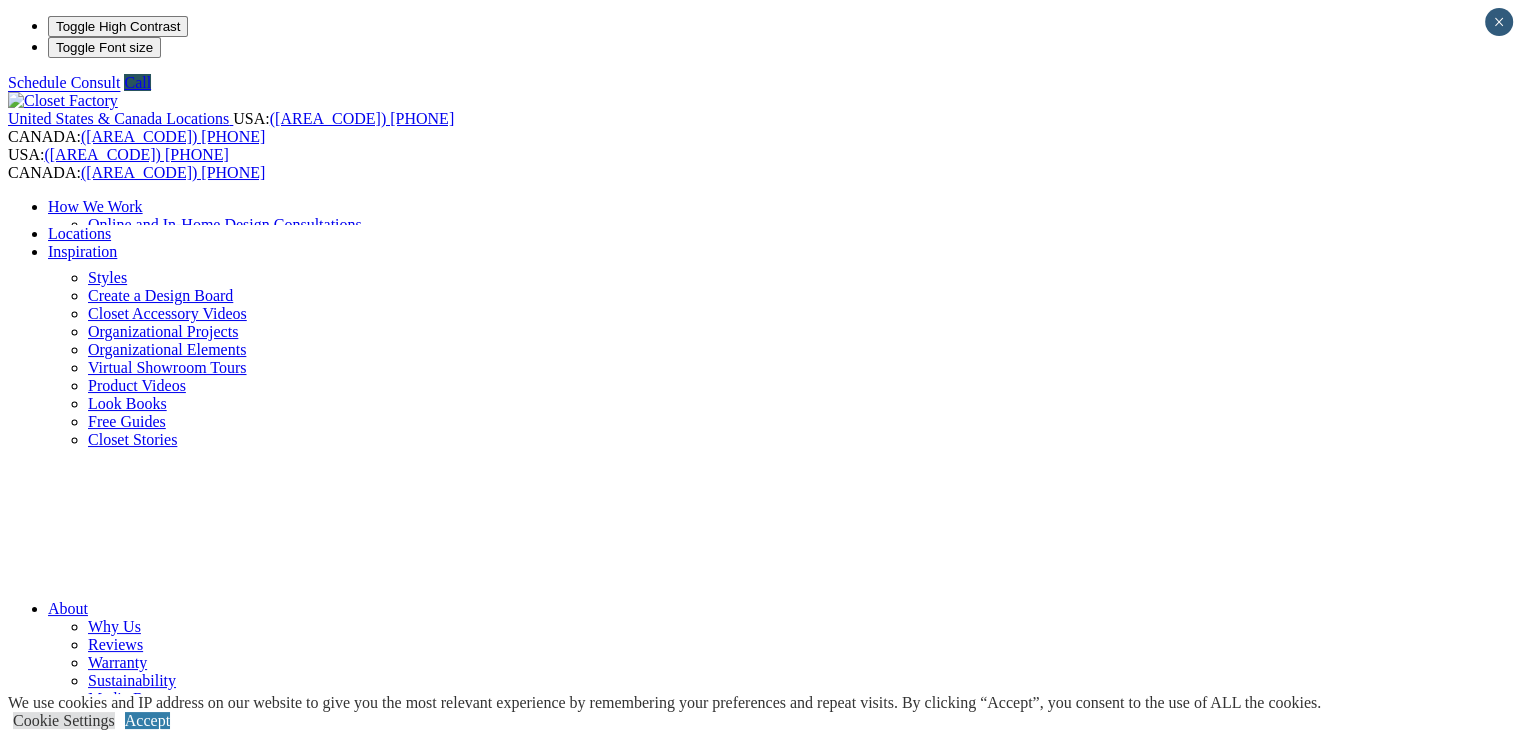 select on "**" 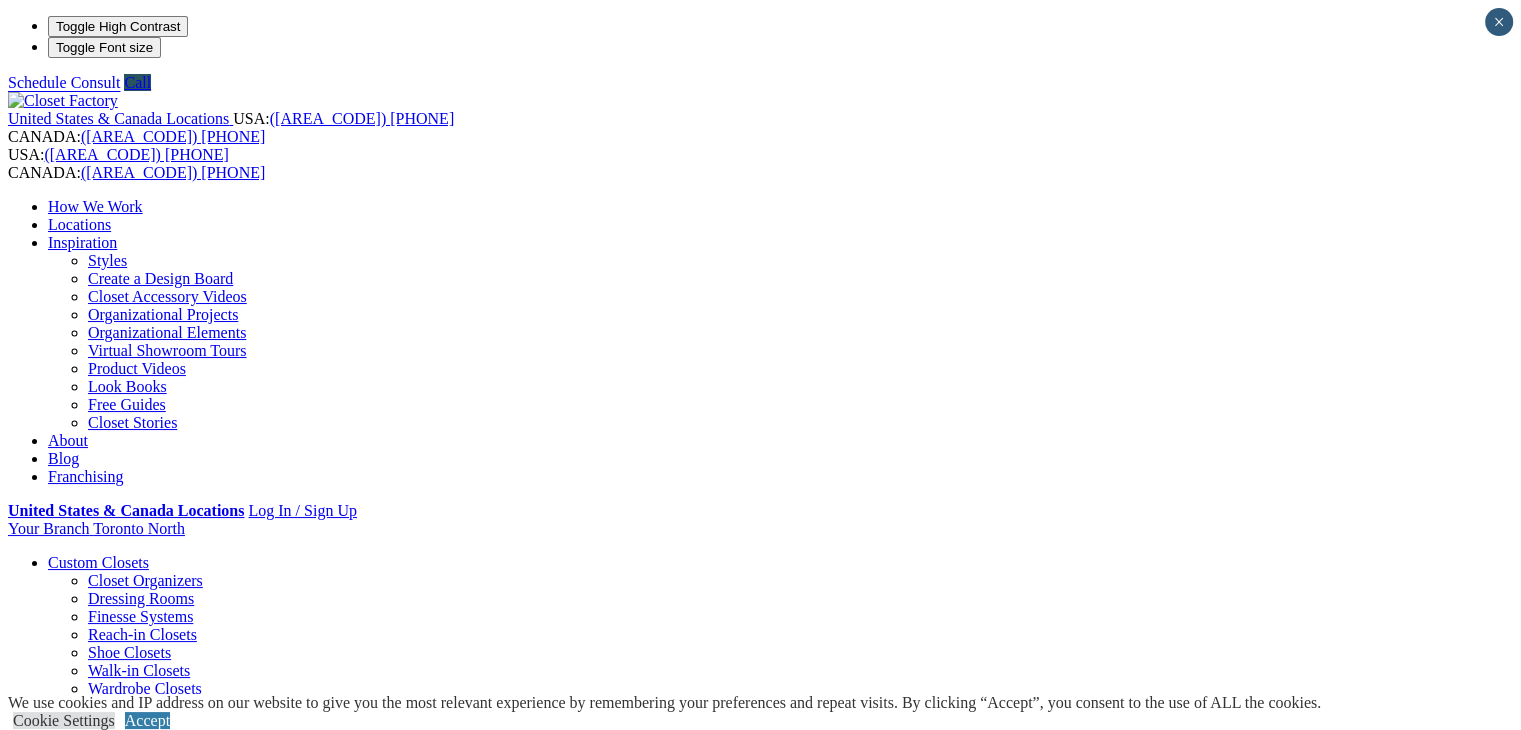 click on "Free Guides" at bounding box center [127, 404] 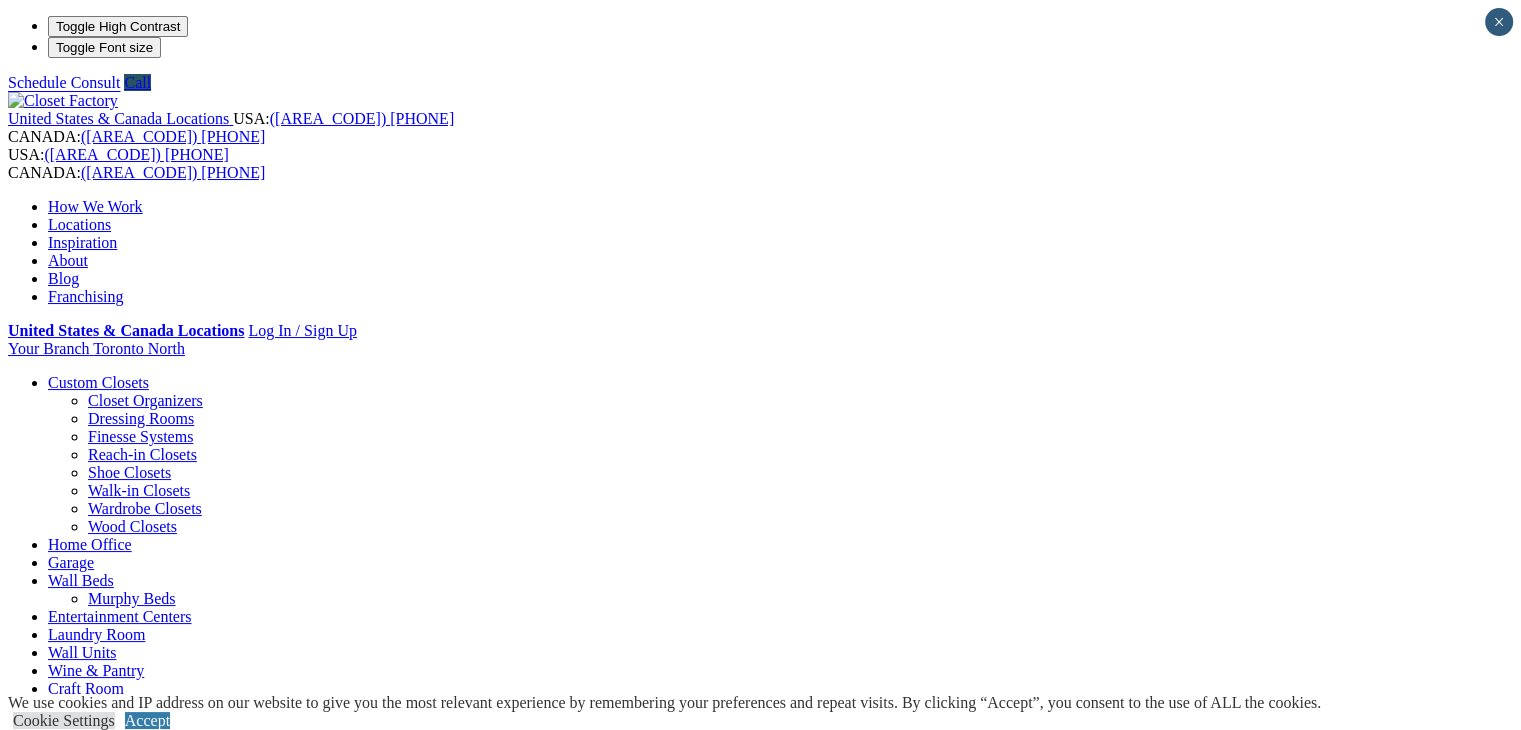 click on "Blog" at bounding box center [63, 278] 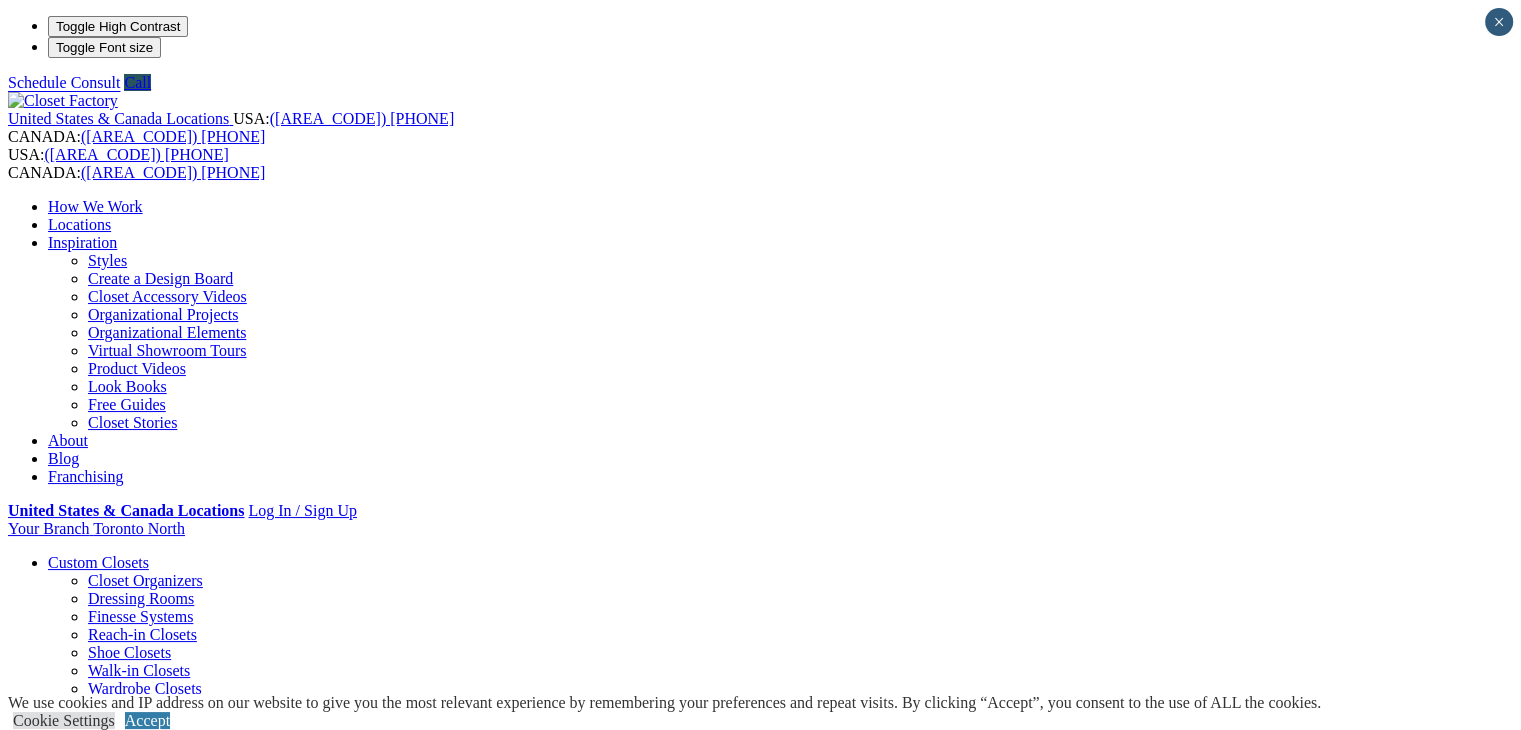 click on "Organizational Projects" at bounding box center (163, 314) 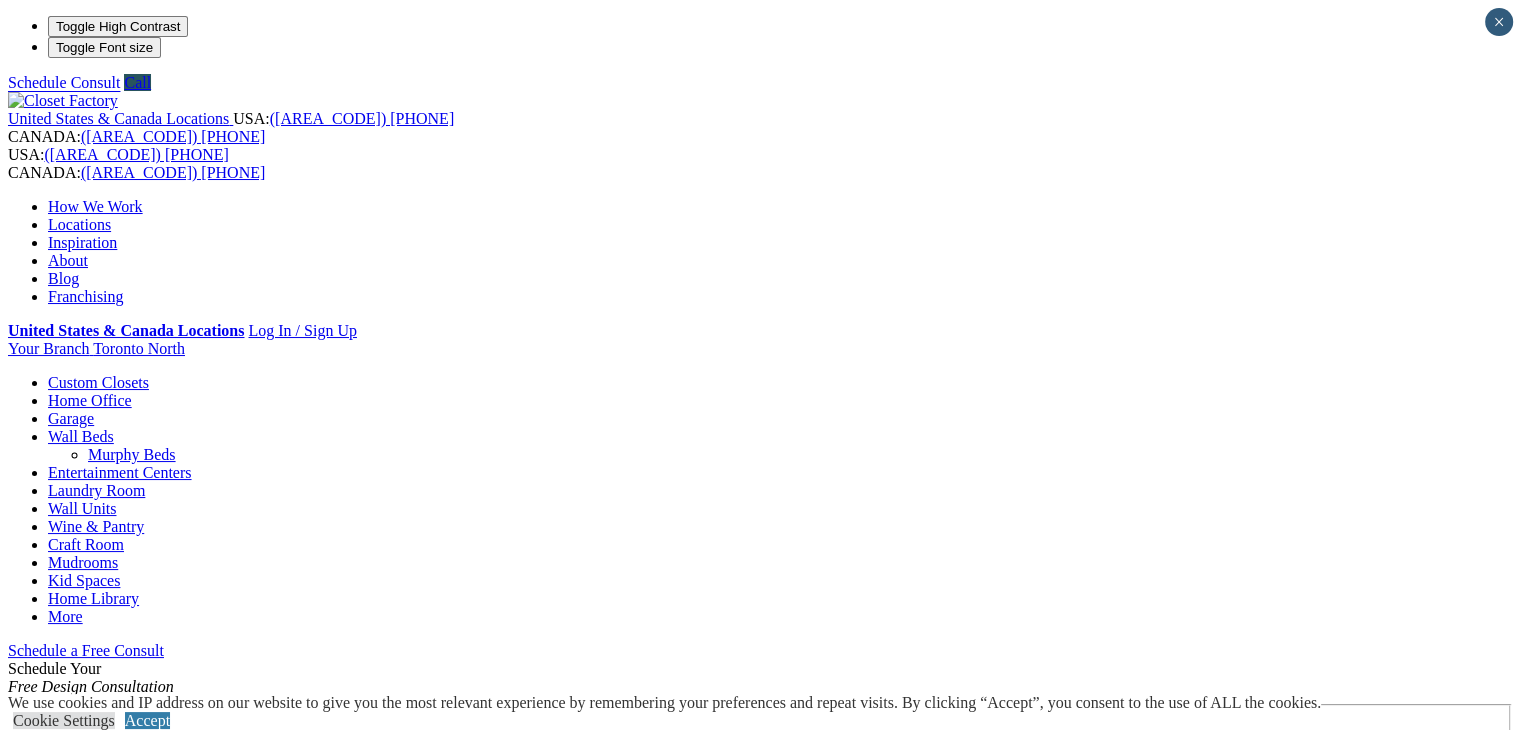 click at bounding box center (164, 650) 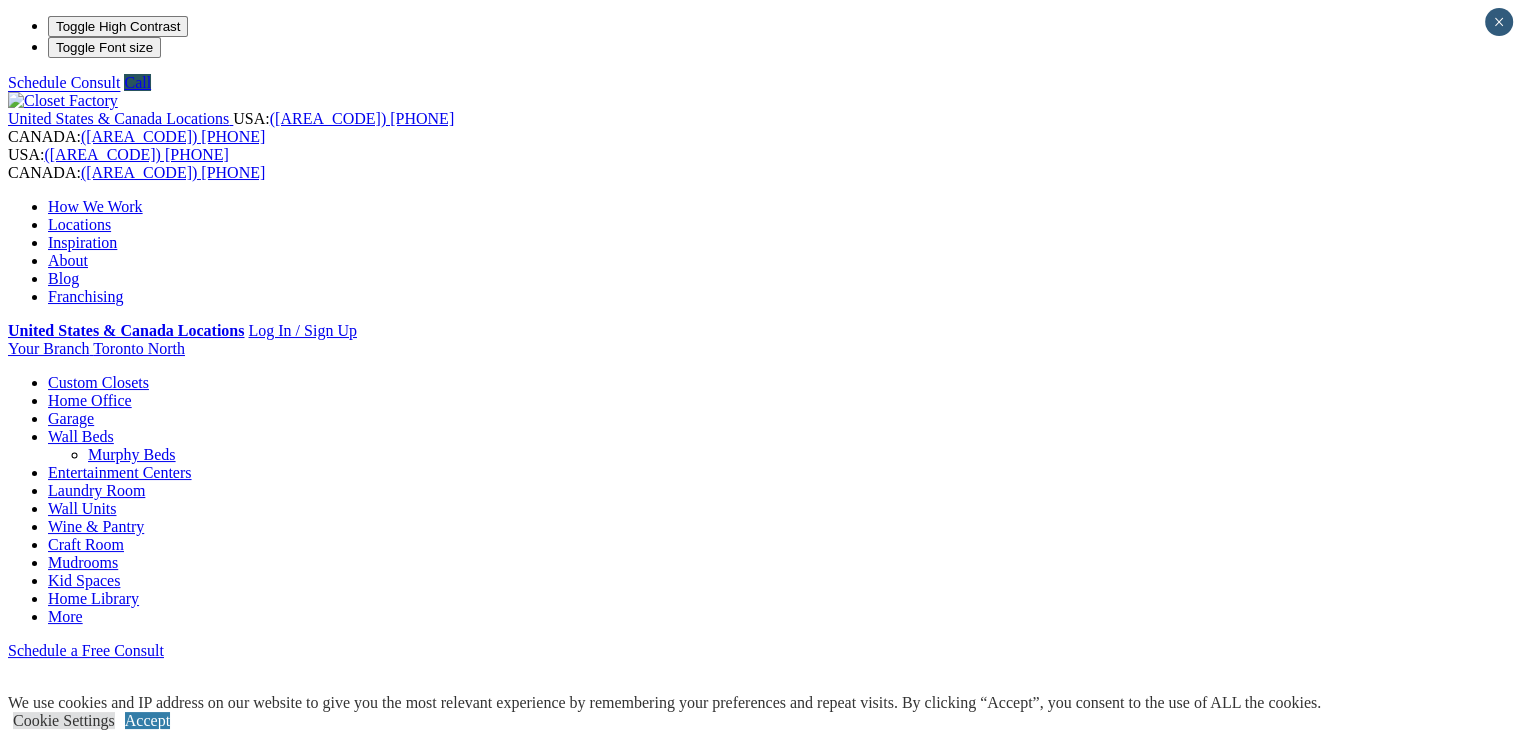 scroll, scrollTop: 638, scrollLeft: 0, axis: vertical 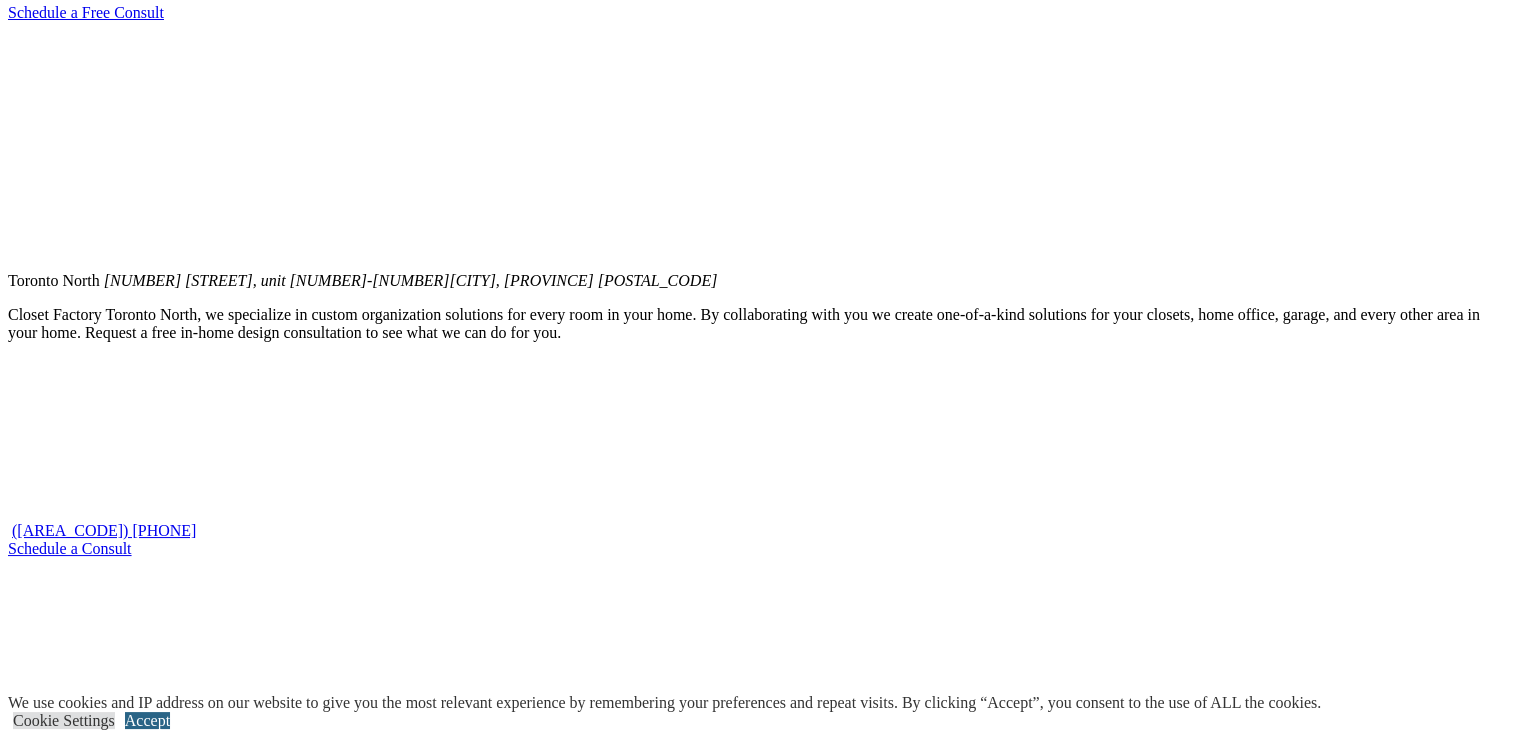 click on "Accept" at bounding box center [147, 720] 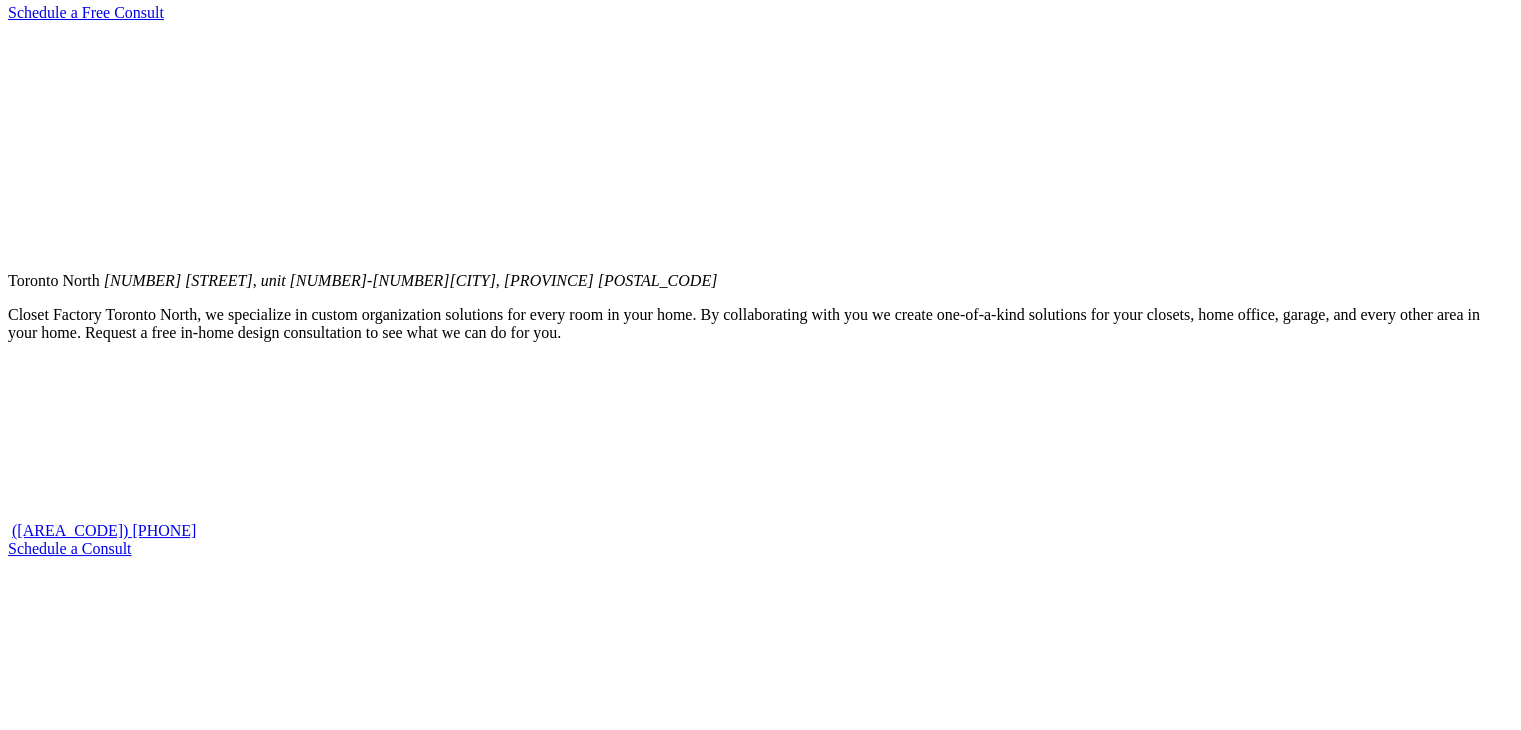 click on "Transform Your Space with Closet Factory Toronto North We are Chris Nath and Nerissa Gilbert-Nath, proud owners of Closet Factory Toronto North. We are thrilled to serve the vibrant communities of Toronto, Vaughan, Richmond Hill, and Markham! Our mission is to help you keep your home beautifully organized with our top-notch custom closet and home storage solutions. Why Choose Closet Factory Toronto North? At Closet Factory Toronto North, we specialize in custom organization solutions for every room in your home. Whether you need custom walk-in closets, reach-in closets, home offices, garage storage, pantry solutions, or mudroom, we have you covered. Our expert designers will collaborate with you to create a personalized space that meets your unique needs and complements your style. Premium Materials and Local Craftsmanship Our Story Visit Us Today! Fill out the form or call us at  ( (647) 735-6128 Contact Closet Factory Toronto North Today and Discover the Difference! Sincerely, Gallery" at bounding box center (760, 2600) 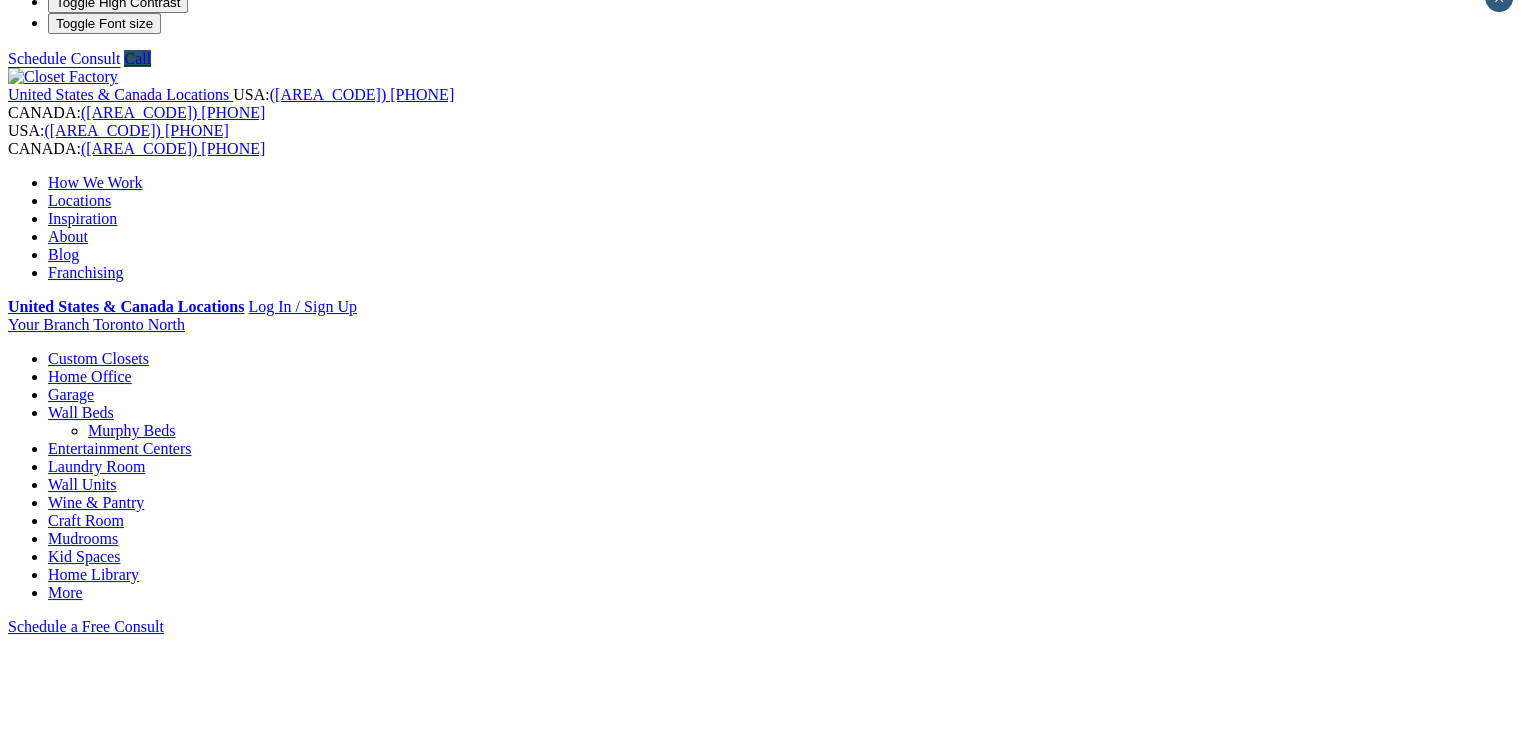 scroll, scrollTop: 0, scrollLeft: 0, axis: both 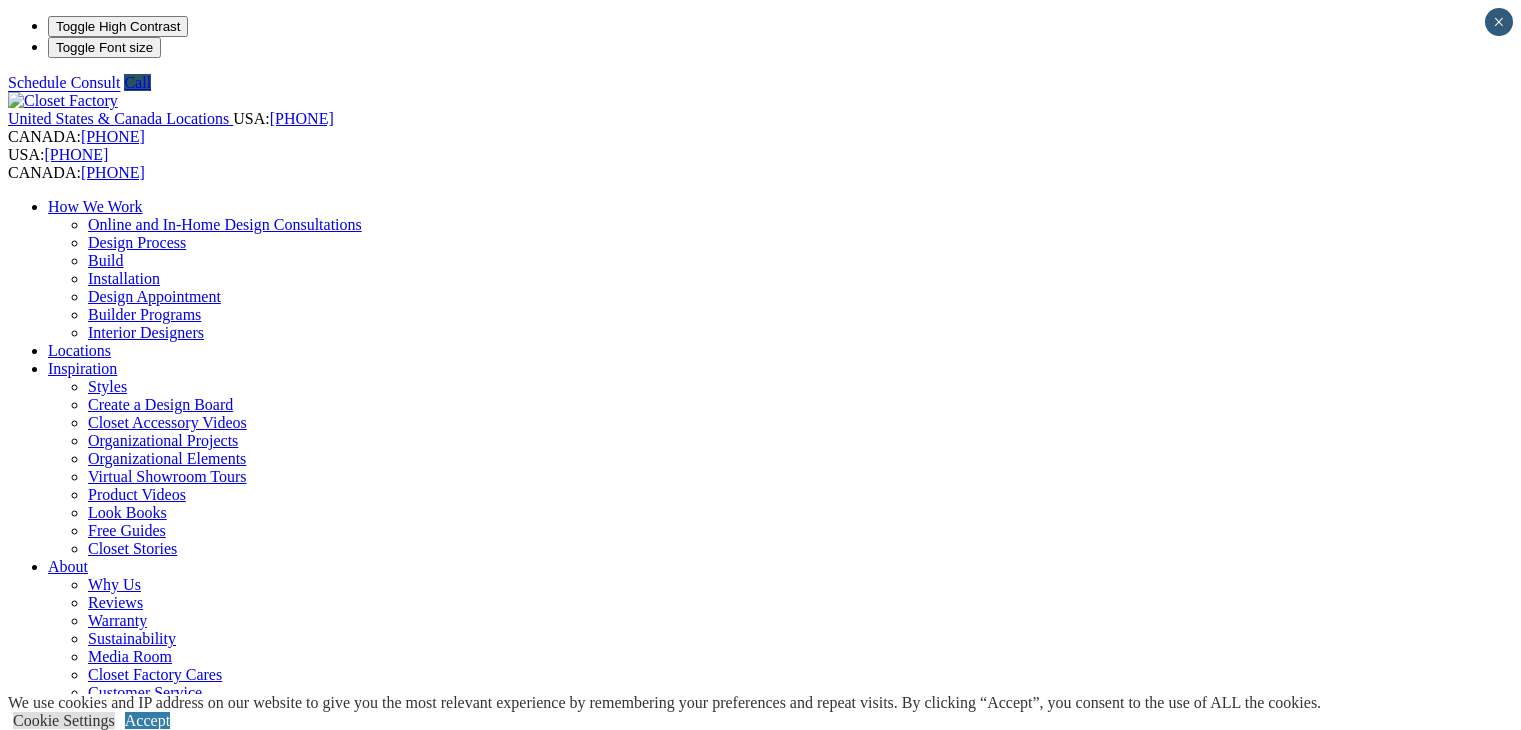 select on "**" 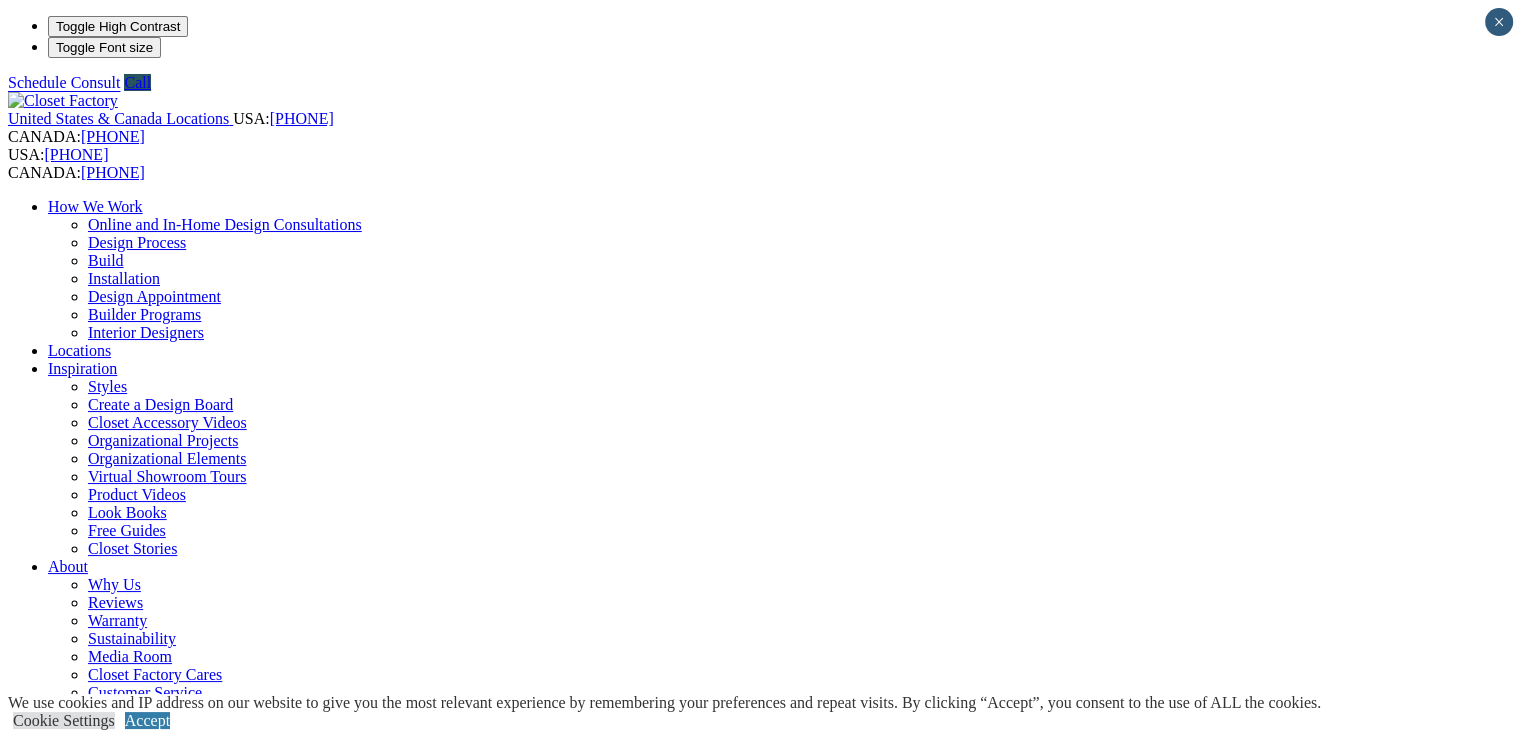scroll, scrollTop: 0, scrollLeft: 0, axis: both 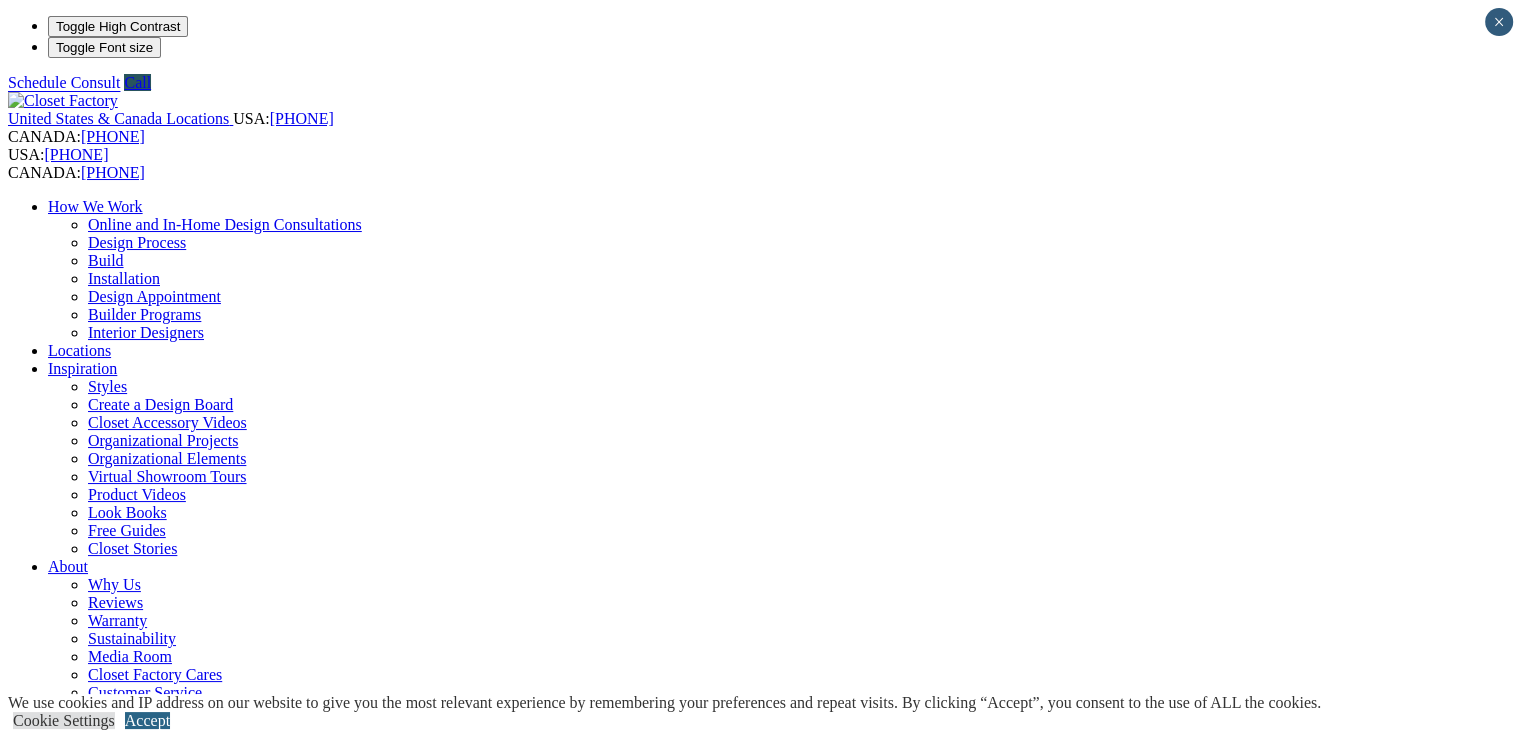 click on "Accept" at bounding box center [147, 720] 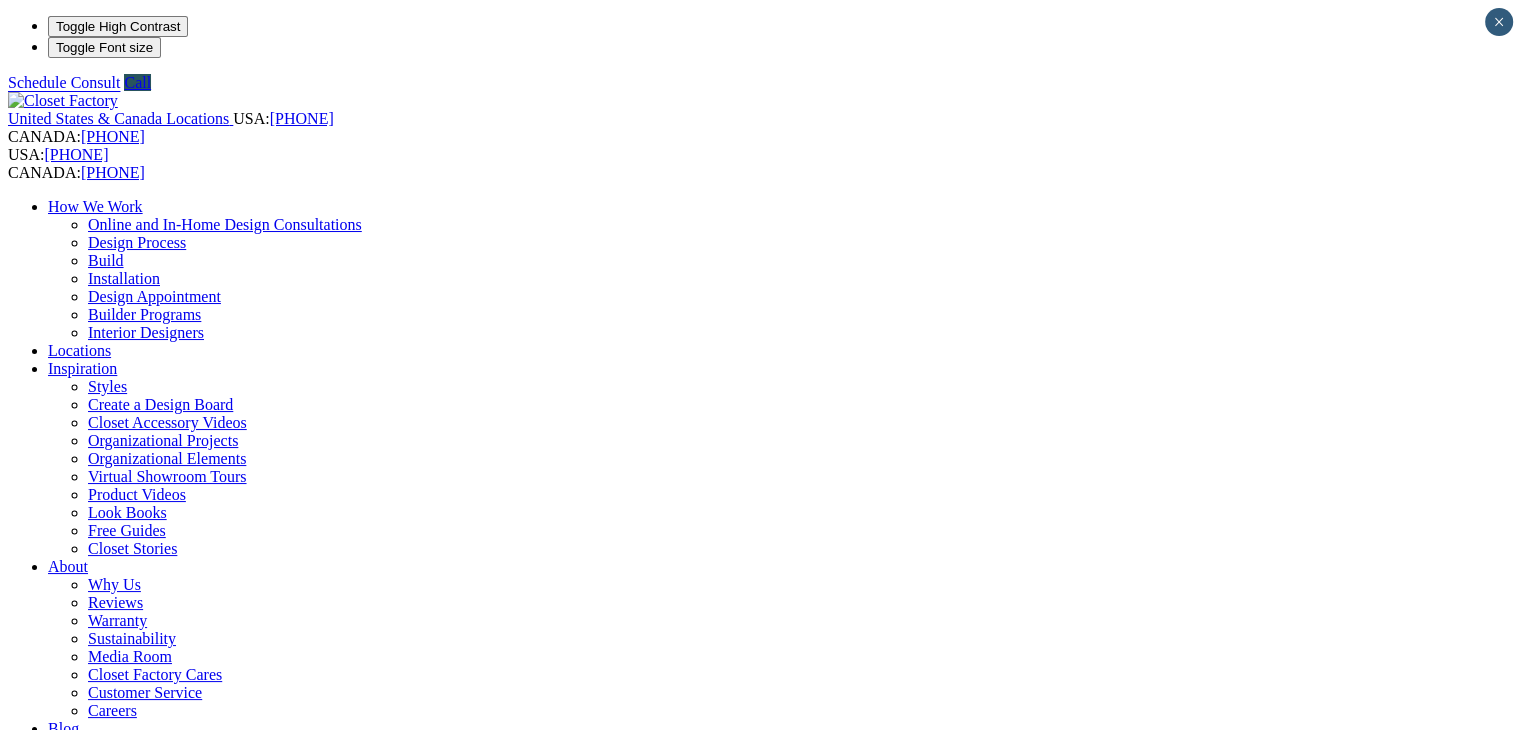 click at bounding box center (164, 1352) 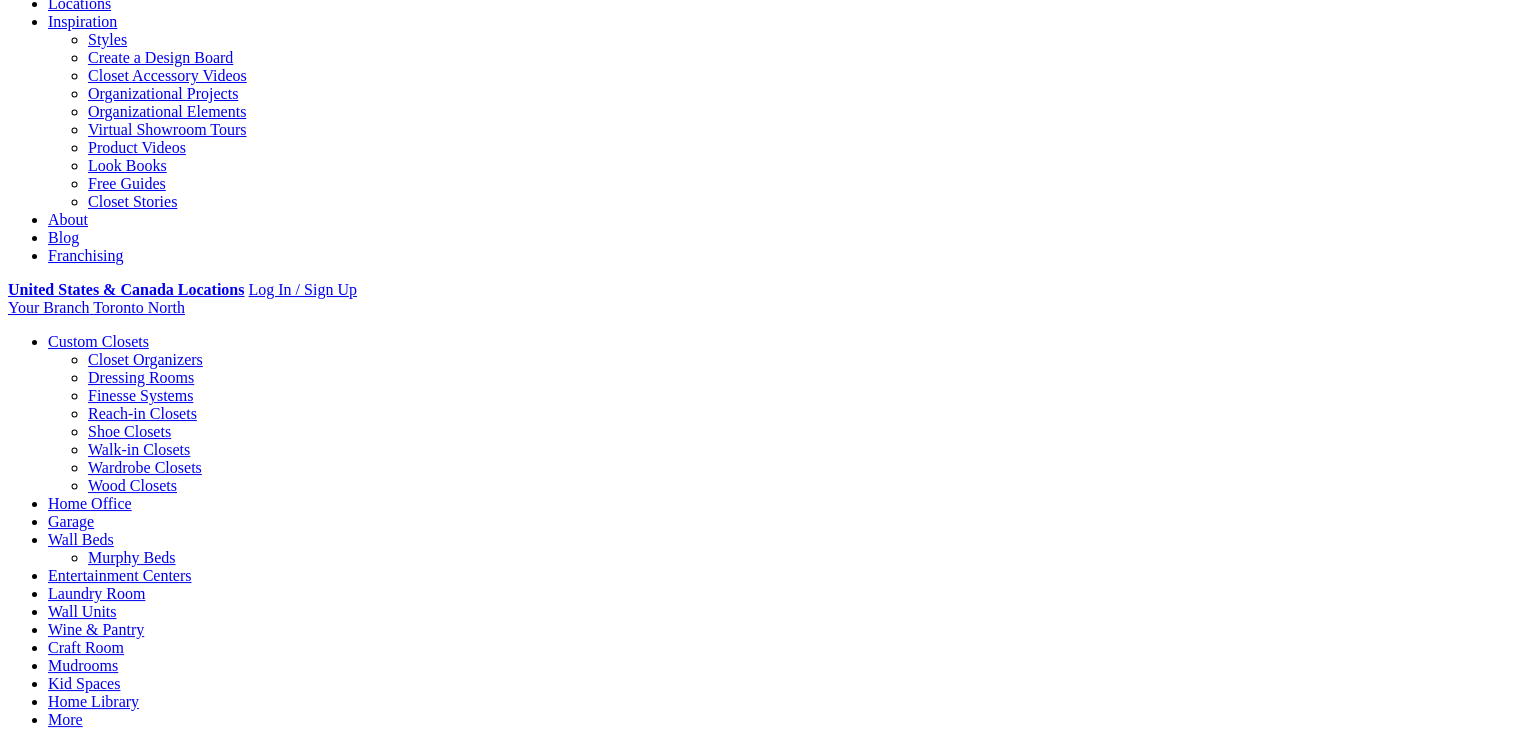 scroll, scrollTop: 371, scrollLeft: 0, axis: vertical 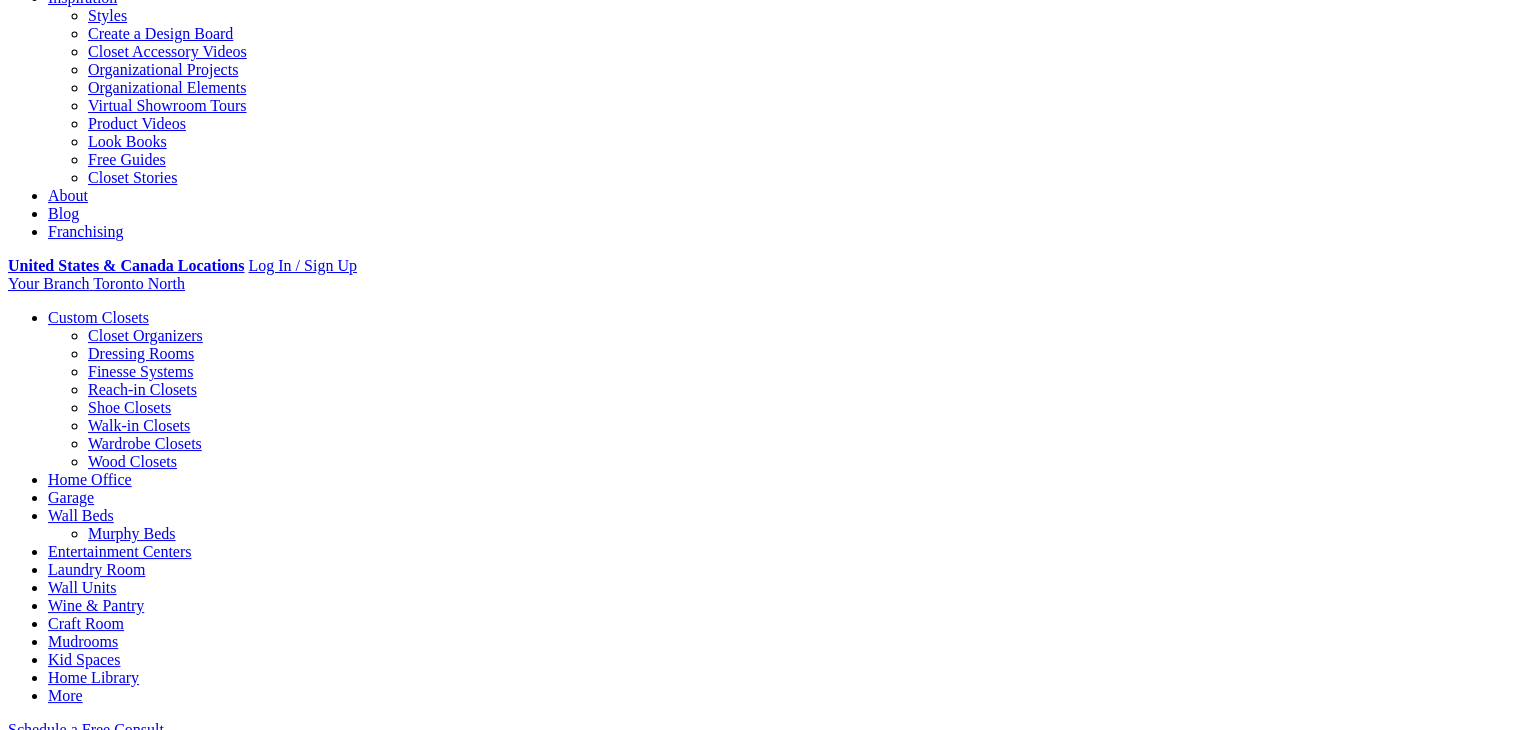 click at bounding box center [200, 973] 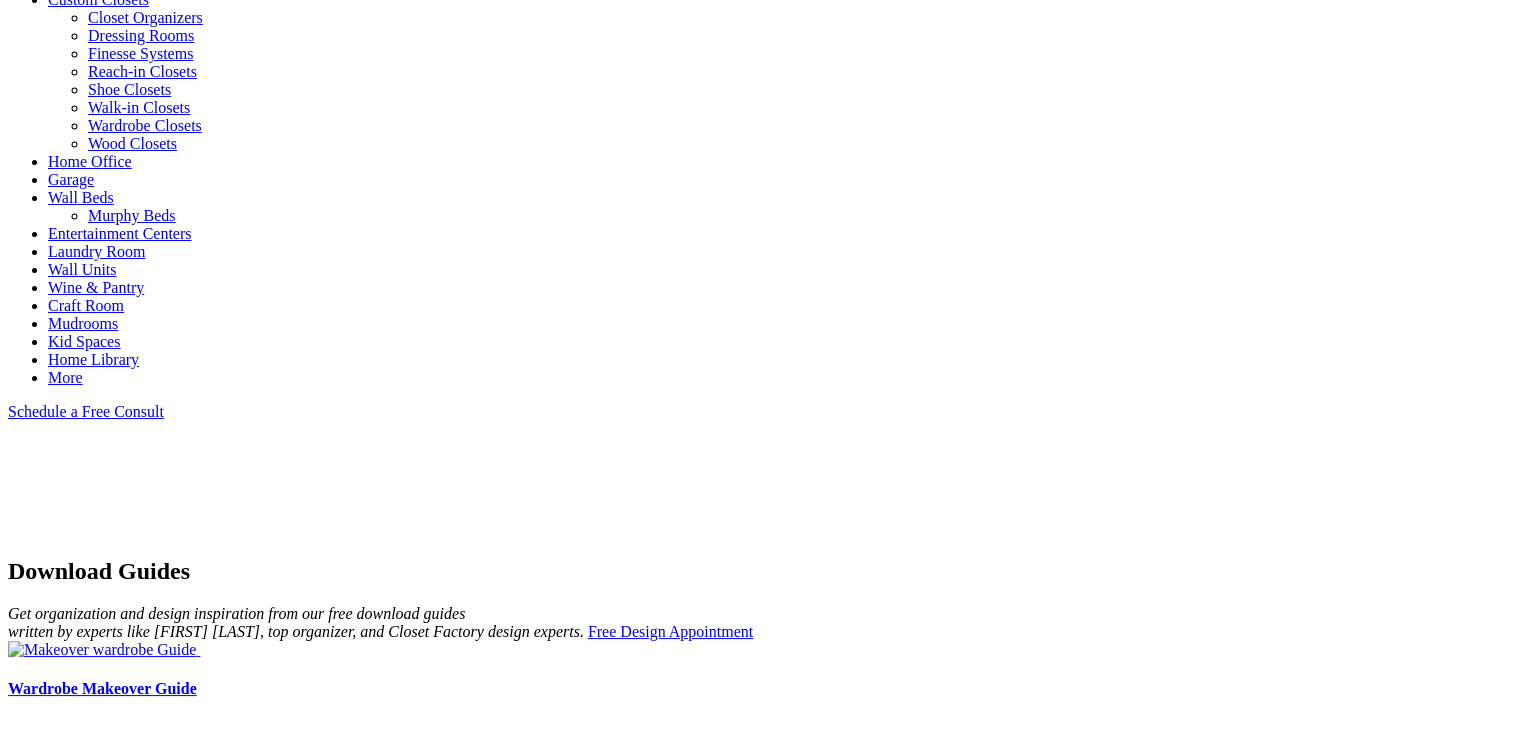 scroll, scrollTop: 691, scrollLeft: 0, axis: vertical 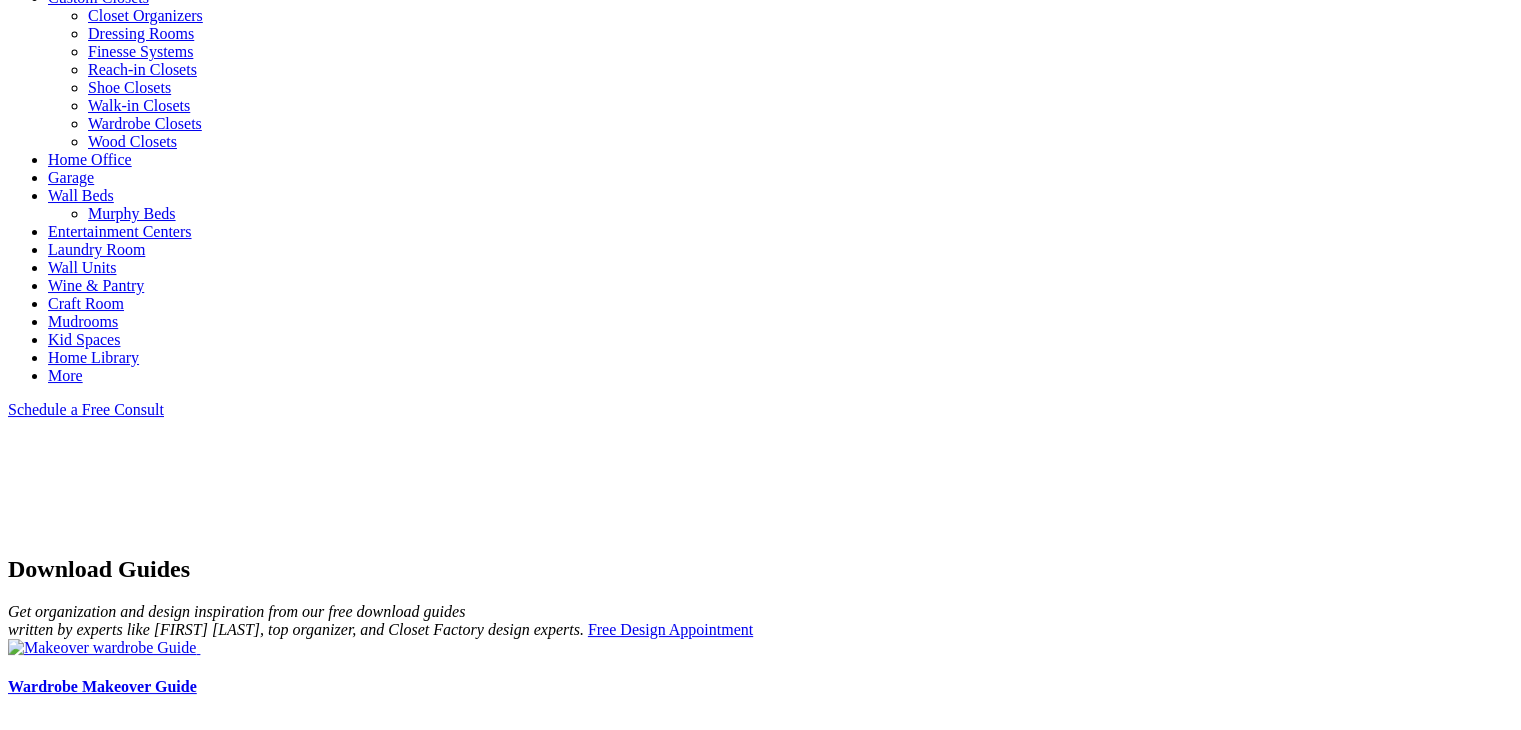 click at bounding box center [244, 2284] 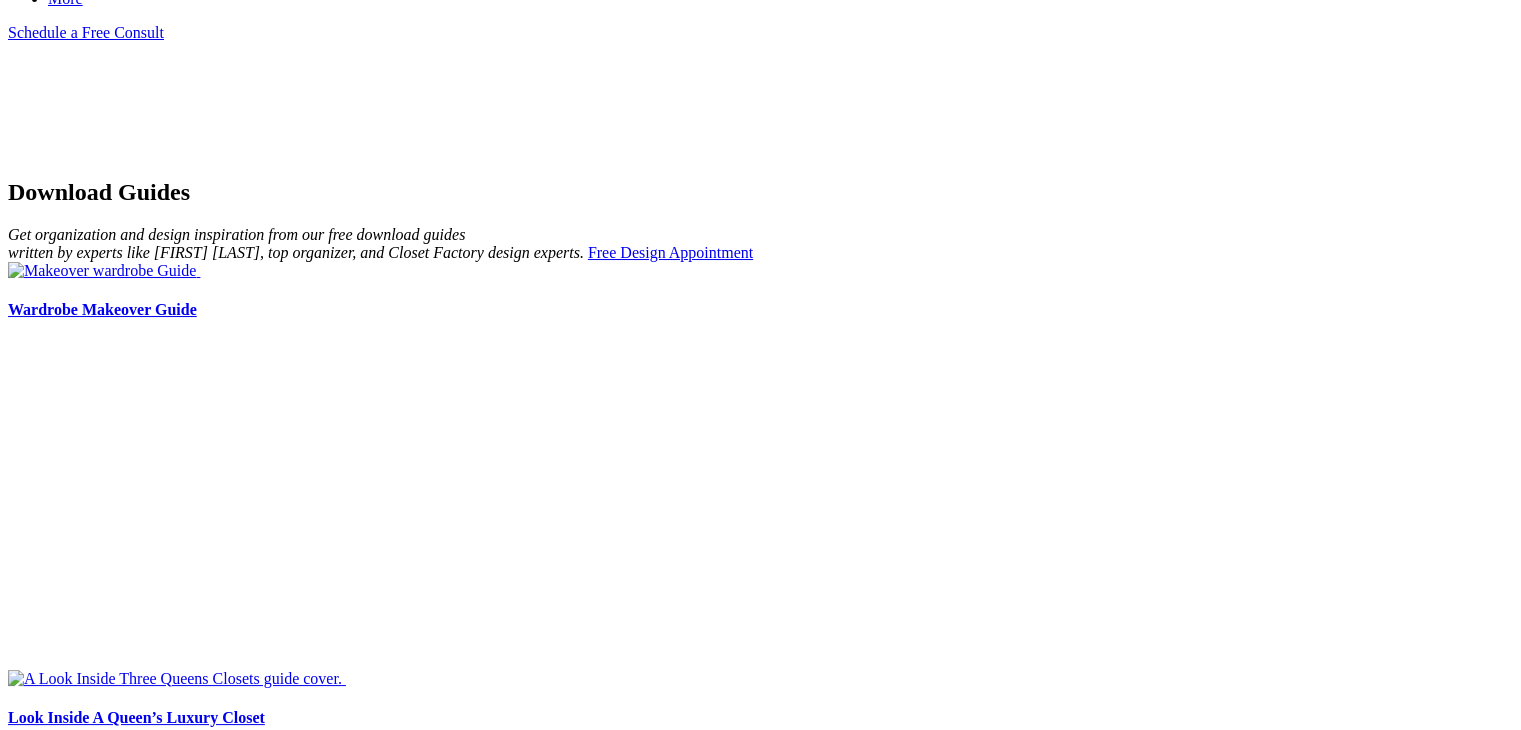 scroll, scrollTop: 1091, scrollLeft: 0, axis: vertical 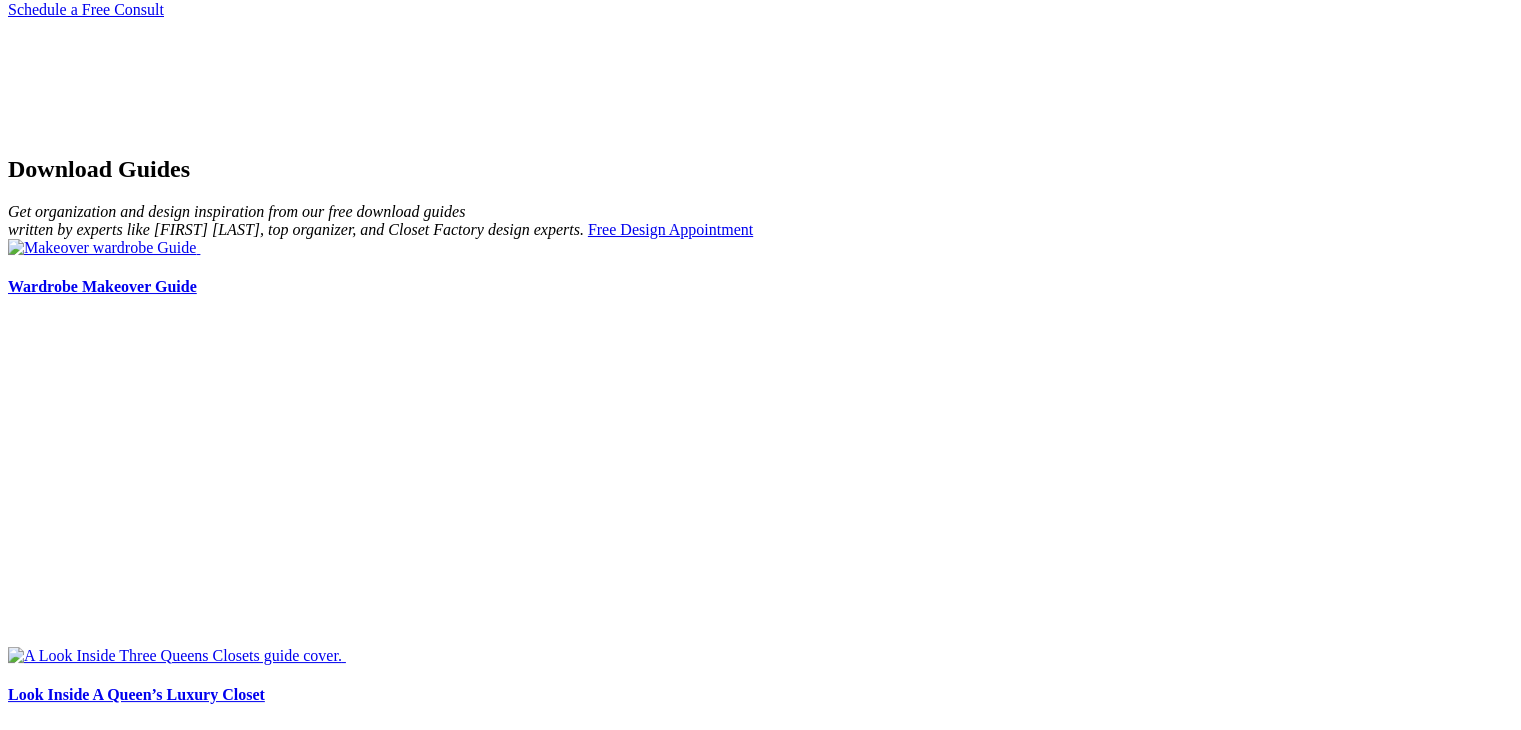 click at bounding box center (294, 3437) 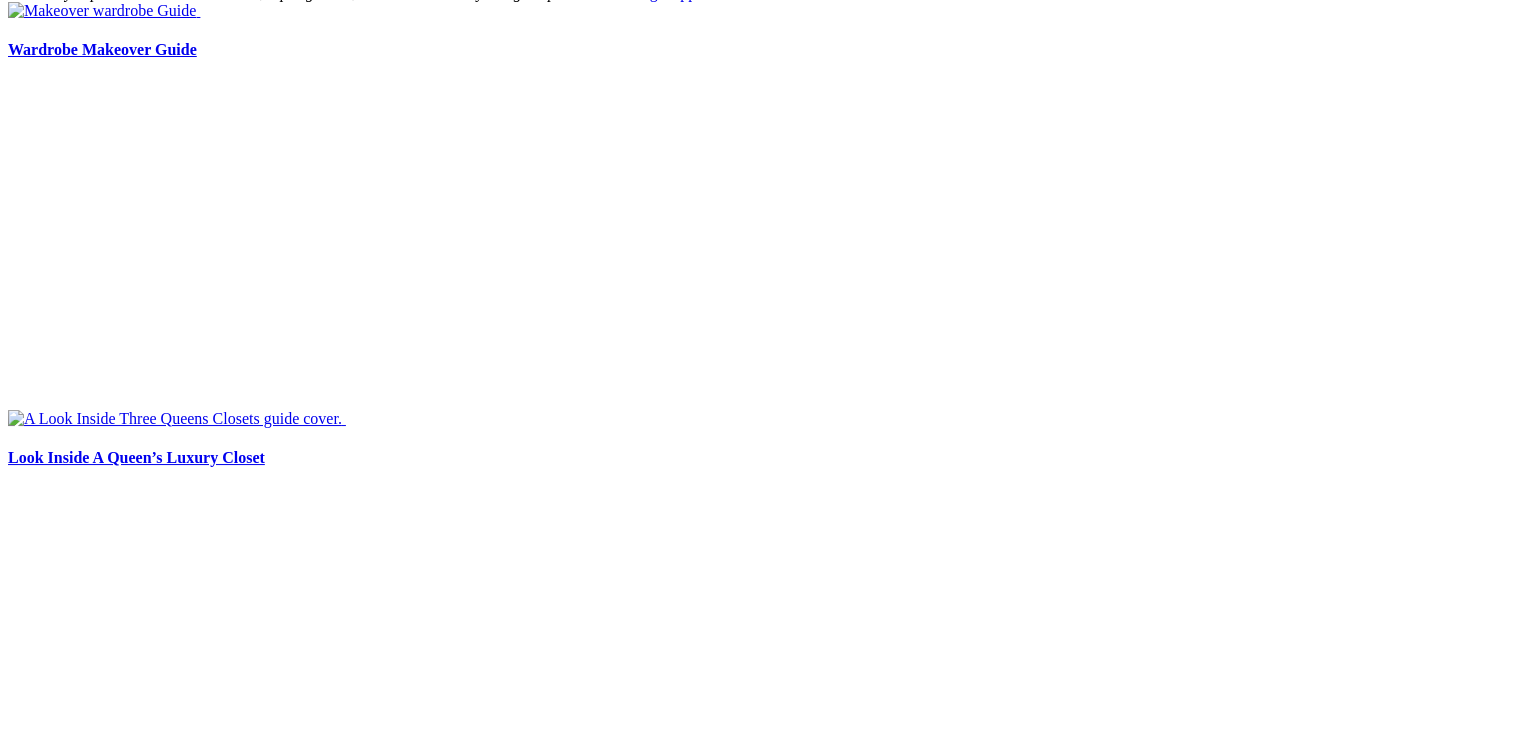 scroll, scrollTop: 1531, scrollLeft: 0, axis: vertical 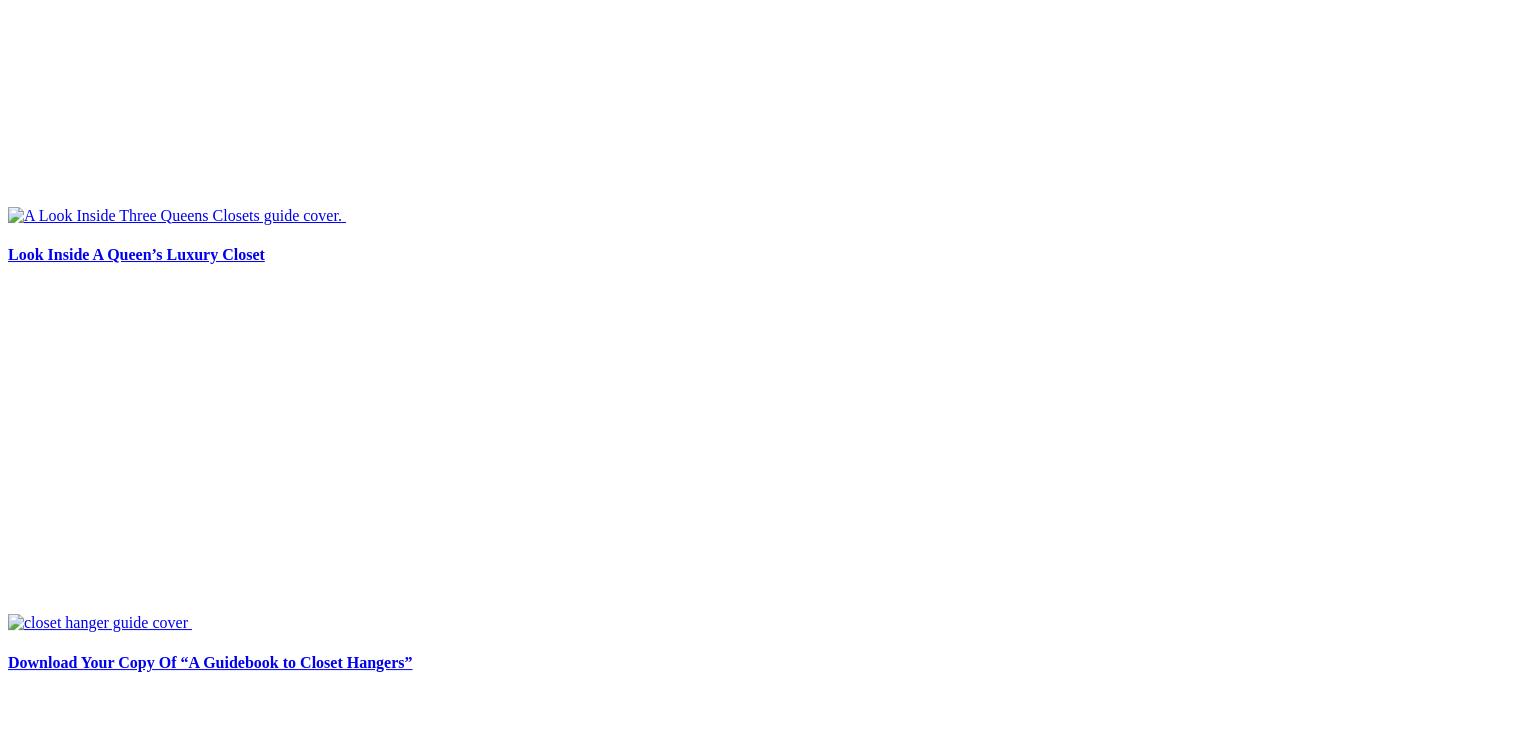click at bounding box center [416, 4550] 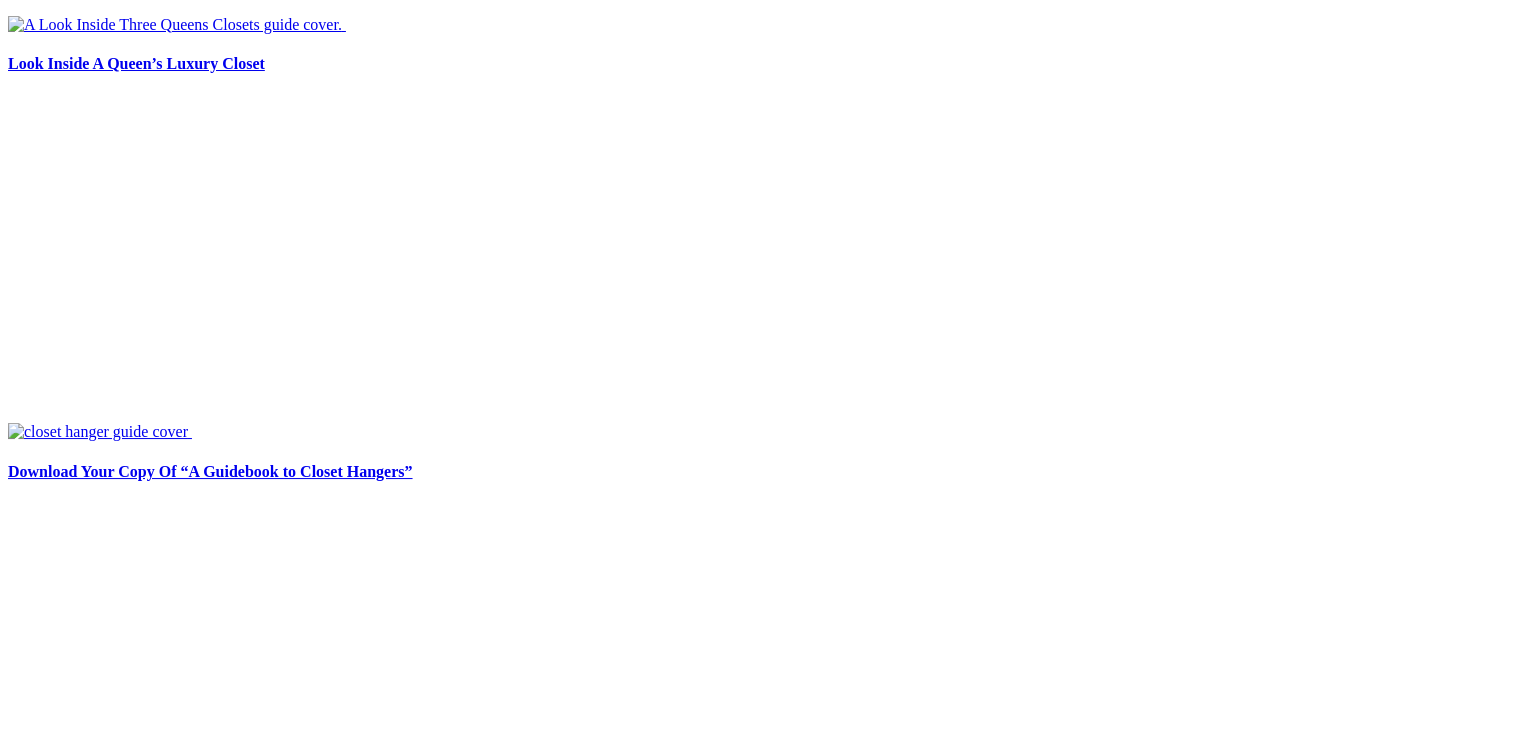 scroll, scrollTop: 1771, scrollLeft: 0, axis: vertical 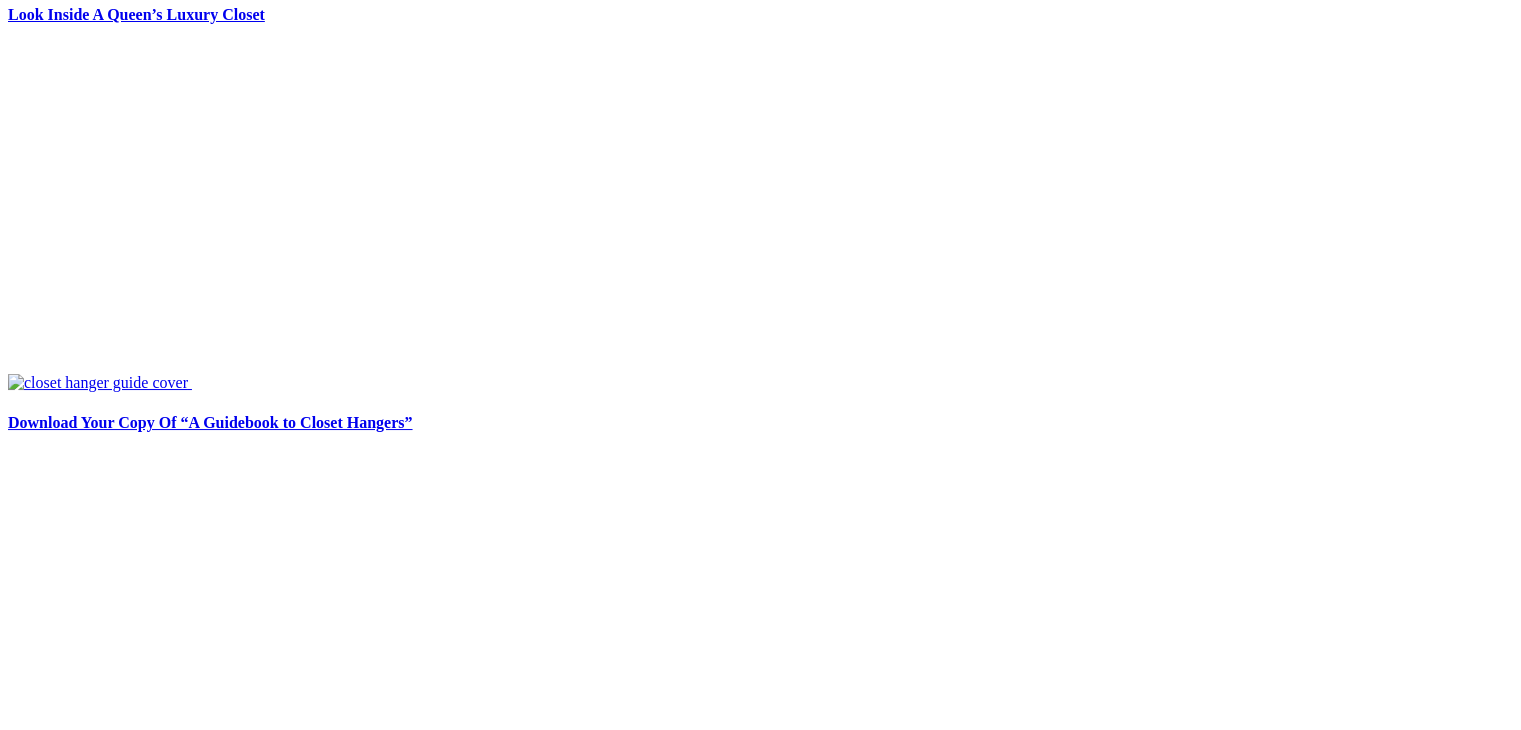 click at bounding box center [255, 5863] 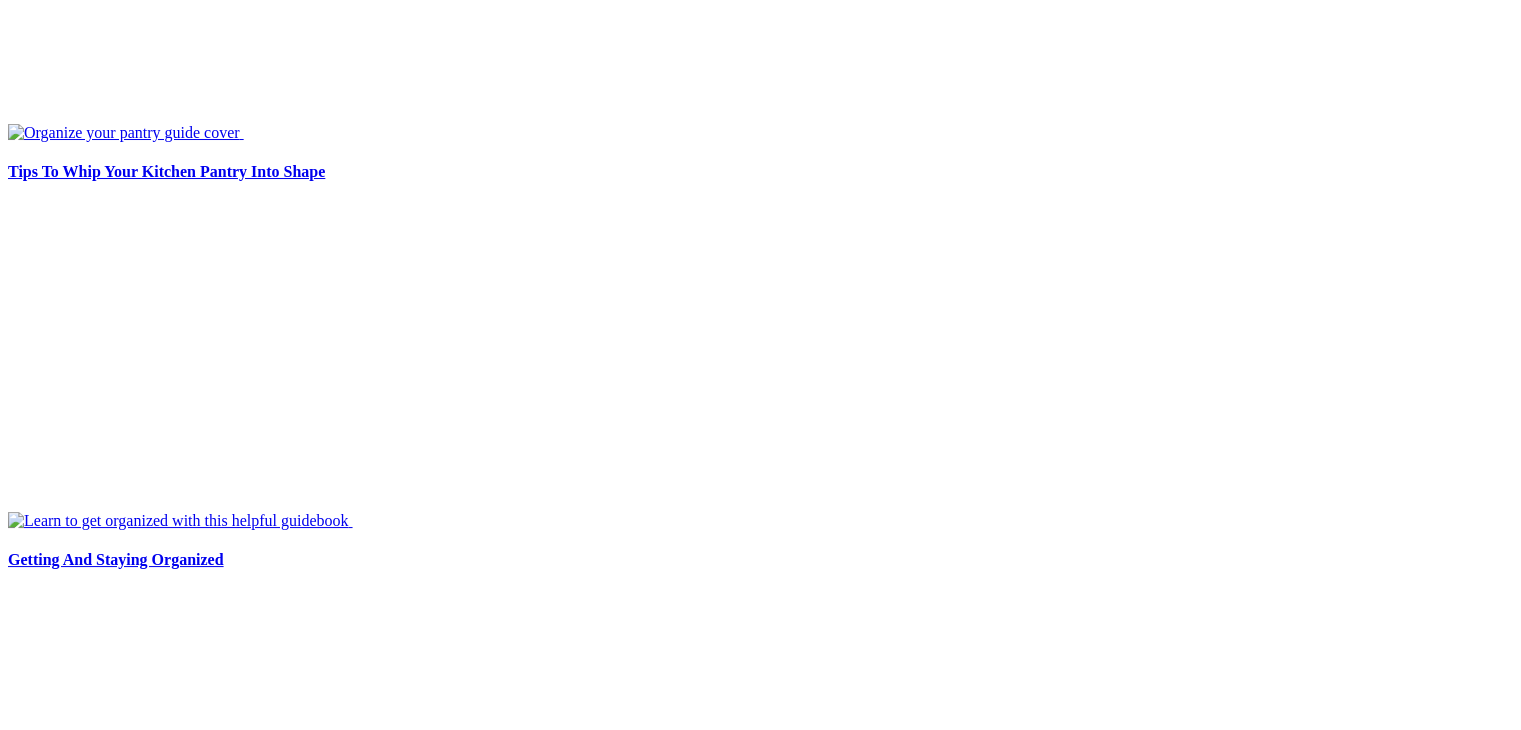 scroll, scrollTop: 0, scrollLeft: 0, axis: both 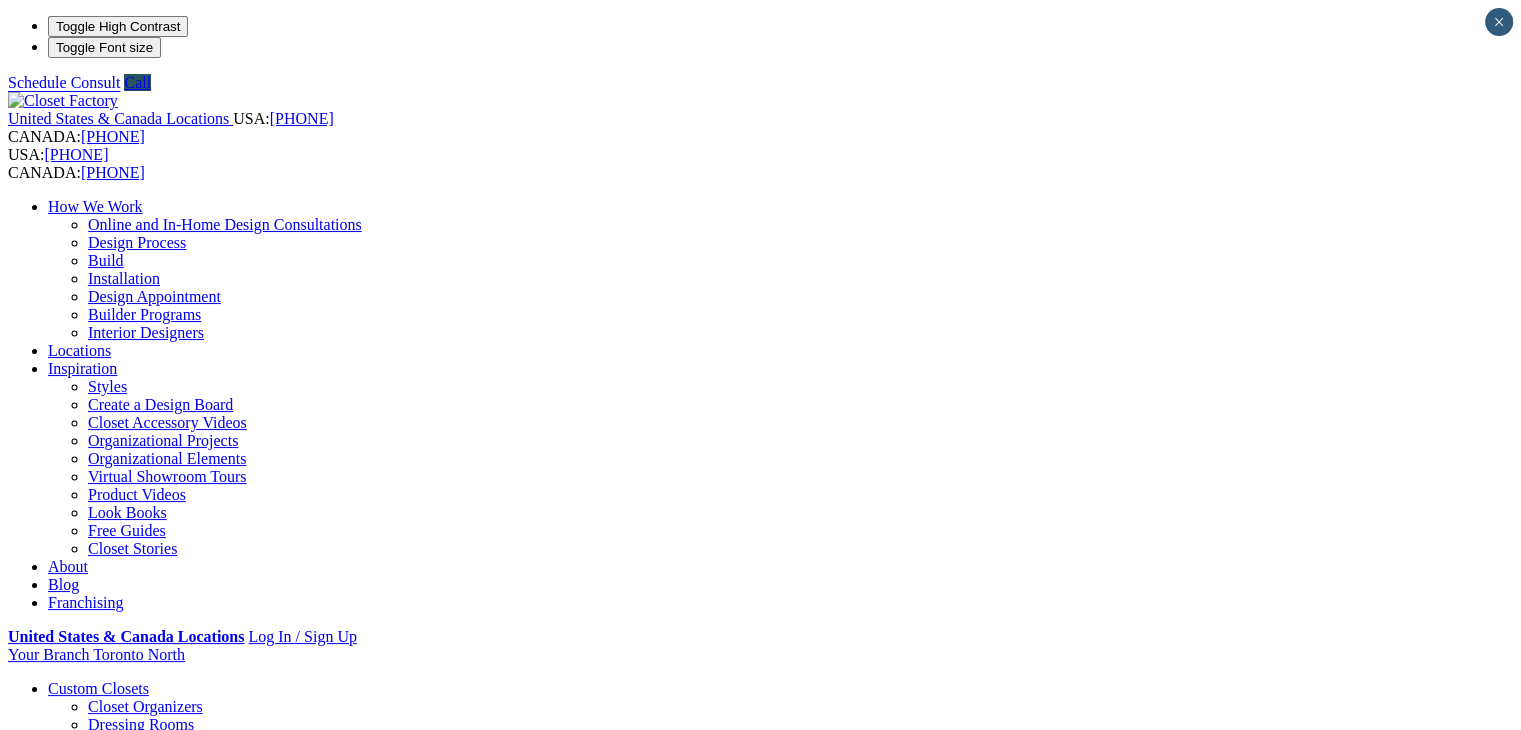 click at bounding box center [63, 101] 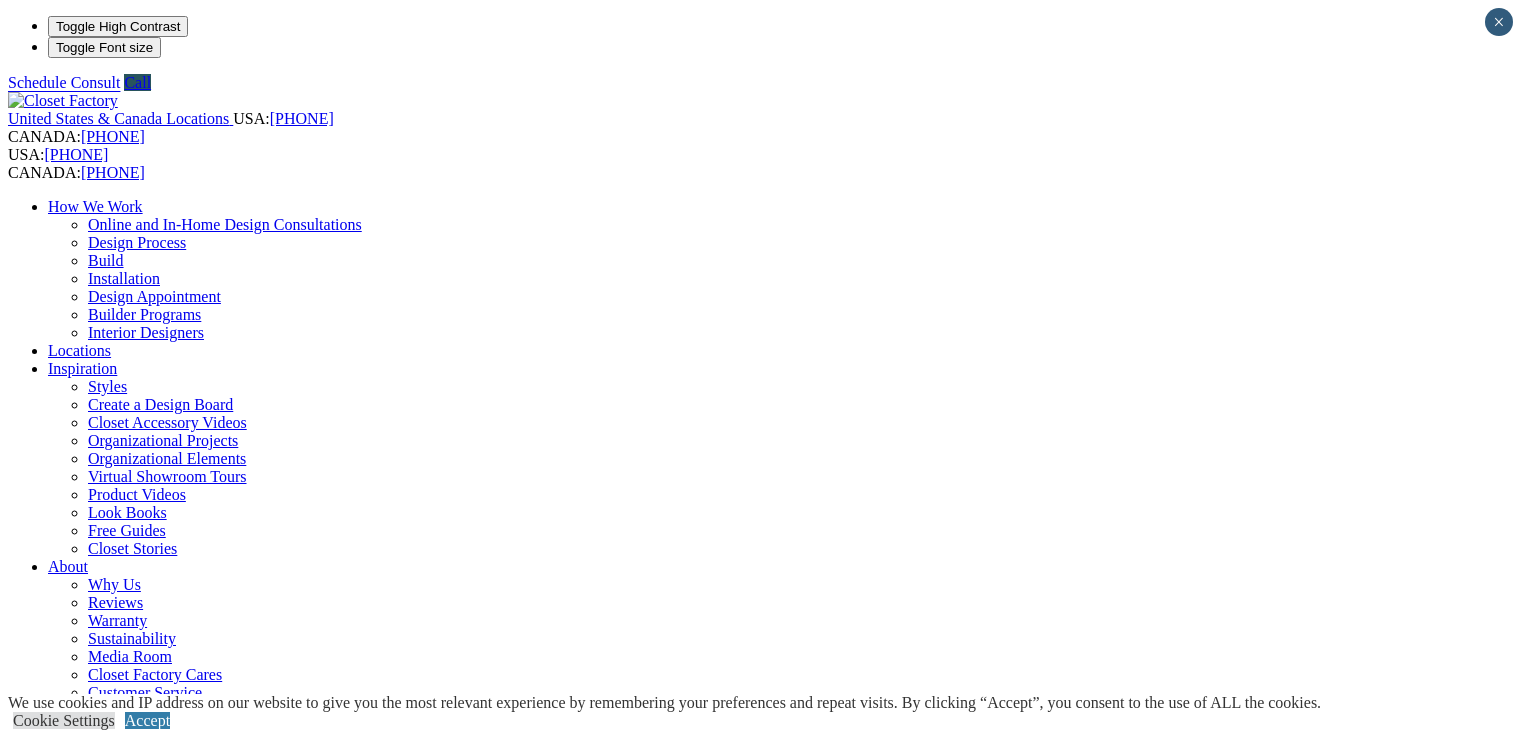 select on "**" 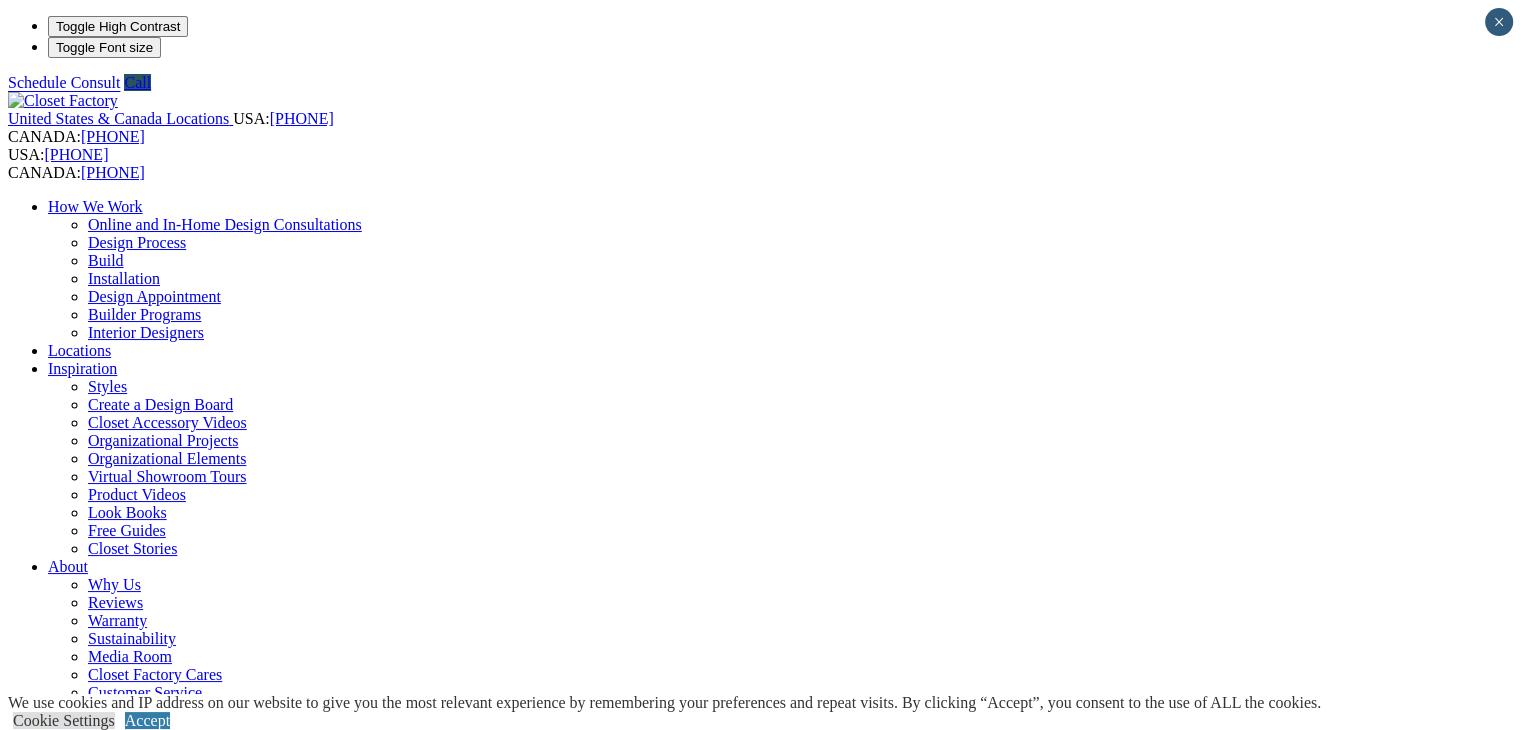 scroll, scrollTop: 0, scrollLeft: 0, axis: both 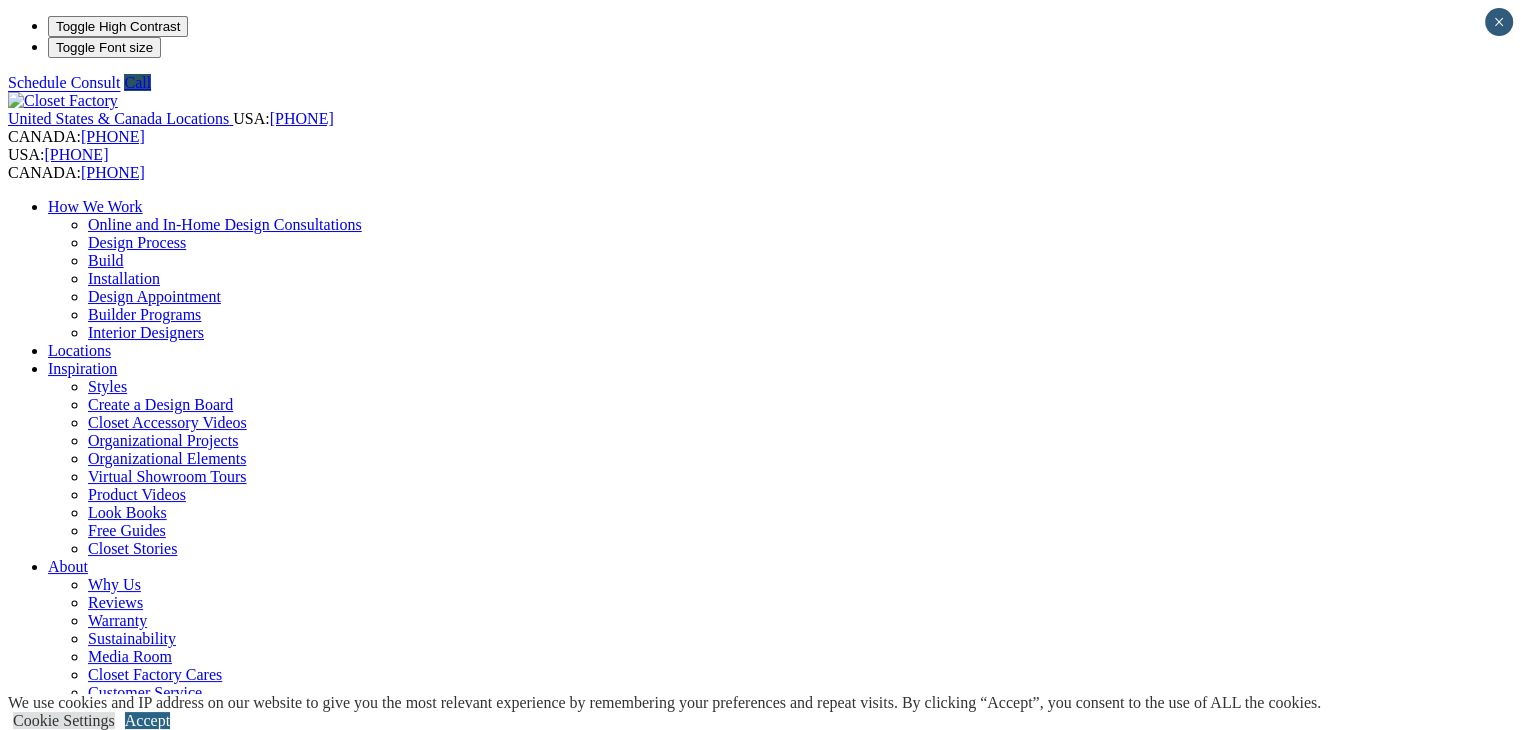click on "Accept" at bounding box center (147, 720) 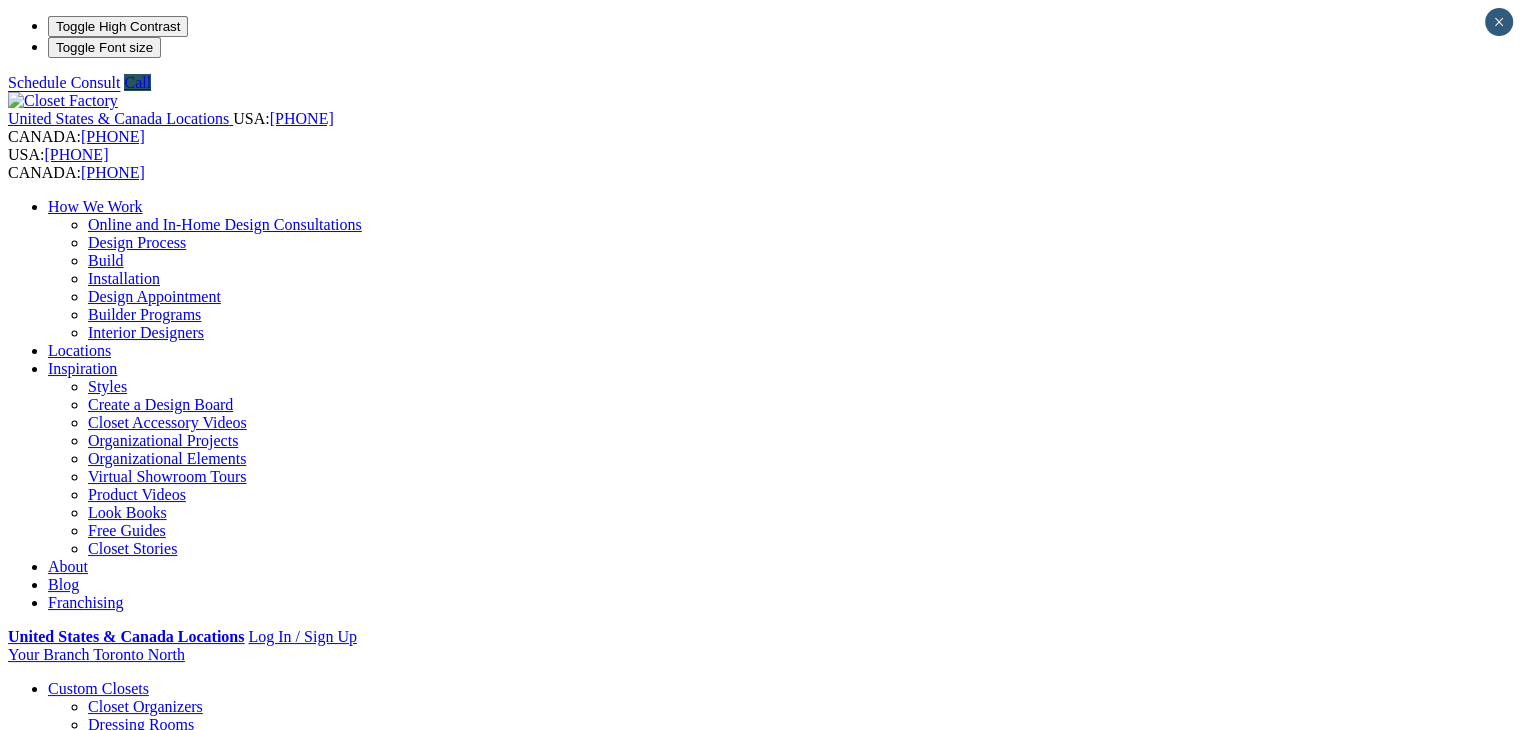 click on "Free Guides" at bounding box center (127, 530) 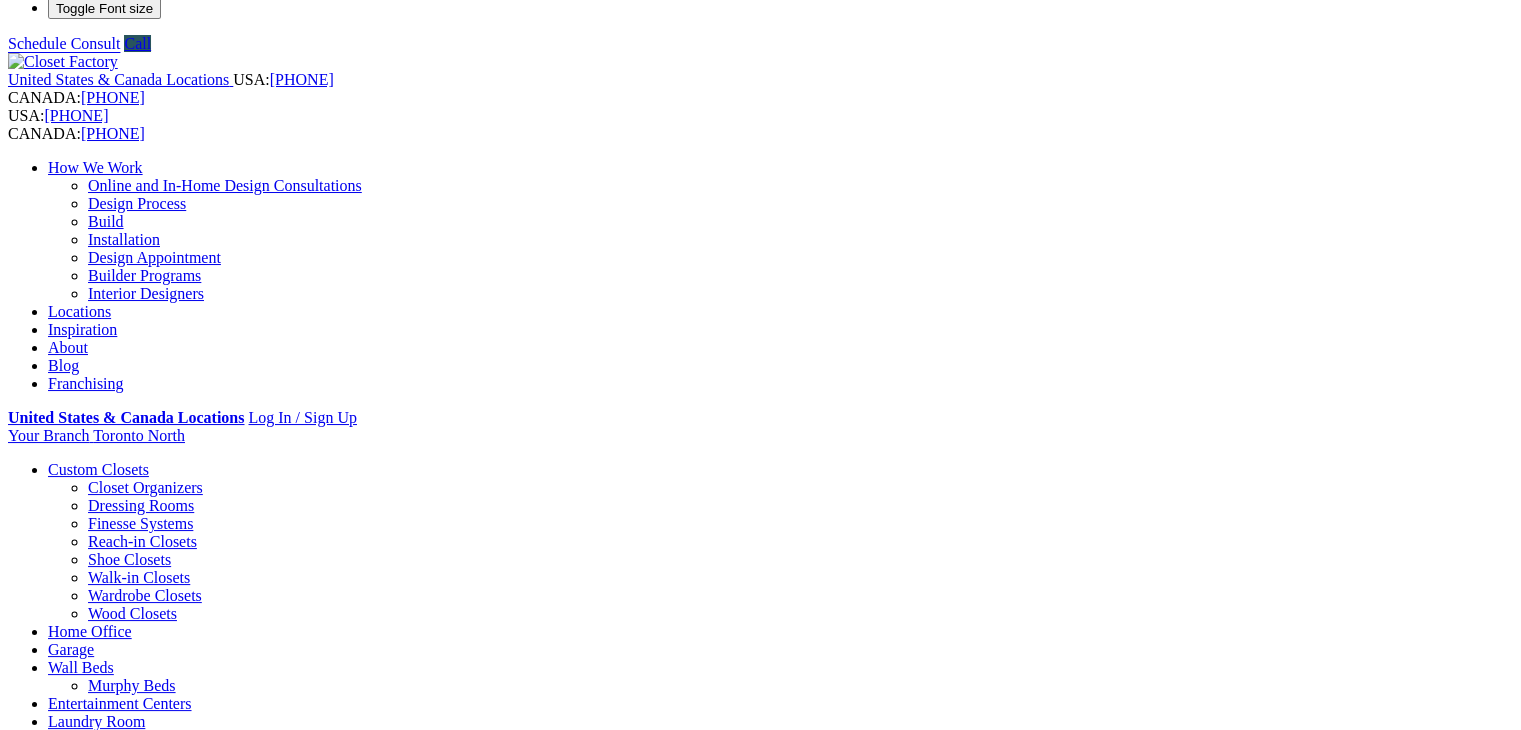 scroll, scrollTop: 0, scrollLeft: 0, axis: both 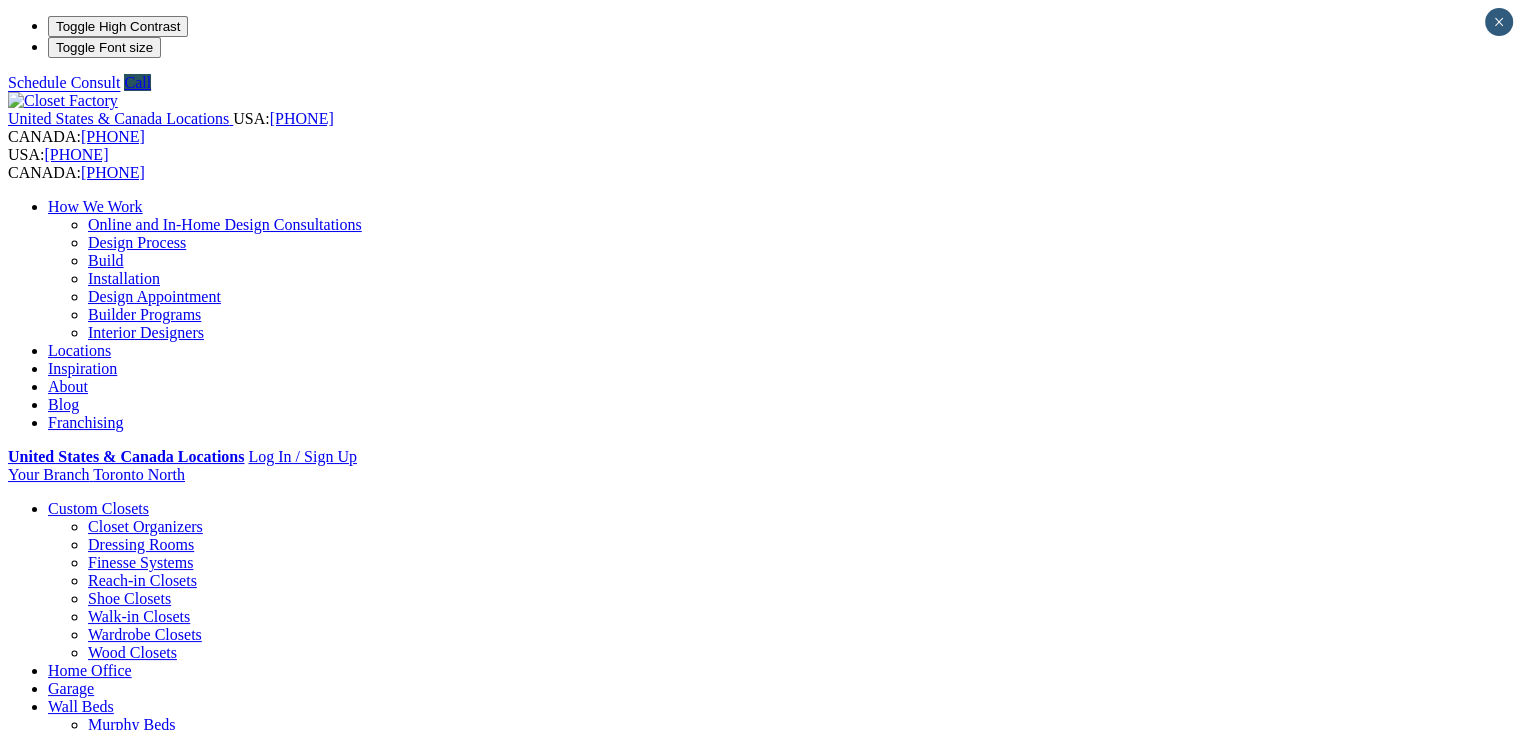 click at bounding box center (79, 1008) 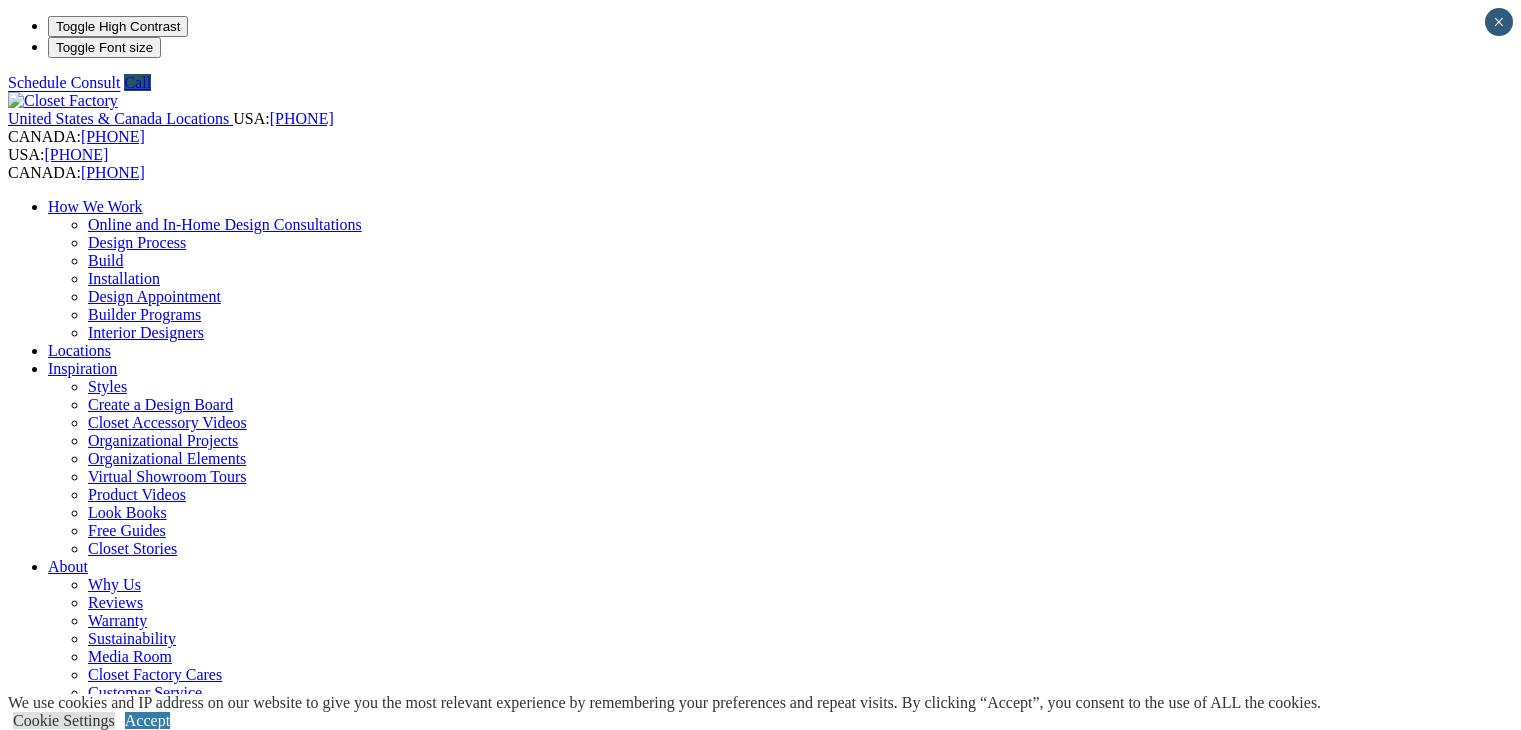 select on "**" 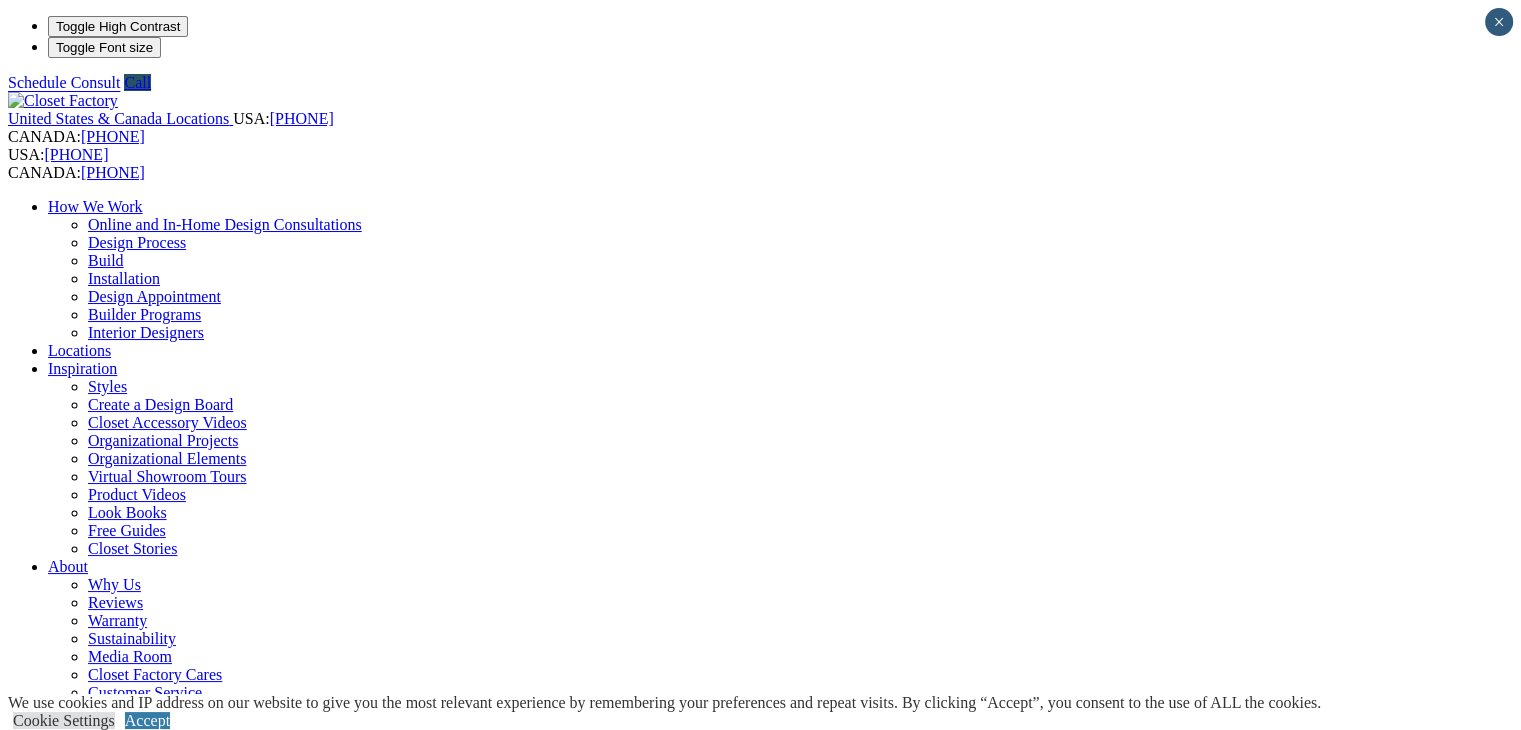 scroll, scrollTop: 0, scrollLeft: 0, axis: both 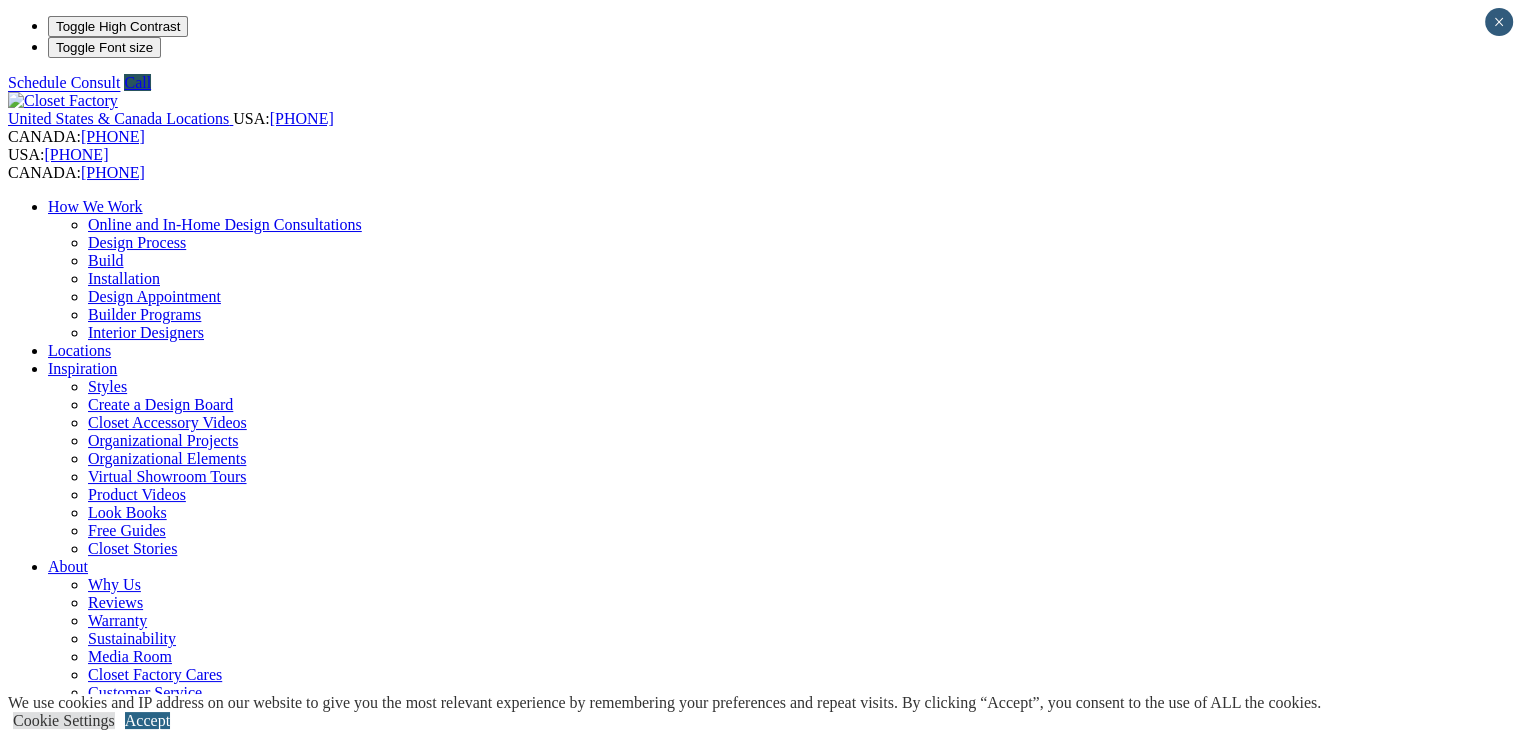 click on "Accept" at bounding box center [147, 720] 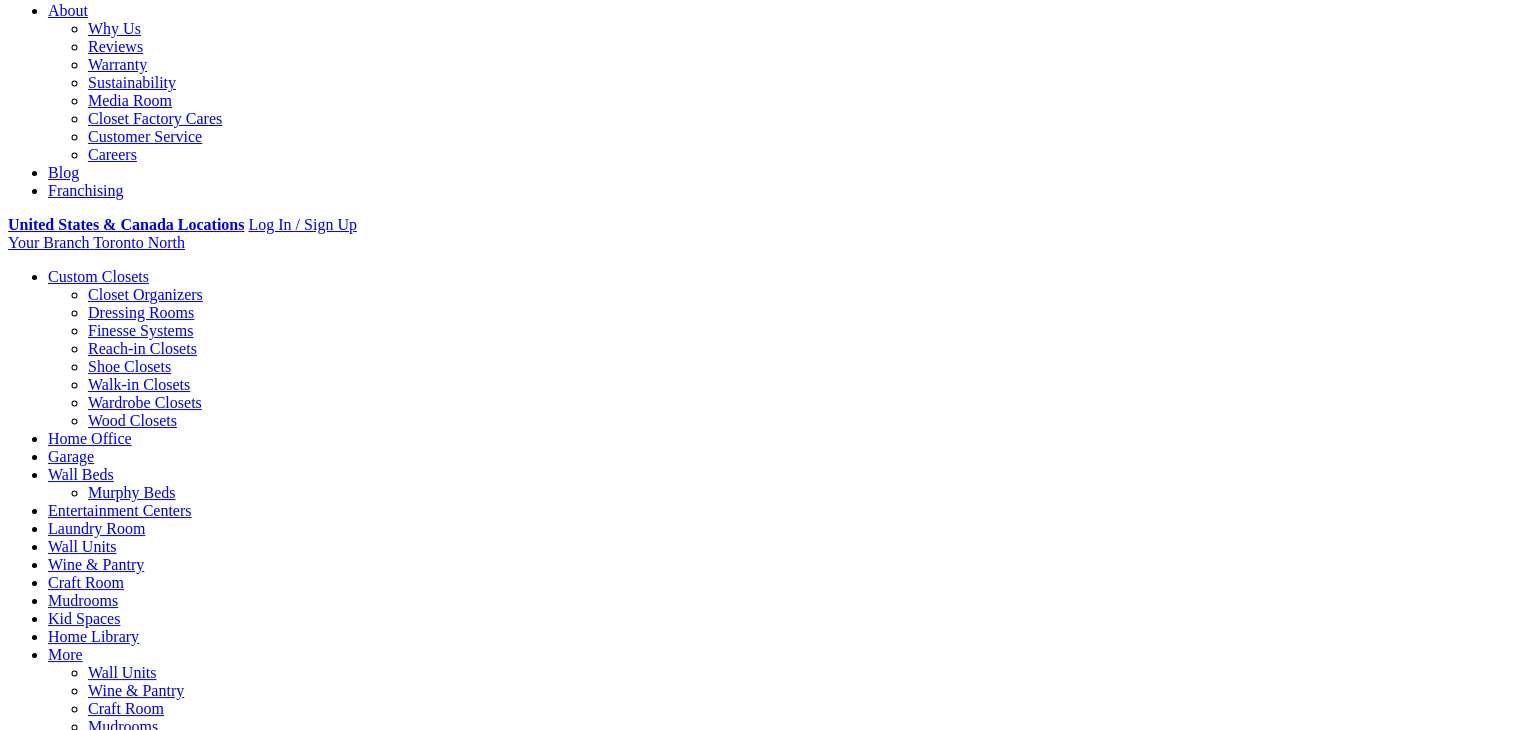 scroll, scrollTop: 638, scrollLeft: 0, axis: vertical 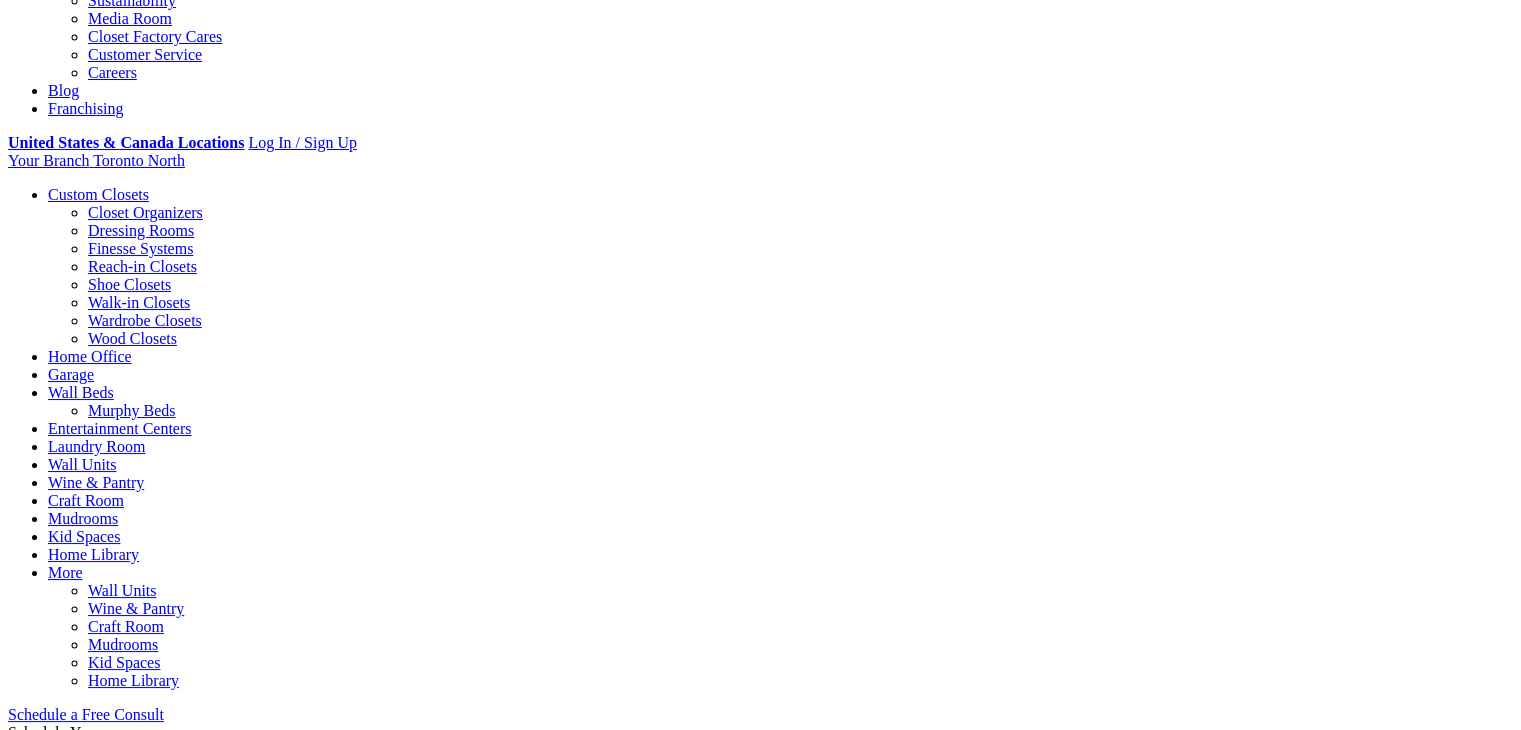 click on "Schedule a Free Consult" at bounding box center (86, 714) 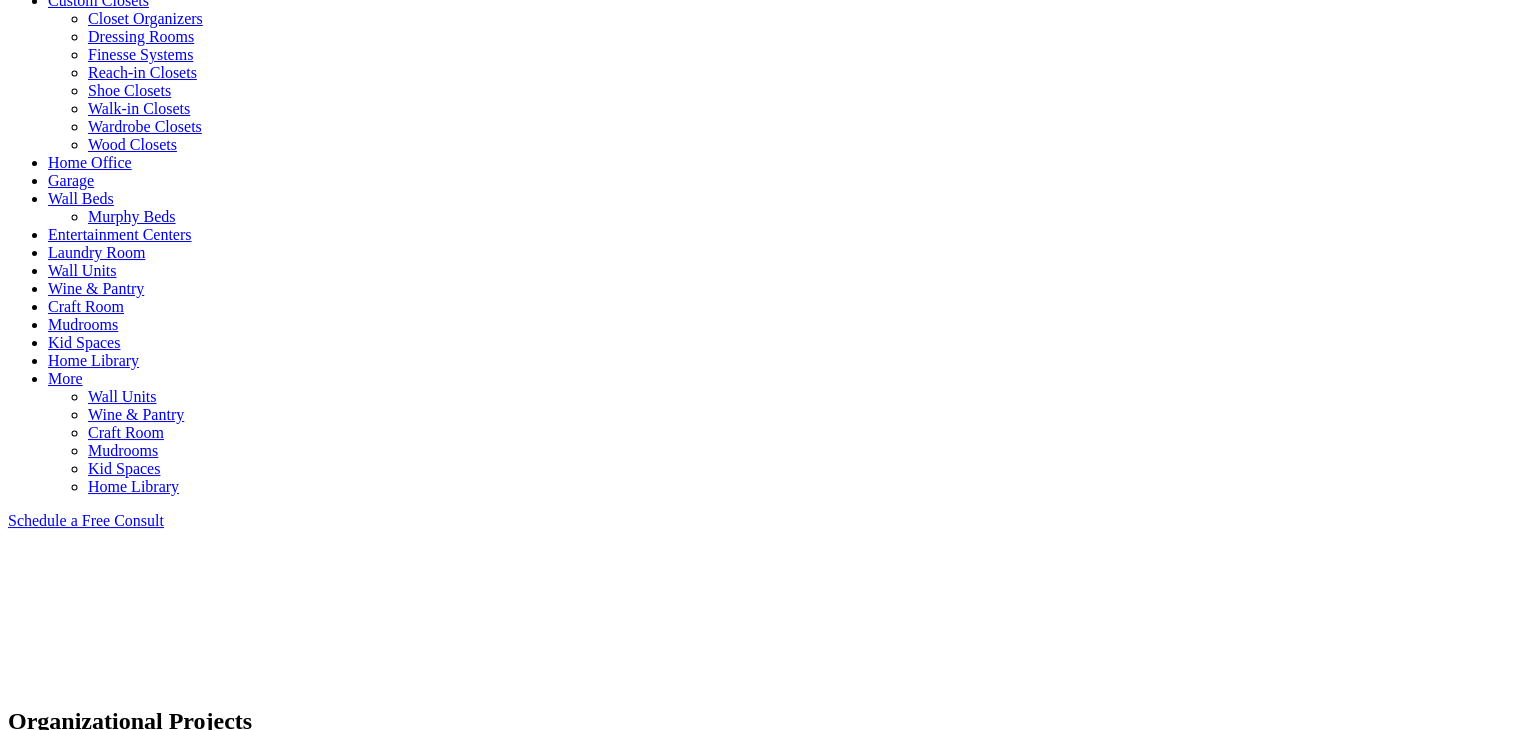 scroll, scrollTop: 878, scrollLeft: 0, axis: vertical 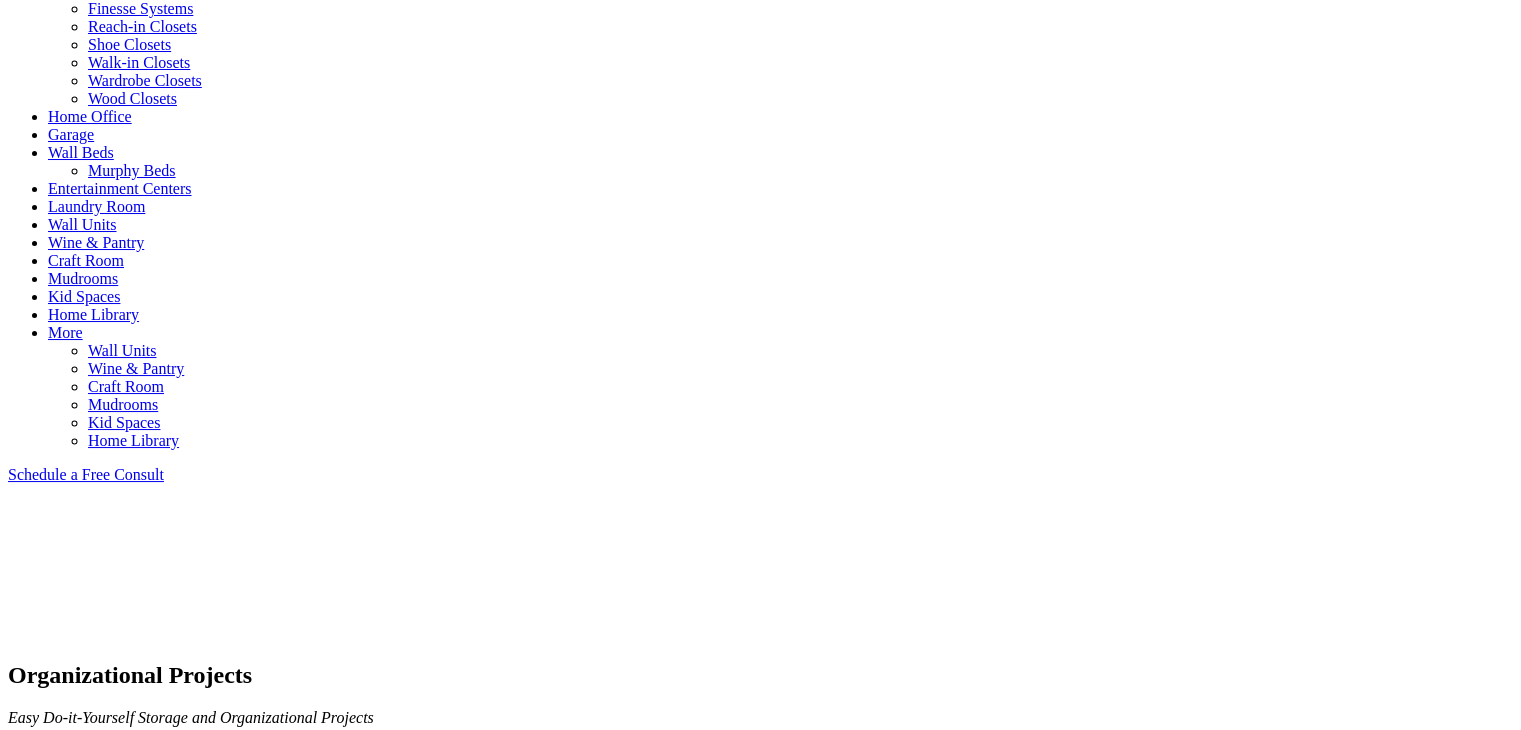 click on "Craft Rooms" at bounding box center [760, 1437] 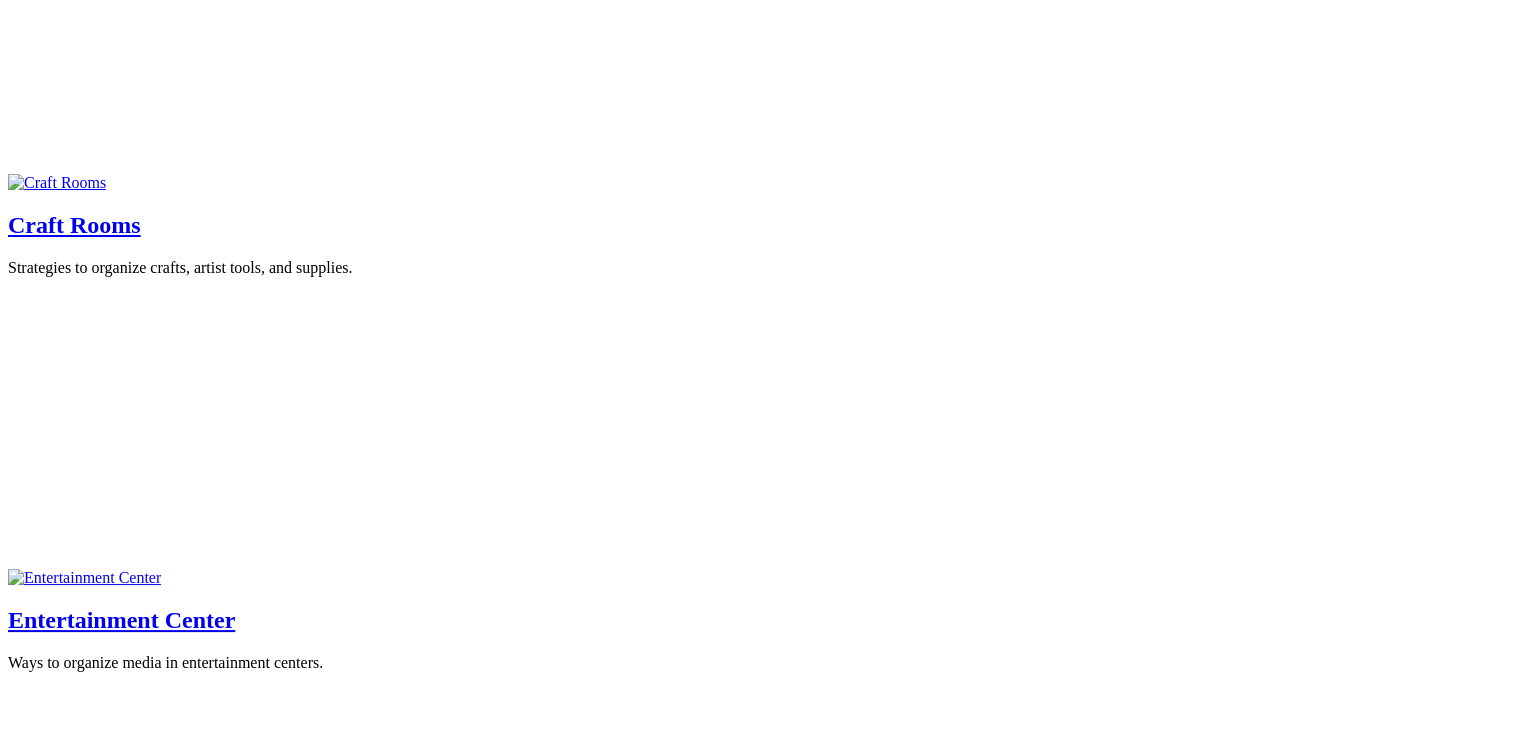 scroll, scrollTop: 2155, scrollLeft: 0, axis: vertical 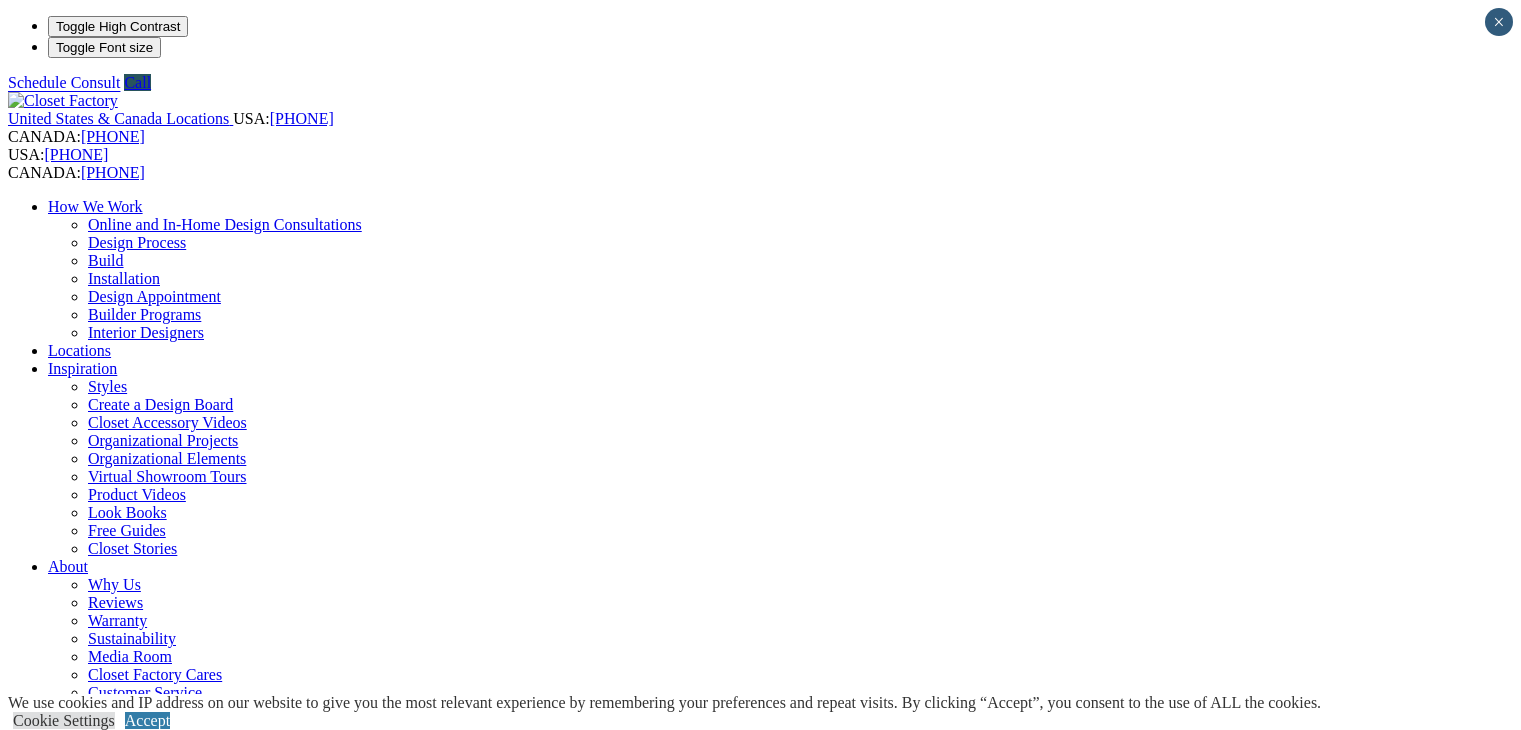 select on "**" 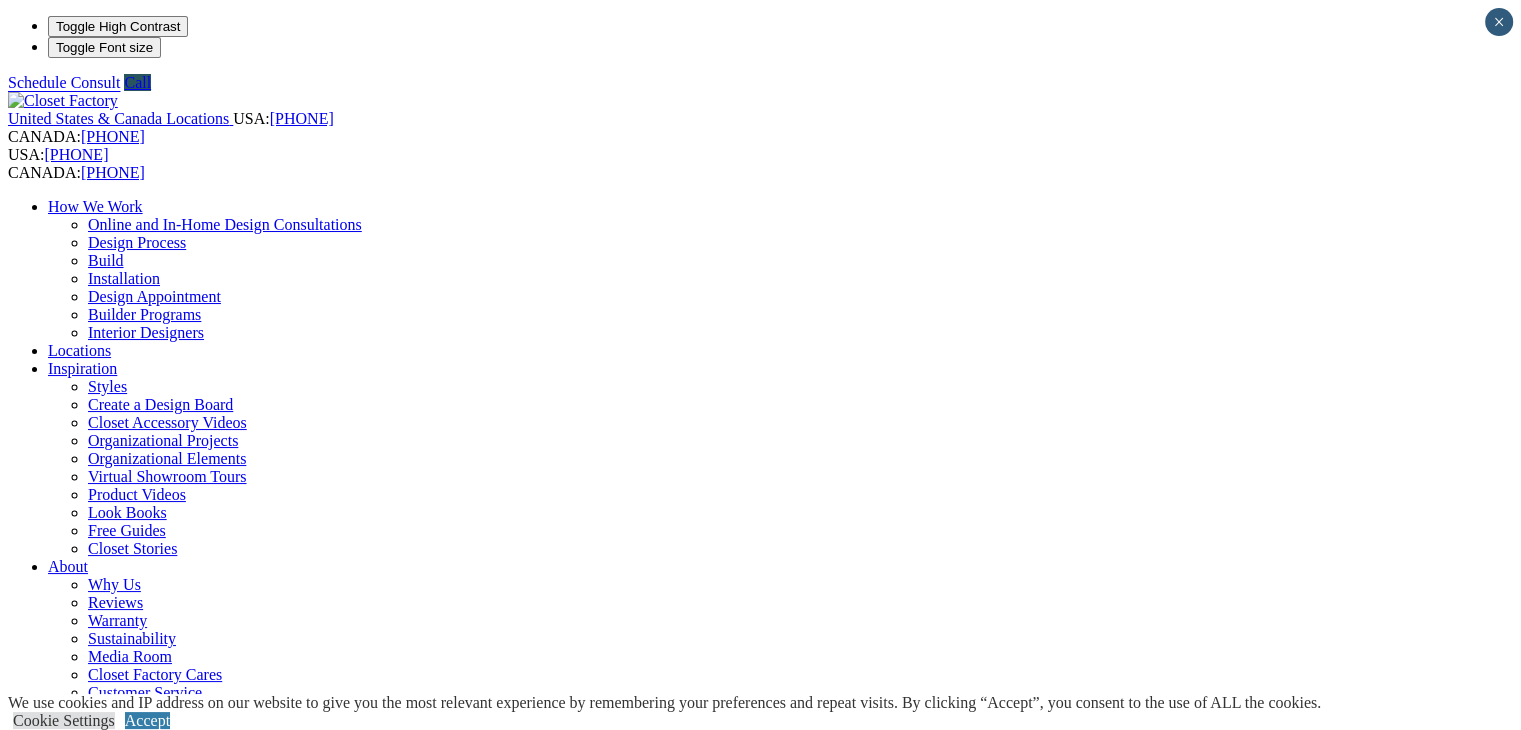 scroll, scrollTop: 0, scrollLeft: 0, axis: both 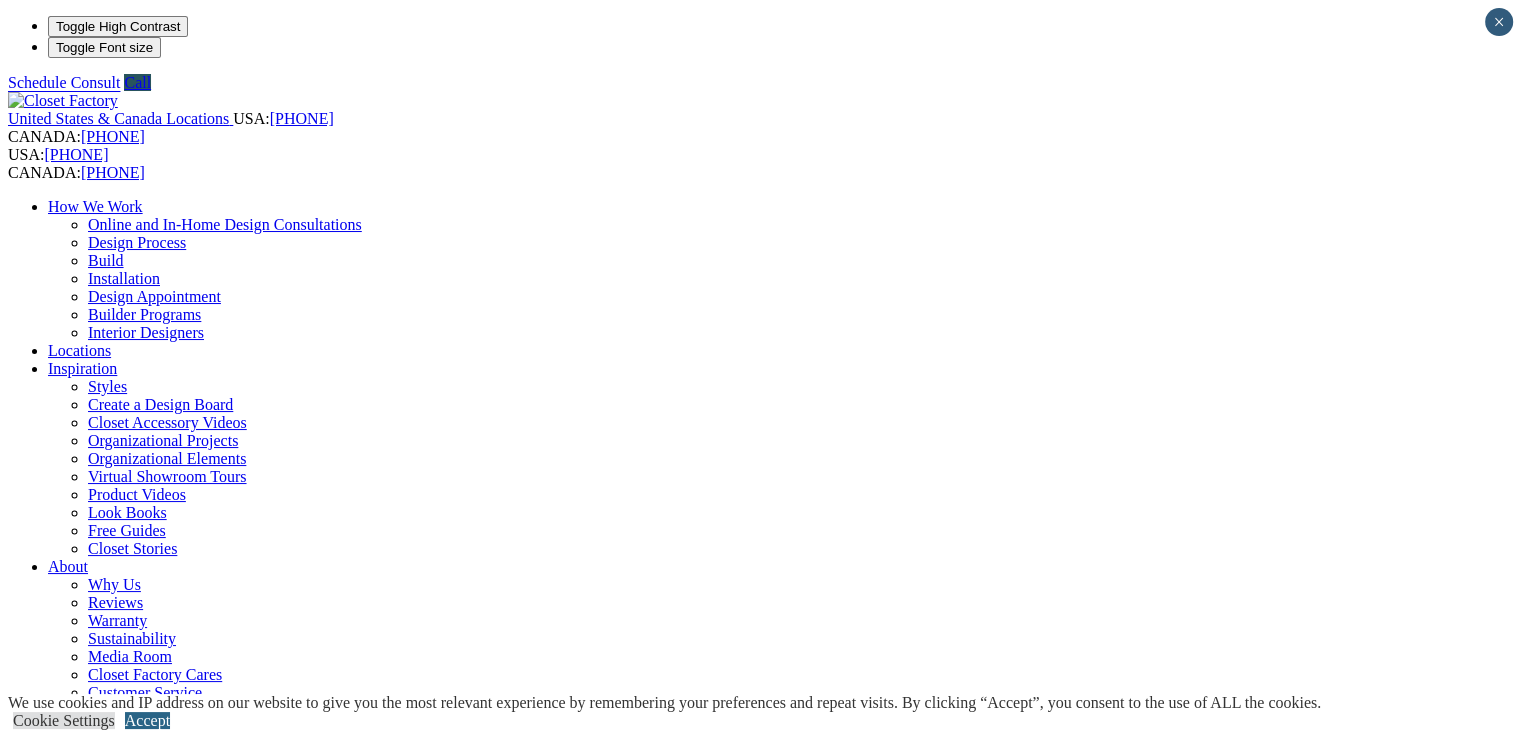 click on "Accept" at bounding box center (147, 720) 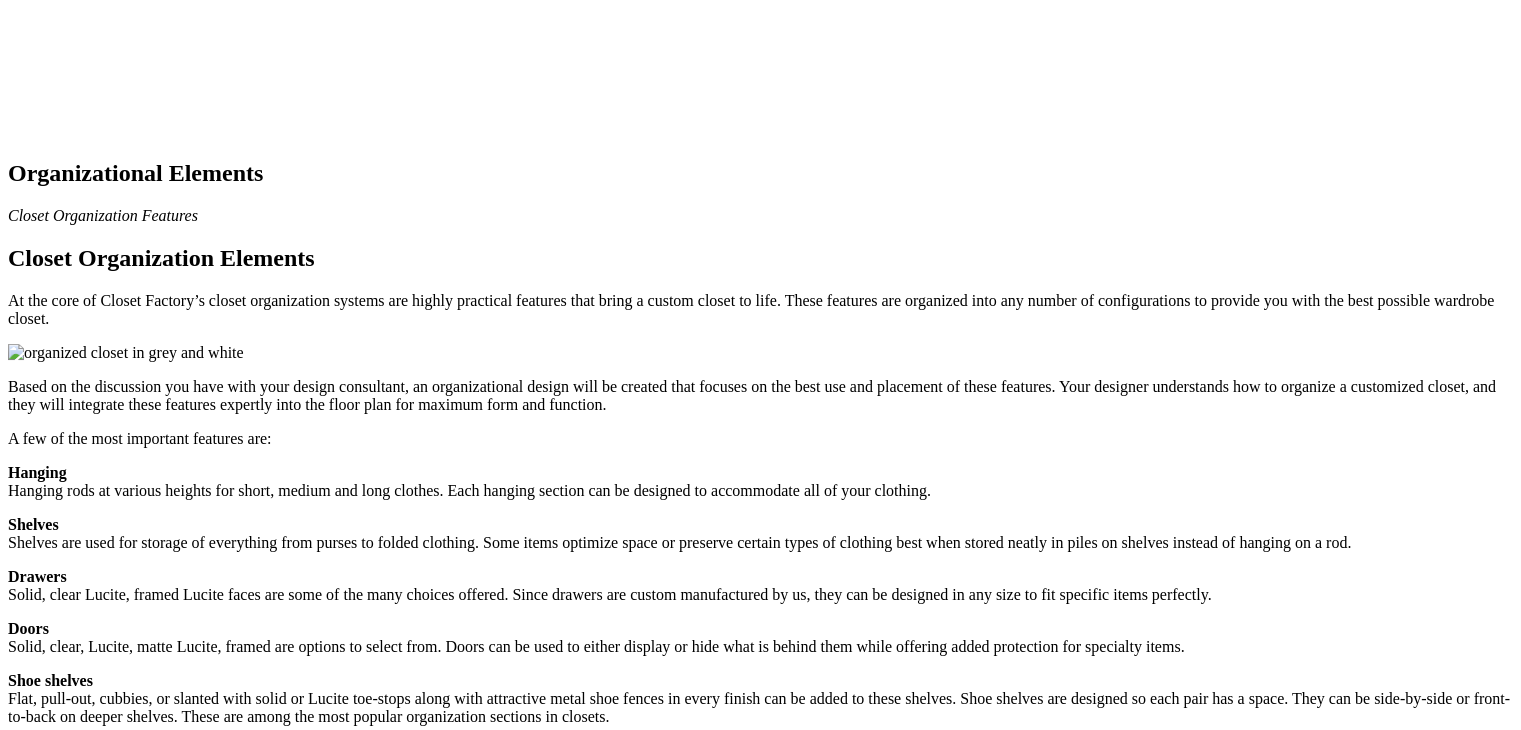 scroll, scrollTop: 1915, scrollLeft: 0, axis: vertical 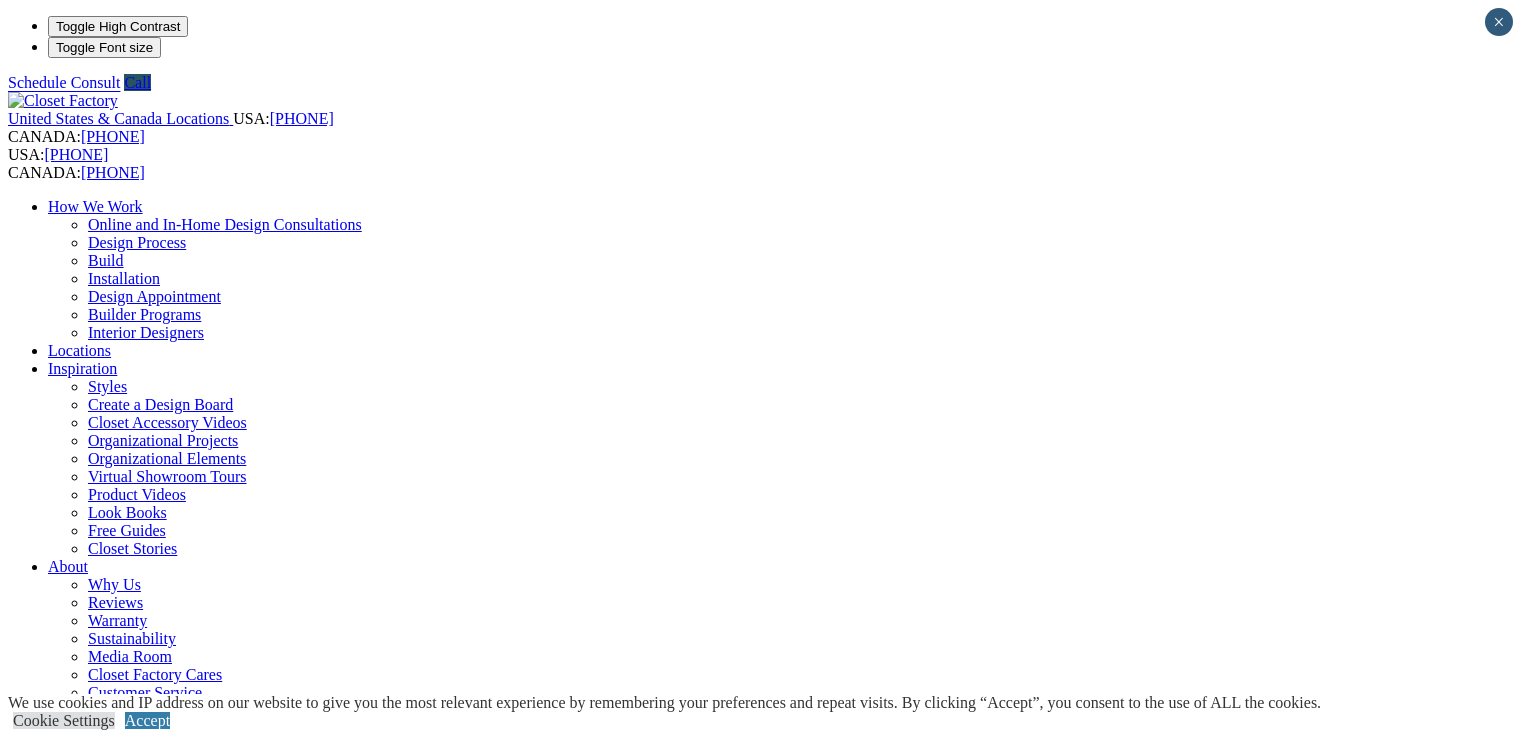 select on "**" 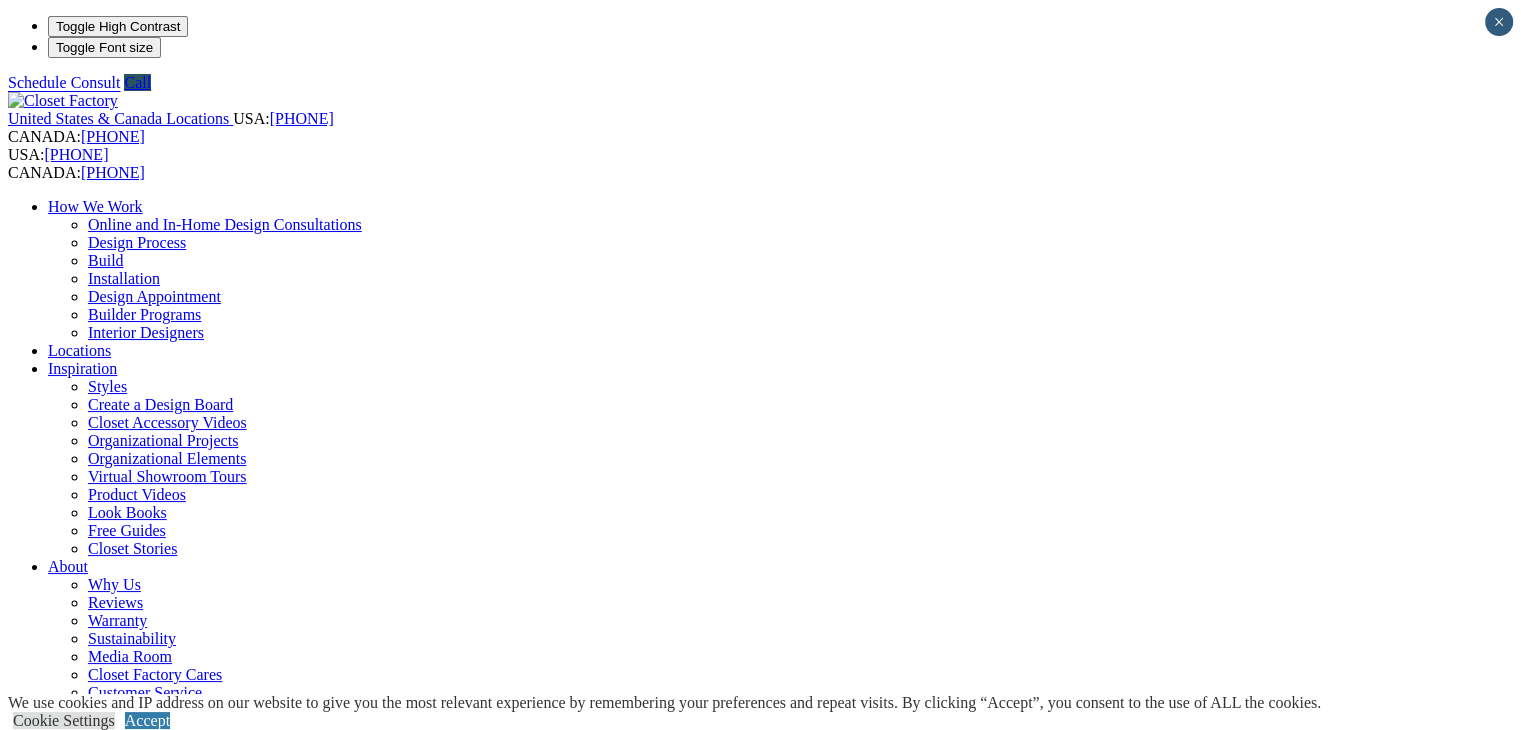 scroll, scrollTop: 0, scrollLeft: 0, axis: both 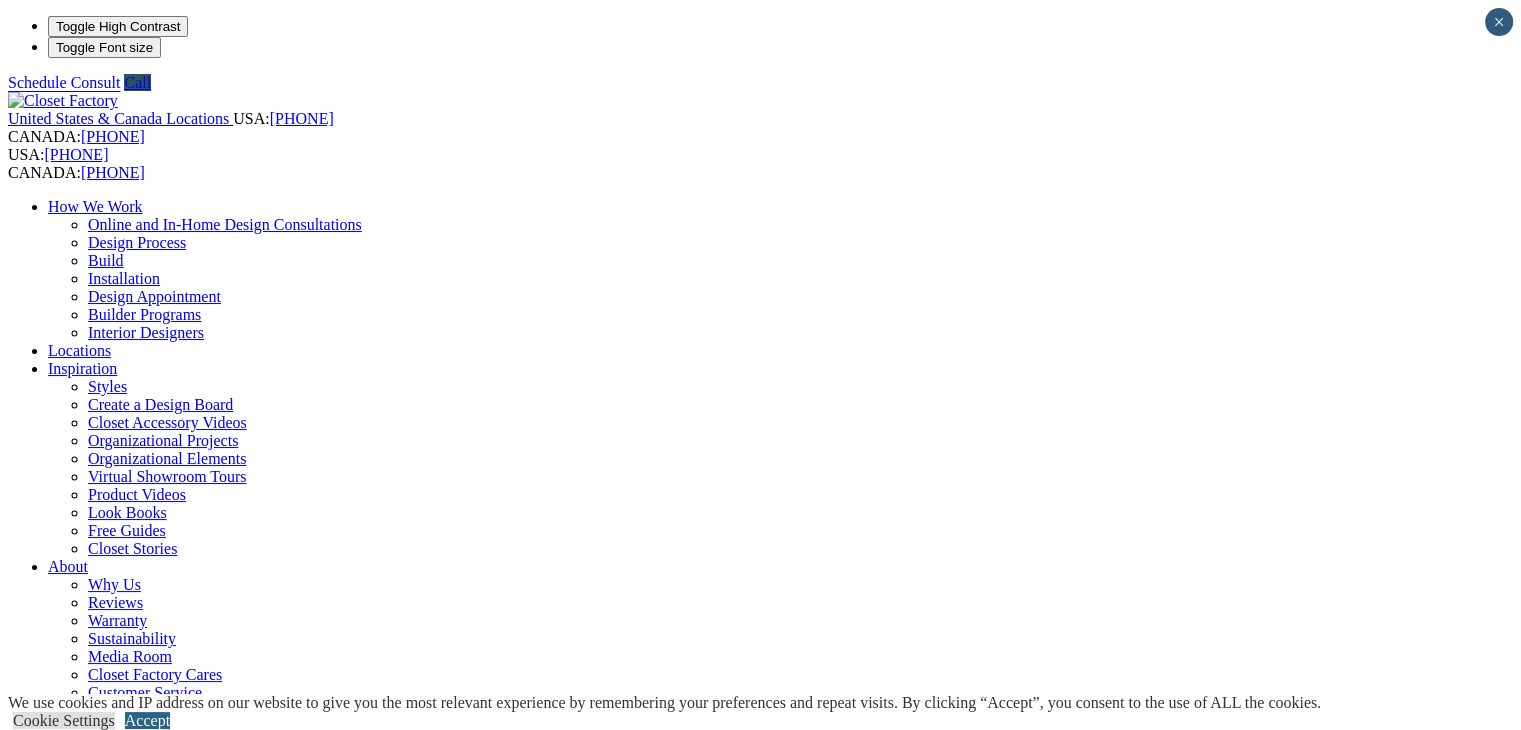 click on "Accept" at bounding box center [147, 720] 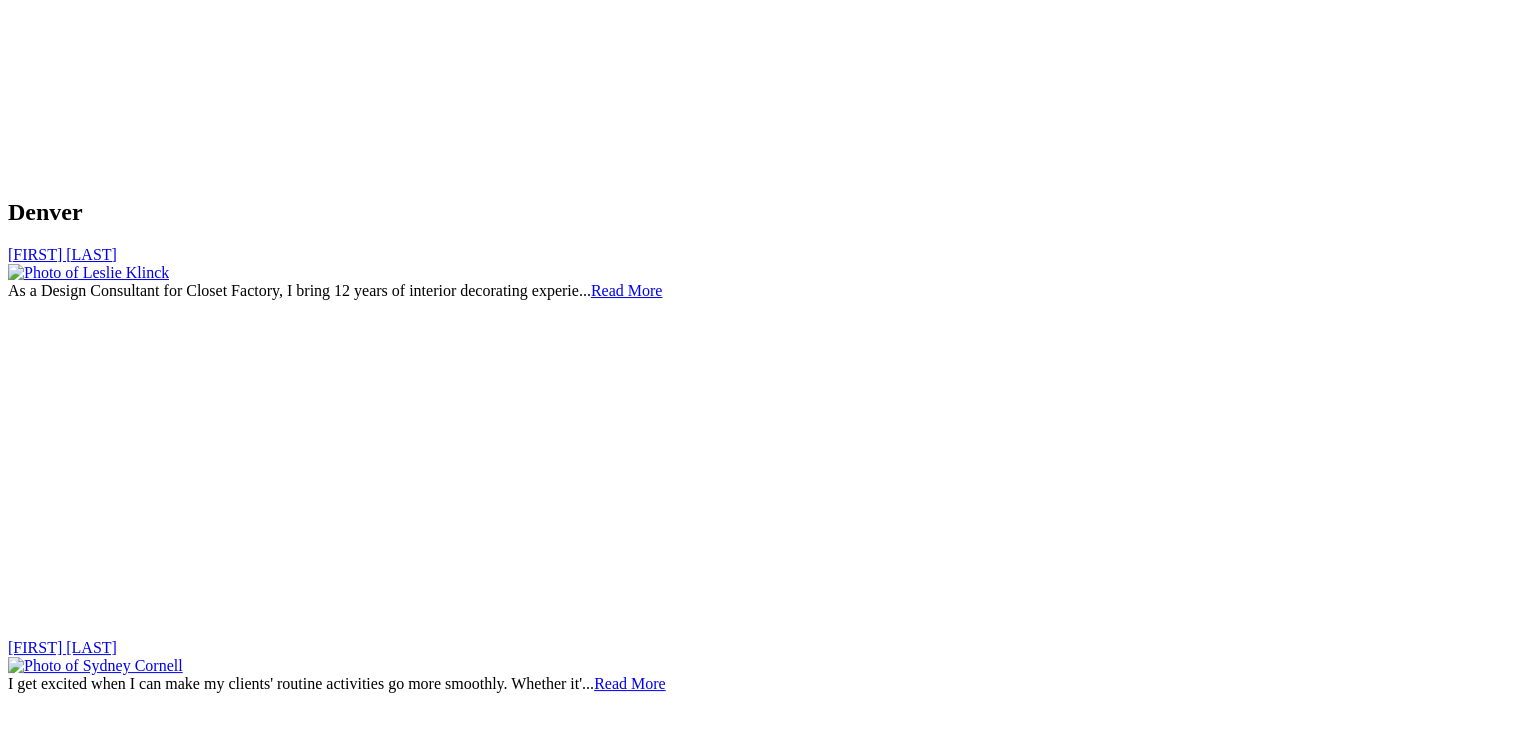 scroll, scrollTop: 5745, scrollLeft: 0, axis: vertical 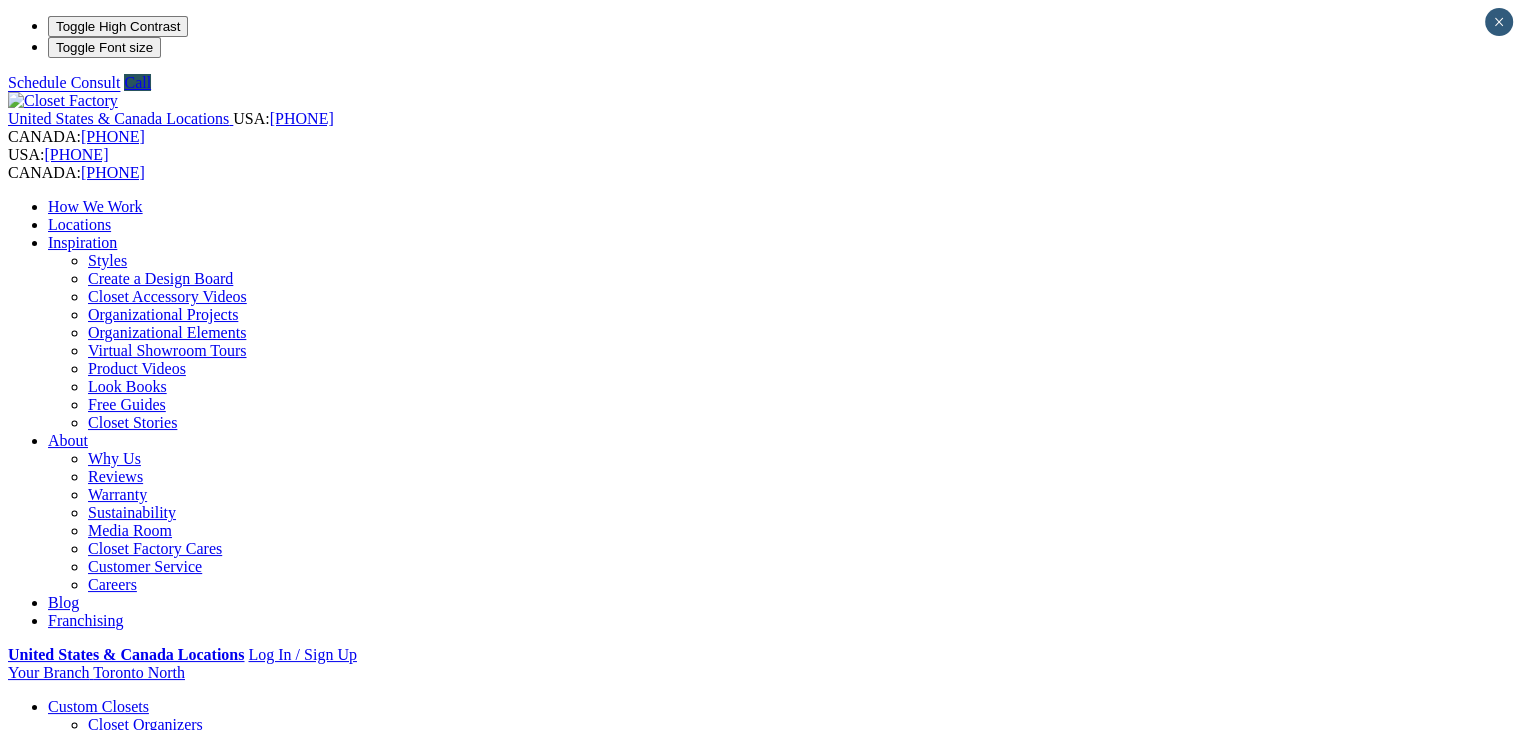 click on "About This Guide No one likes a messy closet, that’s why this guide can help you organize your wardrobe for peak efficiency. Everybody loves to have a nice wardrobe. It makes you look and feel better, more confident. However, just how to you sift through your layers of clothing items to create a wardrobe that is consistently presentable and in good shape? Well, Personal Image Consultant, Therapist and Dating Coach, Kimberly Seltzer believes it comes down to creating a wardrobe makeover! As an image consultant, she has been helping people for over 15 years finding or refining individual style. She embarked on her career after working as a therapist in several settings with various types of clients. Committed to help making positive changes in others, Kimberly decided to combine her skills as a therapist and passion for fashion from her days working at her father’s high-end shoe store to become an image consultant. I’ll lose weight and fit into them one day They remind me of different times in my life" at bounding box center (760, 1673) 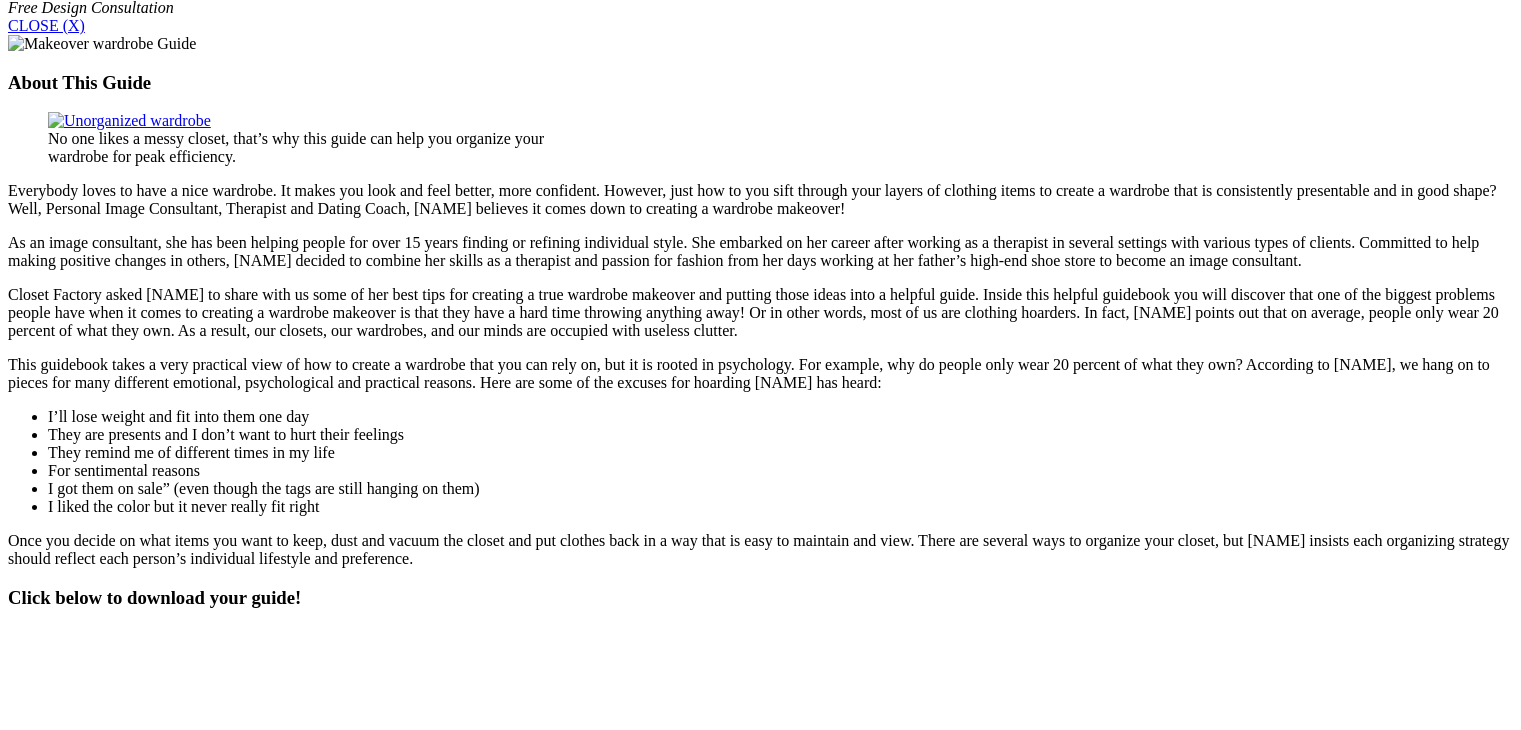 scroll, scrollTop: 1276, scrollLeft: 0, axis: vertical 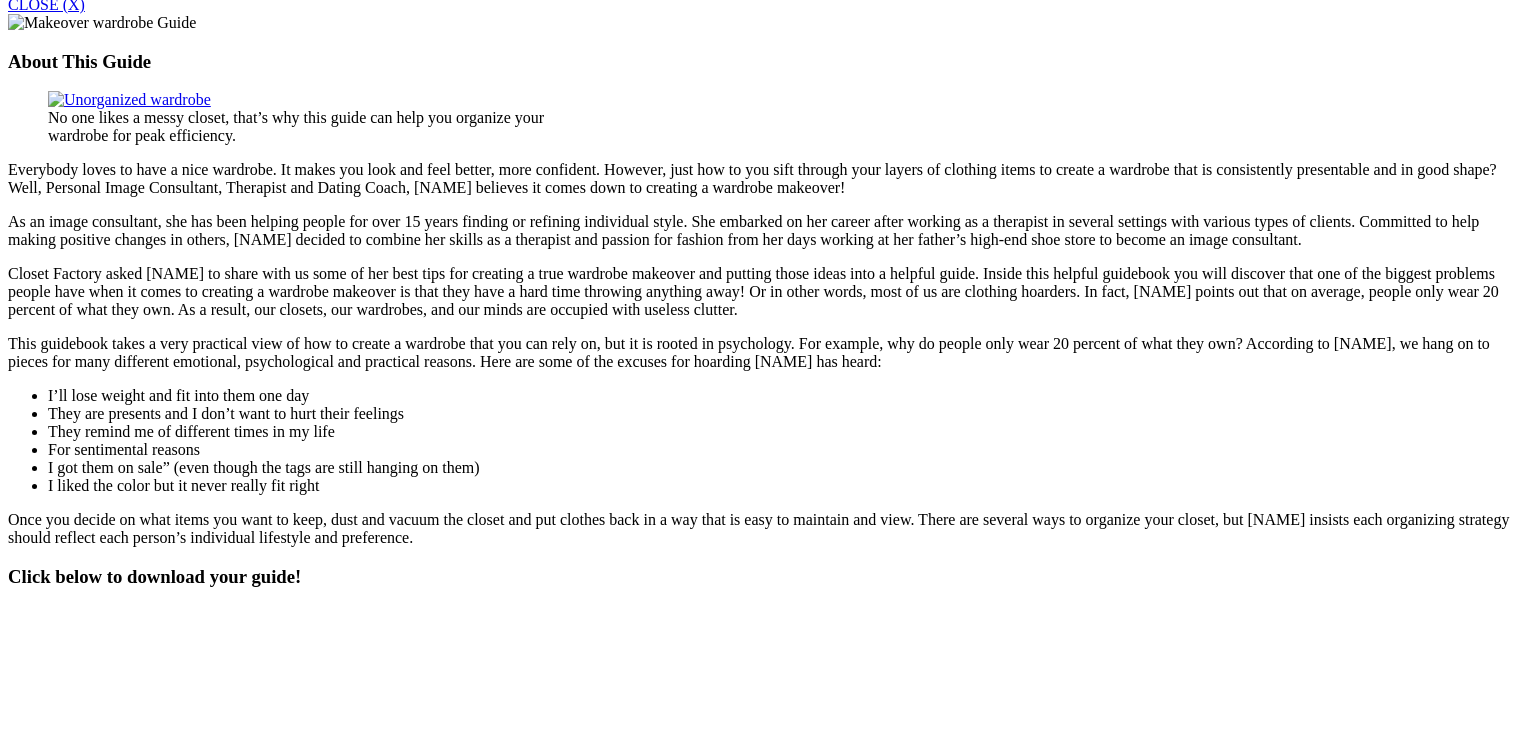 click on "Click below to download your guide!" at bounding box center (760, 577) 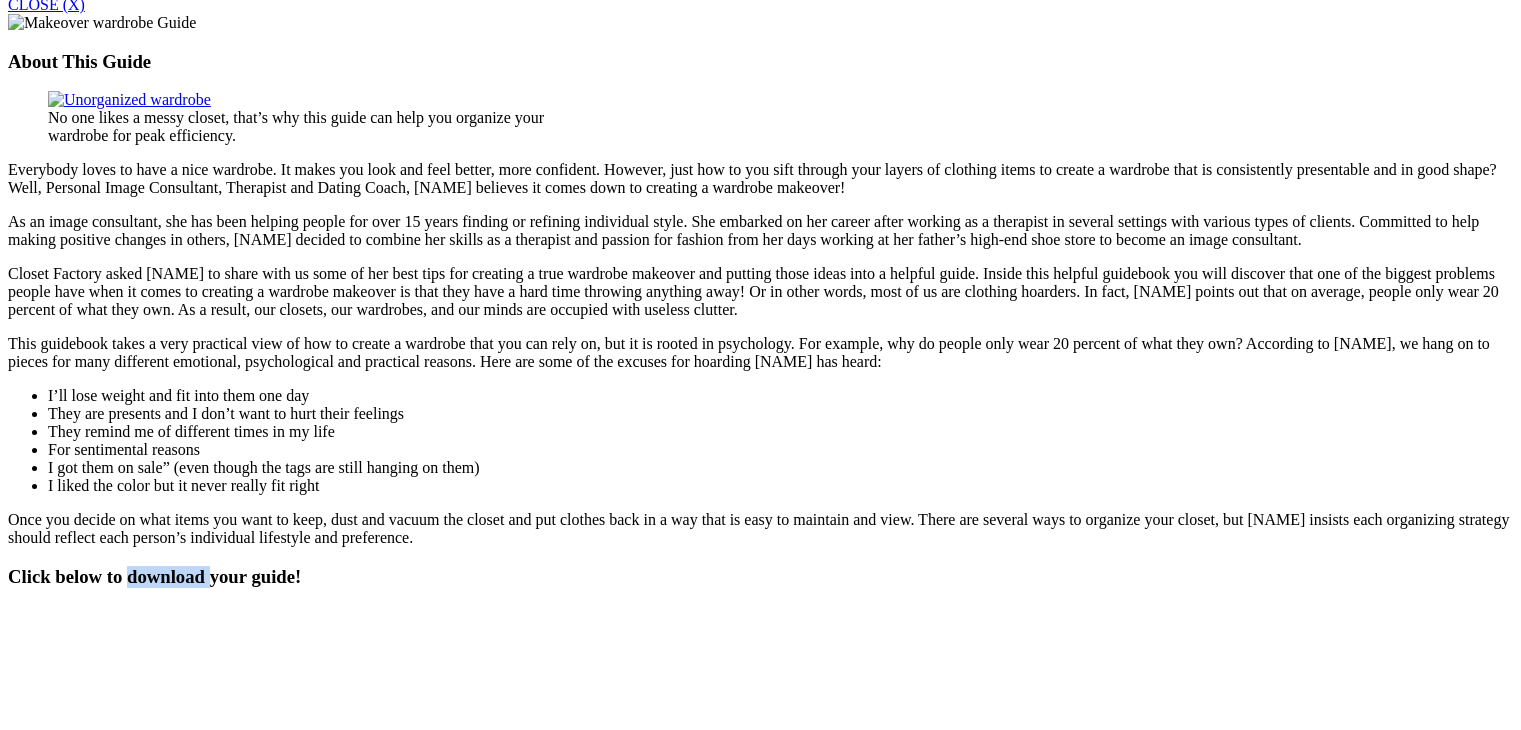 click on "Click below to download your guide!" at bounding box center (760, 577) 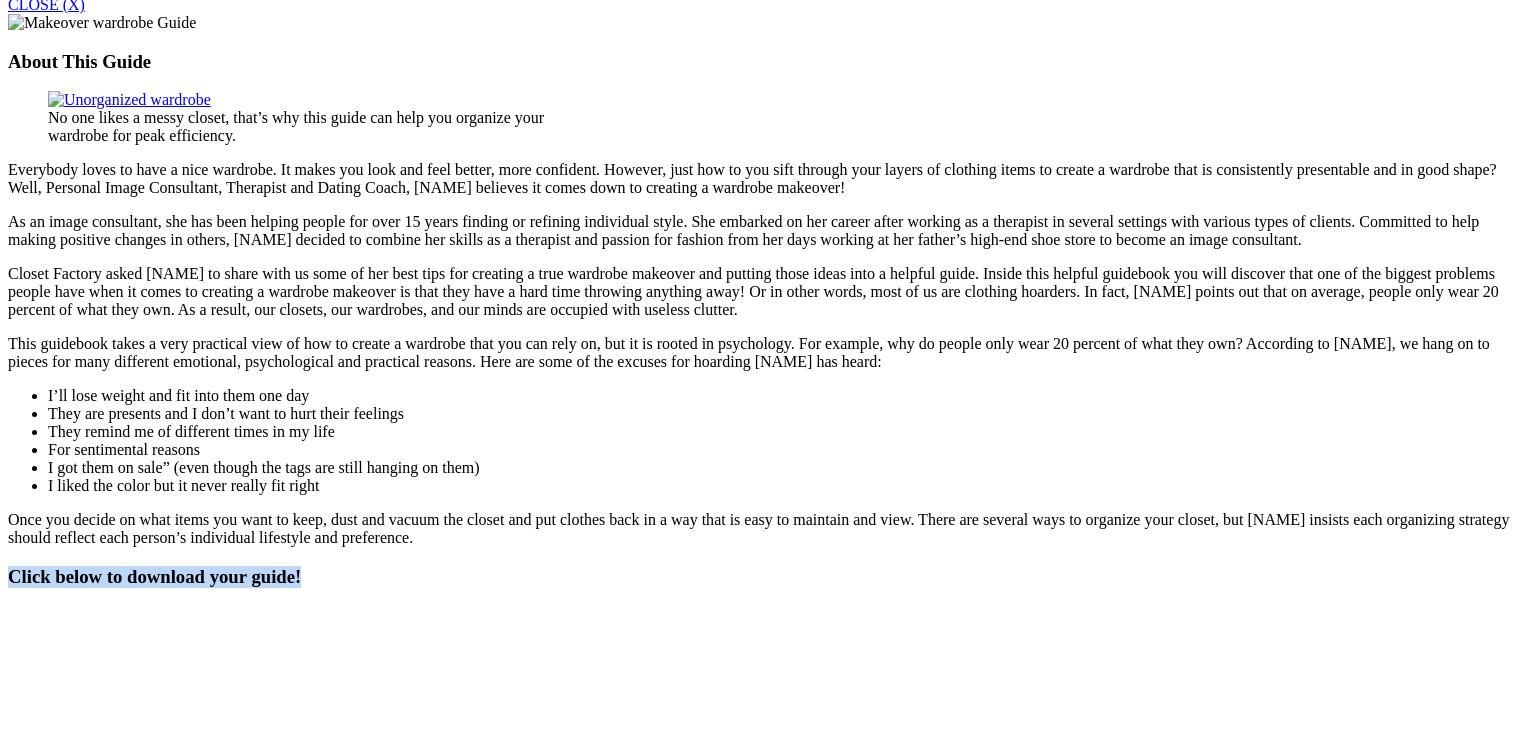 click on "Click below to download your guide!" at bounding box center [760, 577] 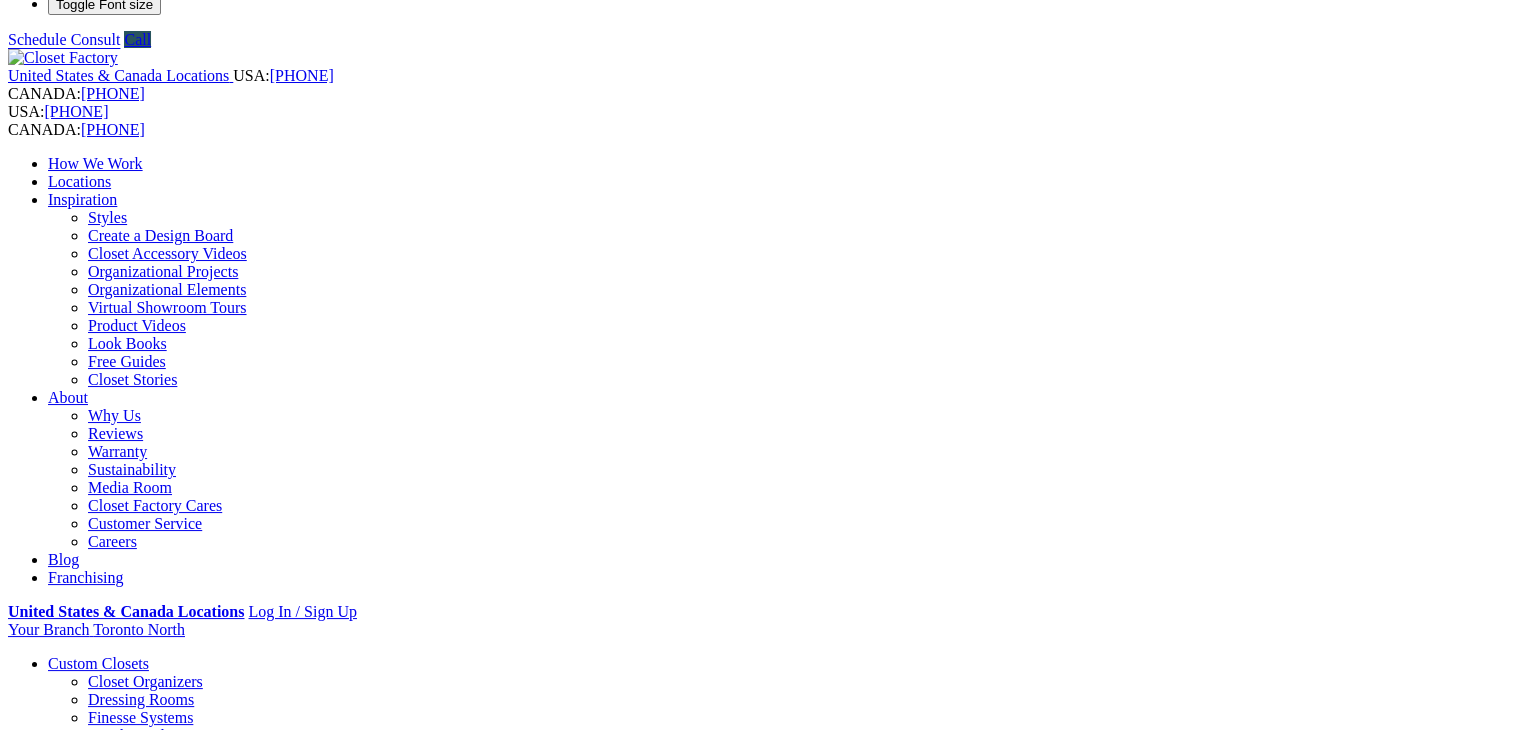 scroll, scrollTop: 0, scrollLeft: 0, axis: both 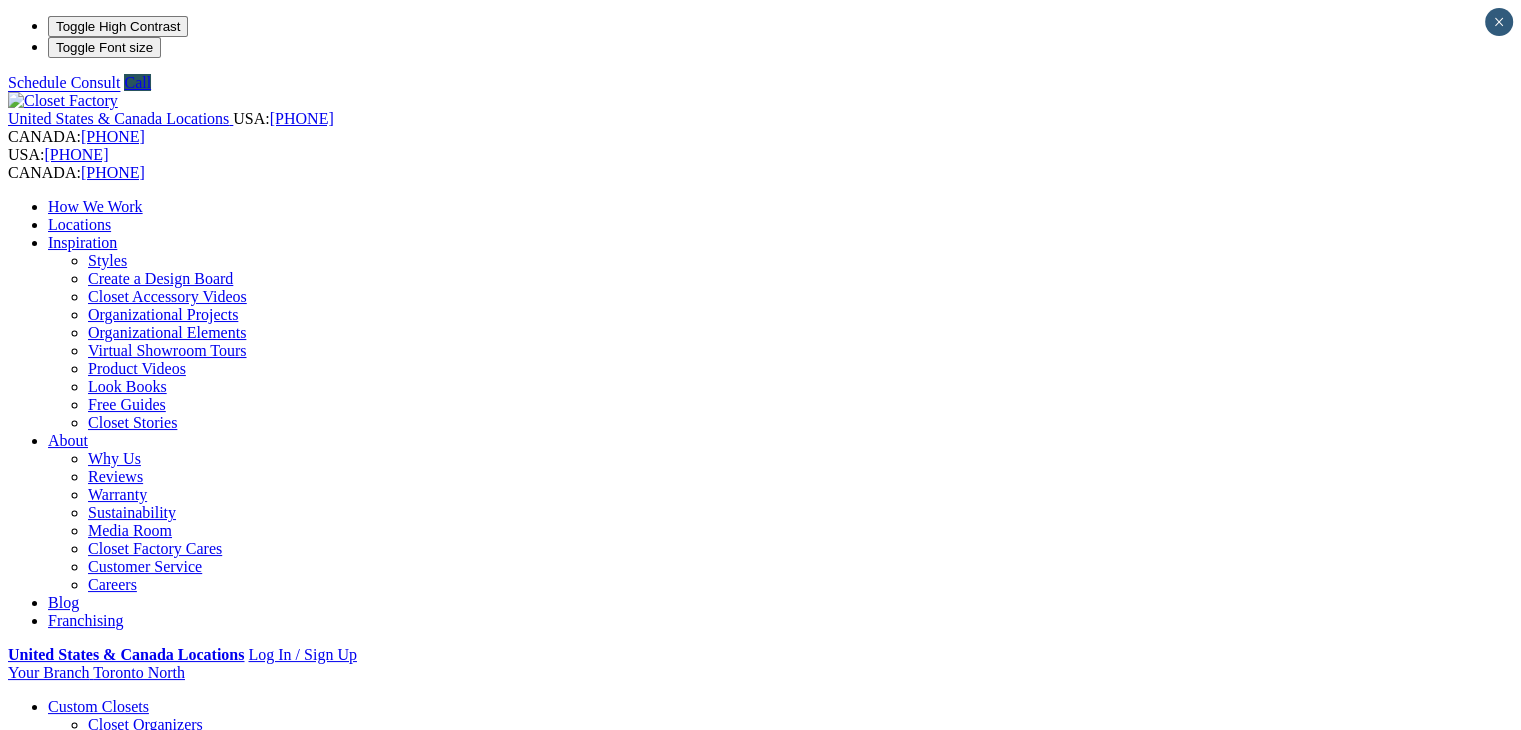 click at bounding box center (102, 1299) 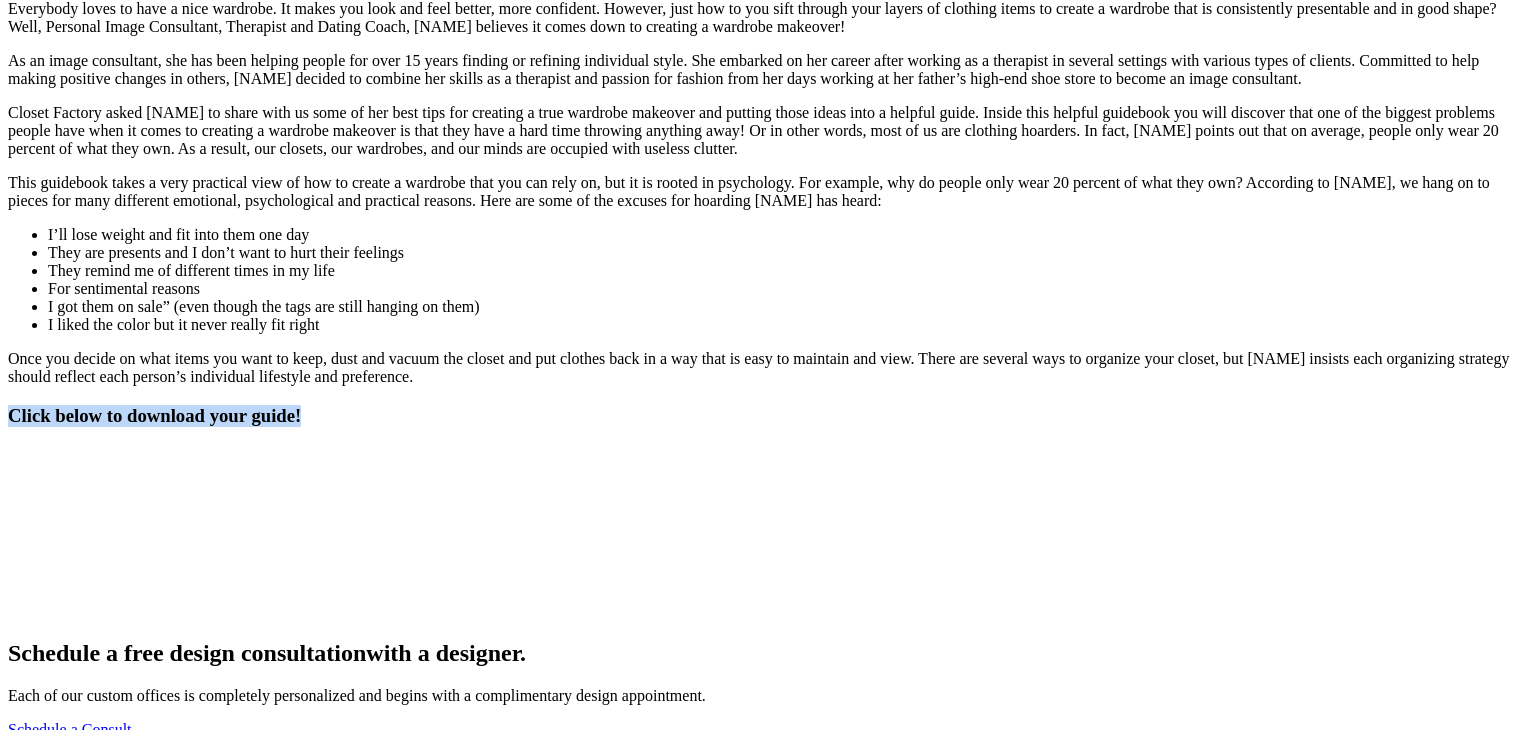 scroll, scrollTop: 1276, scrollLeft: 0, axis: vertical 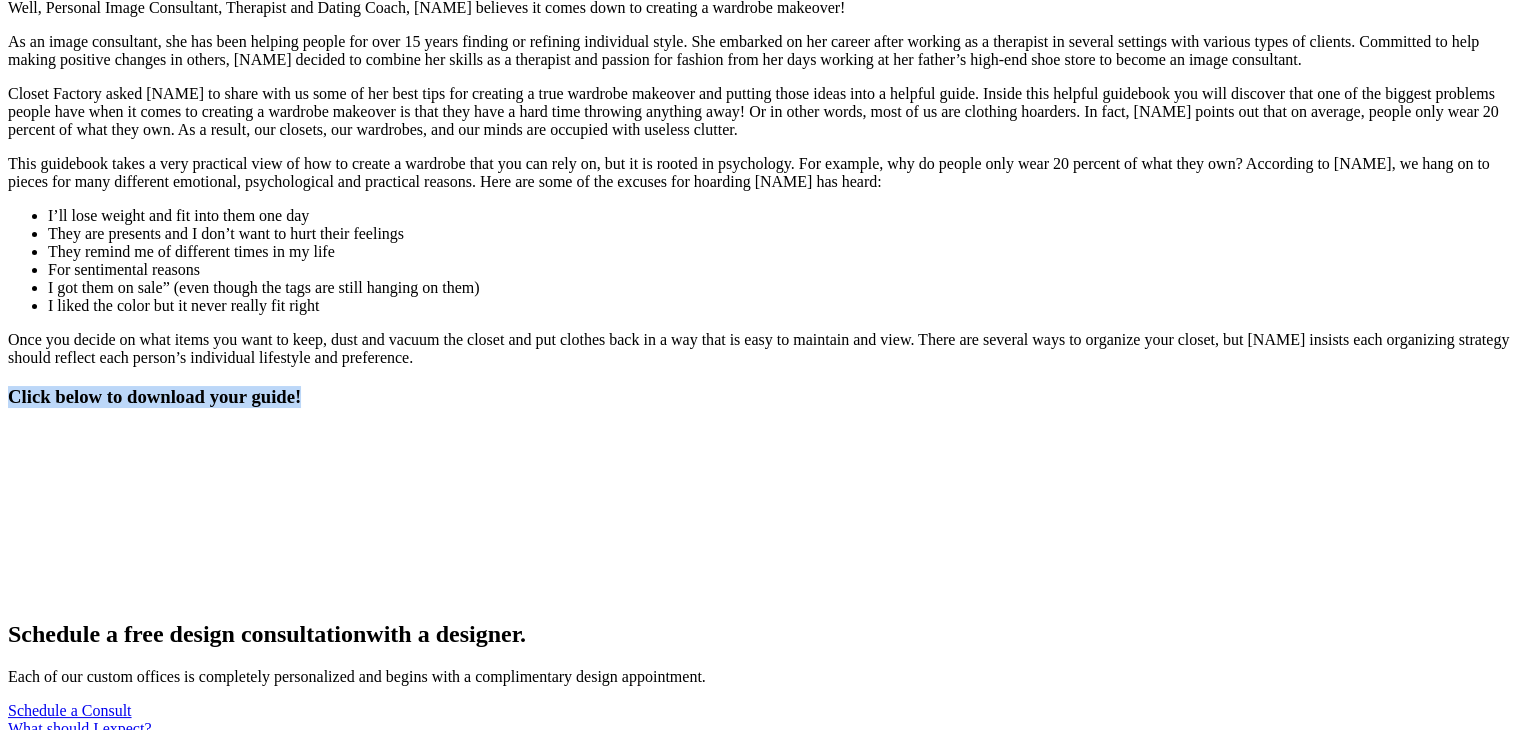 click on "About This Guide No one likes a messy closet, that’s why this guide can help you organize your wardrobe for peak efficiency. Everybody loves to have a nice wardrobe. It makes you look and feel better, more confident. However, just how to you sift through your layers of clothing items to create a wardrobe that is consistently presentable and in good shape? Well, Personal Image Consultant, Therapist and Dating Coach, Kimberly Seltzer believes it comes down to creating a wardrobe makeover! As an image consultant, she has been helping people for over 15 years finding or refining individual style. She embarked on her career after working as a therapist in several settings with various types of clients. Committed to help making positive changes in others, Kimberly decided to combine her skills as a therapist and passion for fashion from her days working at her father’s high-end shoe store to become an image consultant. I’ll lose weight and fit into them one day They remind me of different times in my life" at bounding box center [760, 217] 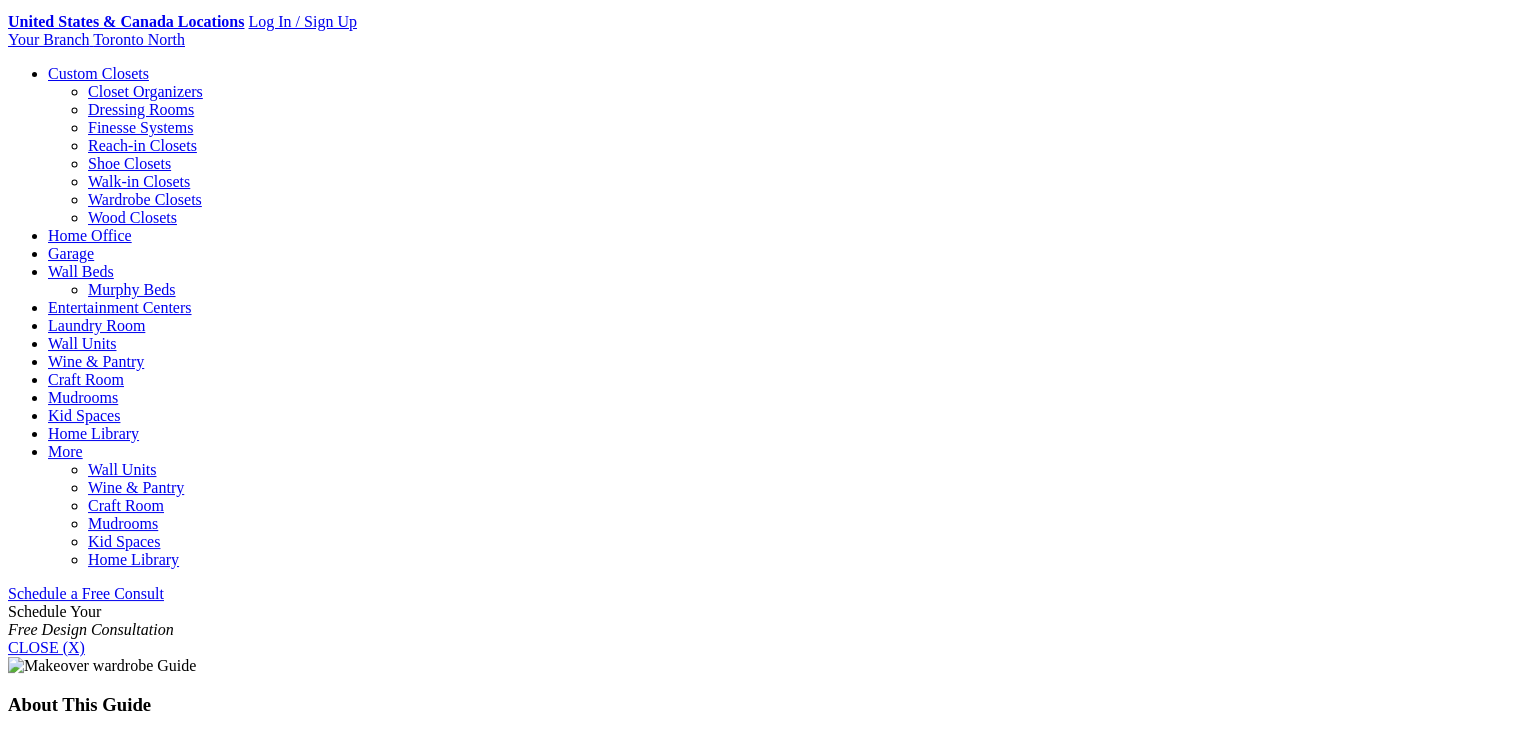 scroll, scrollTop: 398, scrollLeft: 0, axis: vertical 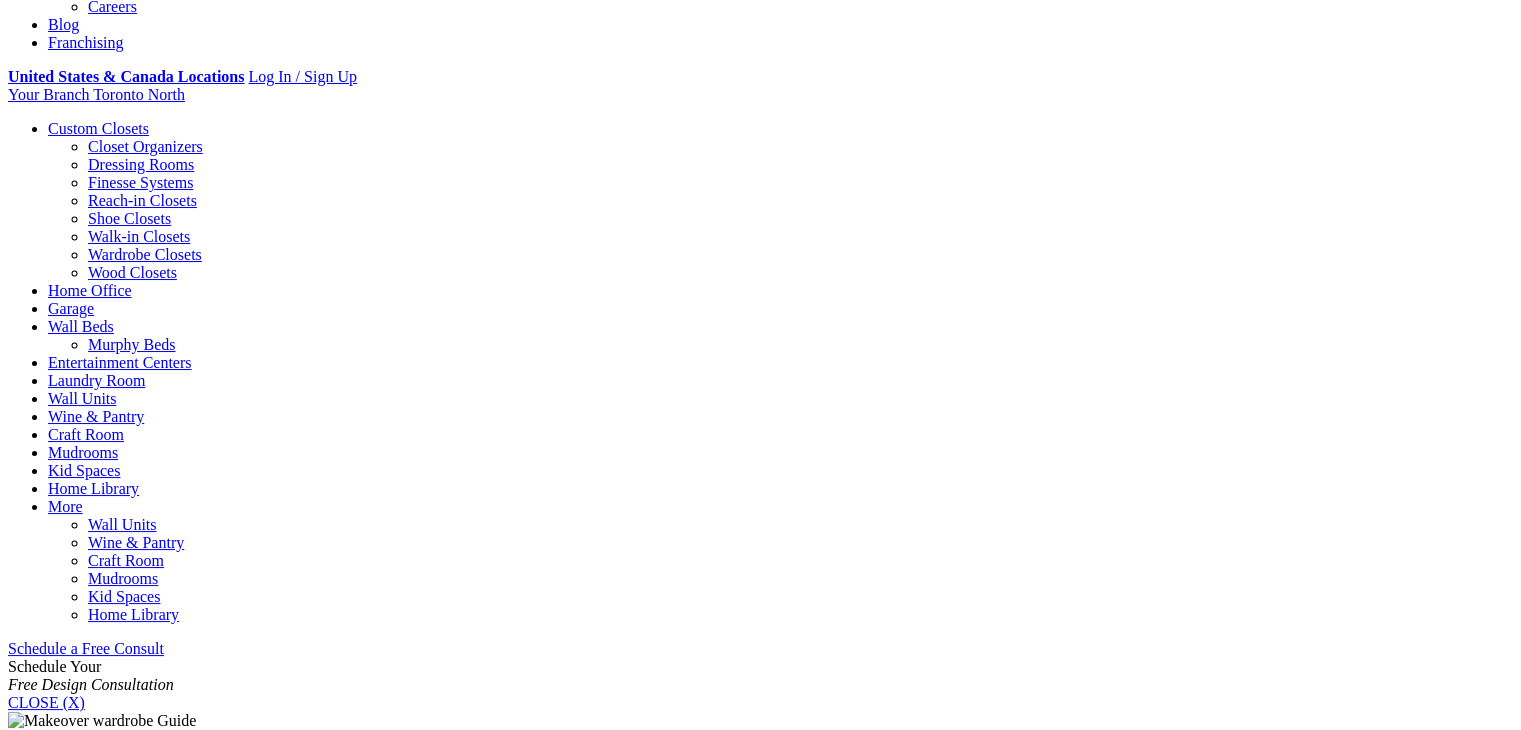 click on "Everybody loves to have a nice wardrobe. It makes you look and feel better, more confident. However, just how to you sift through your layers of clothing items to create a wardrobe that is consistently presentable and in good shape? Well, Personal Image Consultant, Therapist and Dating Coach, Kimberly Seltzer believes it comes down to creating a wardrobe makeover!" at bounding box center [760, 877] 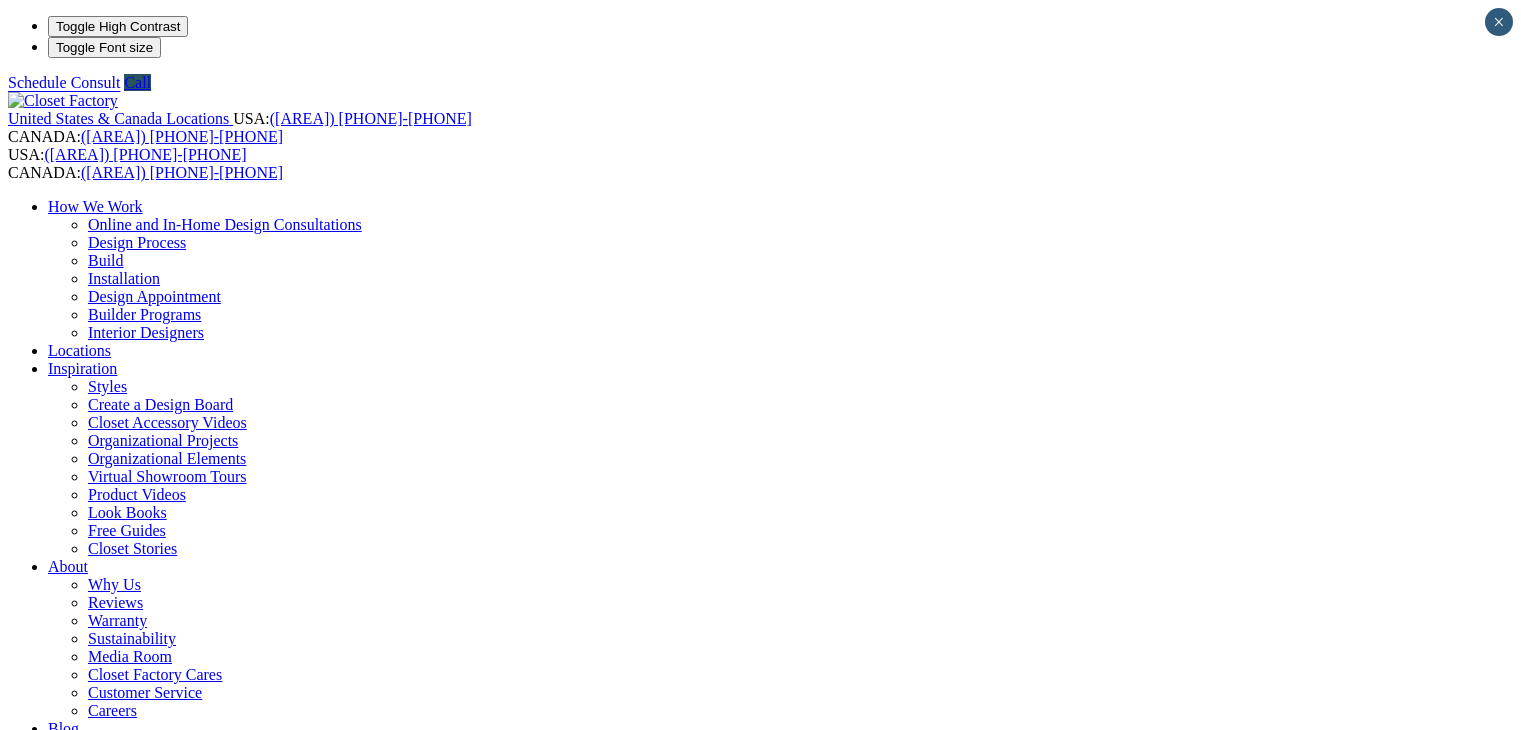 scroll, scrollTop: 0, scrollLeft: 0, axis: both 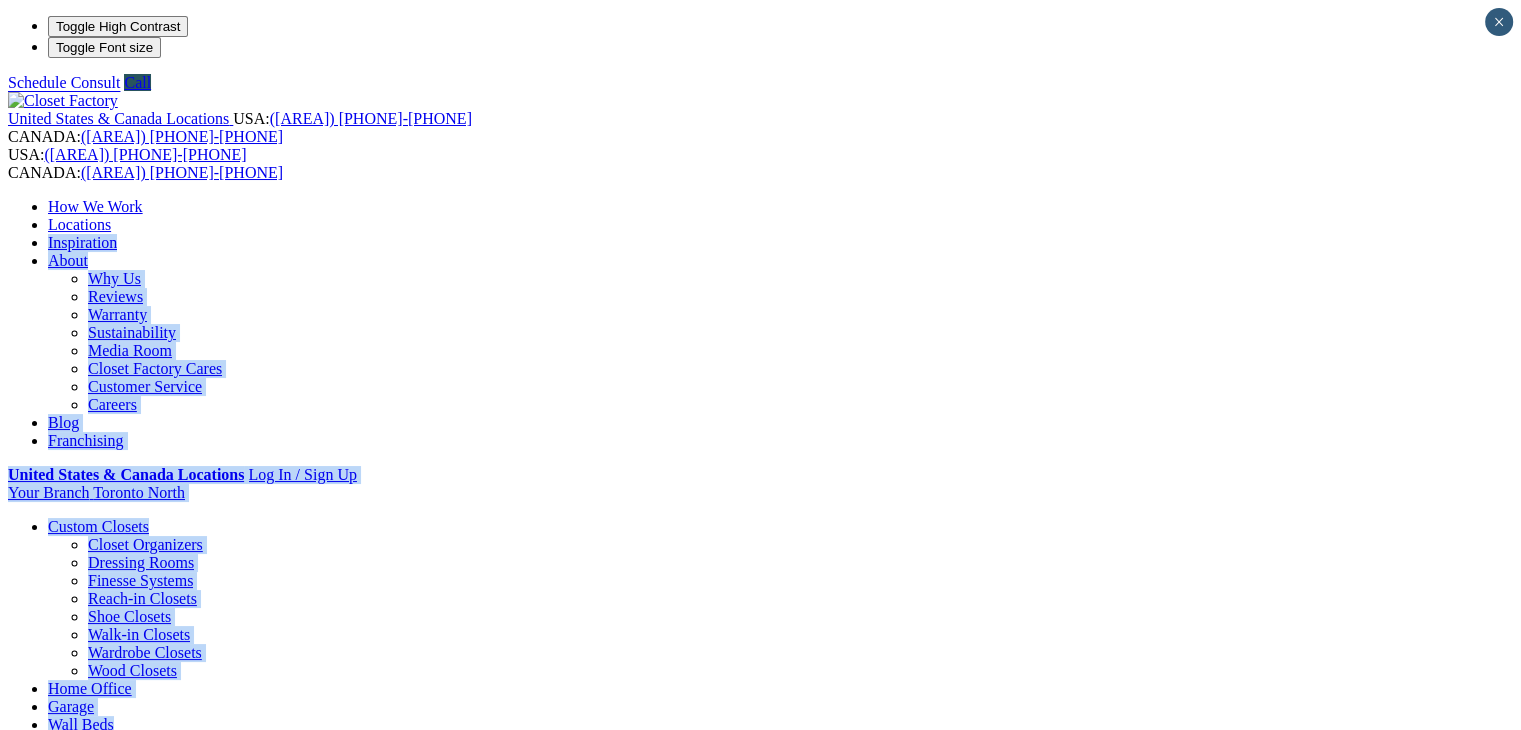 drag, startPoint x: 755, startPoint y: 237, endPoint x: 654, endPoint y: -71, distance: 324.13733 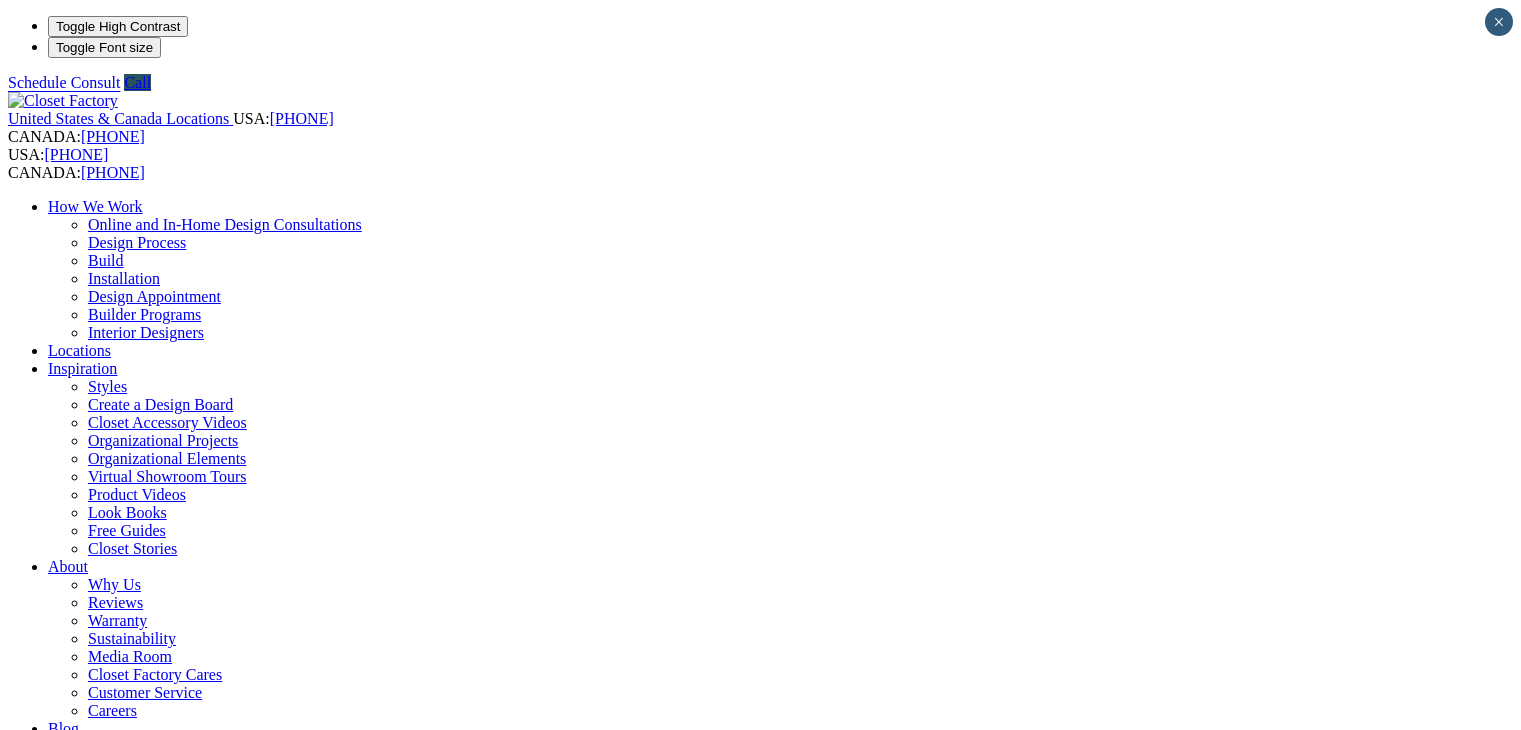 scroll, scrollTop: 0, scrollLeft: 0, axis: both 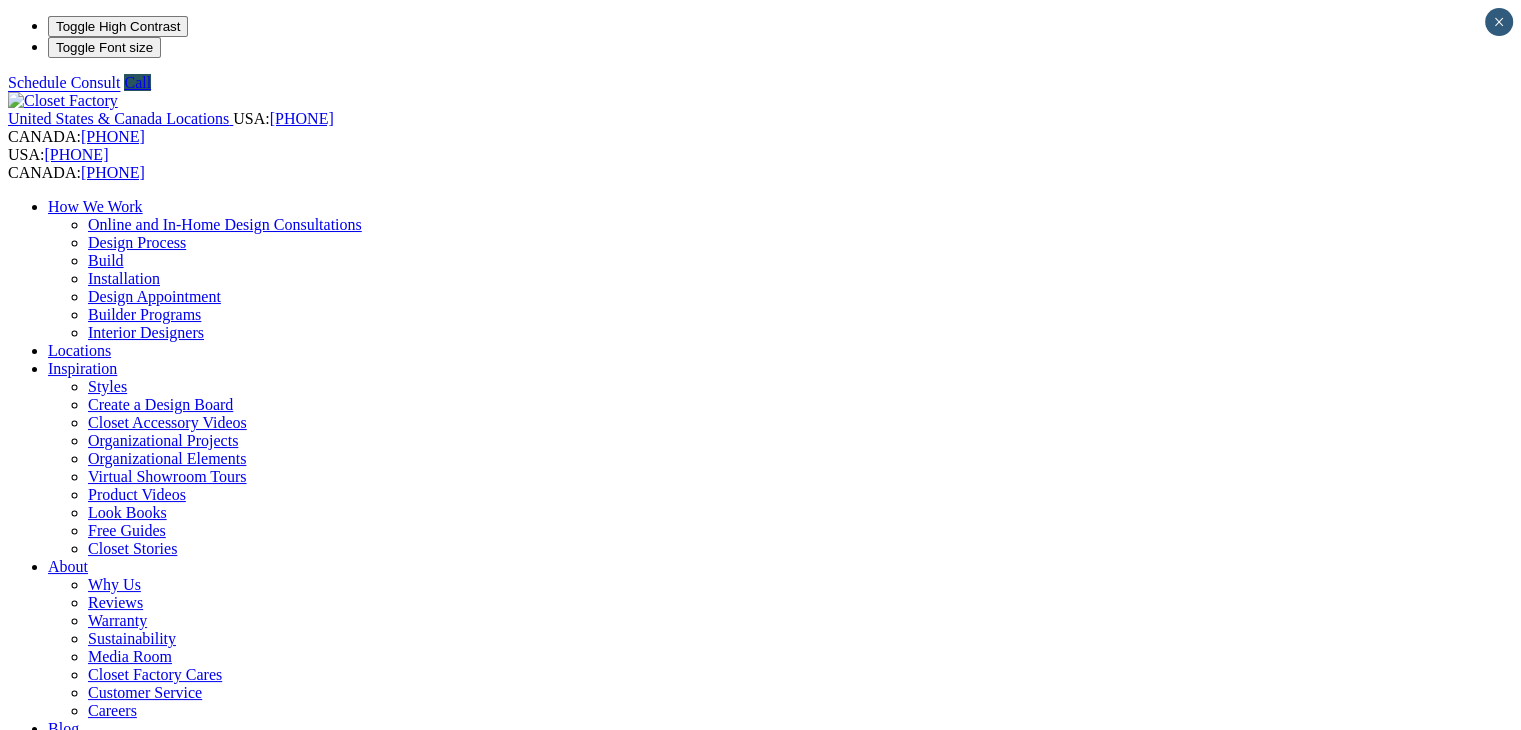 click on "About this Guide While you wear clothes on a daily basis, do you know how to organize your wardrobe on a daily basis? In the following pages, we have assembled some useful tips to help you organize your wardrobe and closet. This guide was written with the help of best-selling author and organizing expert Regina Leeds, so we know the tips are tried and true, and will keep your closet and wardrobe organized. This guide breaks down how to organize your wardrobe into several strategies. The first organization strategy encourages her readers to try is to group your clothes by type. This means organizing by grouping all of your slacks together, your jeans together and your blouses together and so on. This strategy creates wardrobe sections which will make getting dressed faster and less challenging. Even if you don’t have an extensive wardrobe, this guide explains how you can group casual from corporate or keeping warm-weather outfits separated from cold-weather outfits. White and Off-whites, Beiges and Browns," at bounding box center [760, 1811] 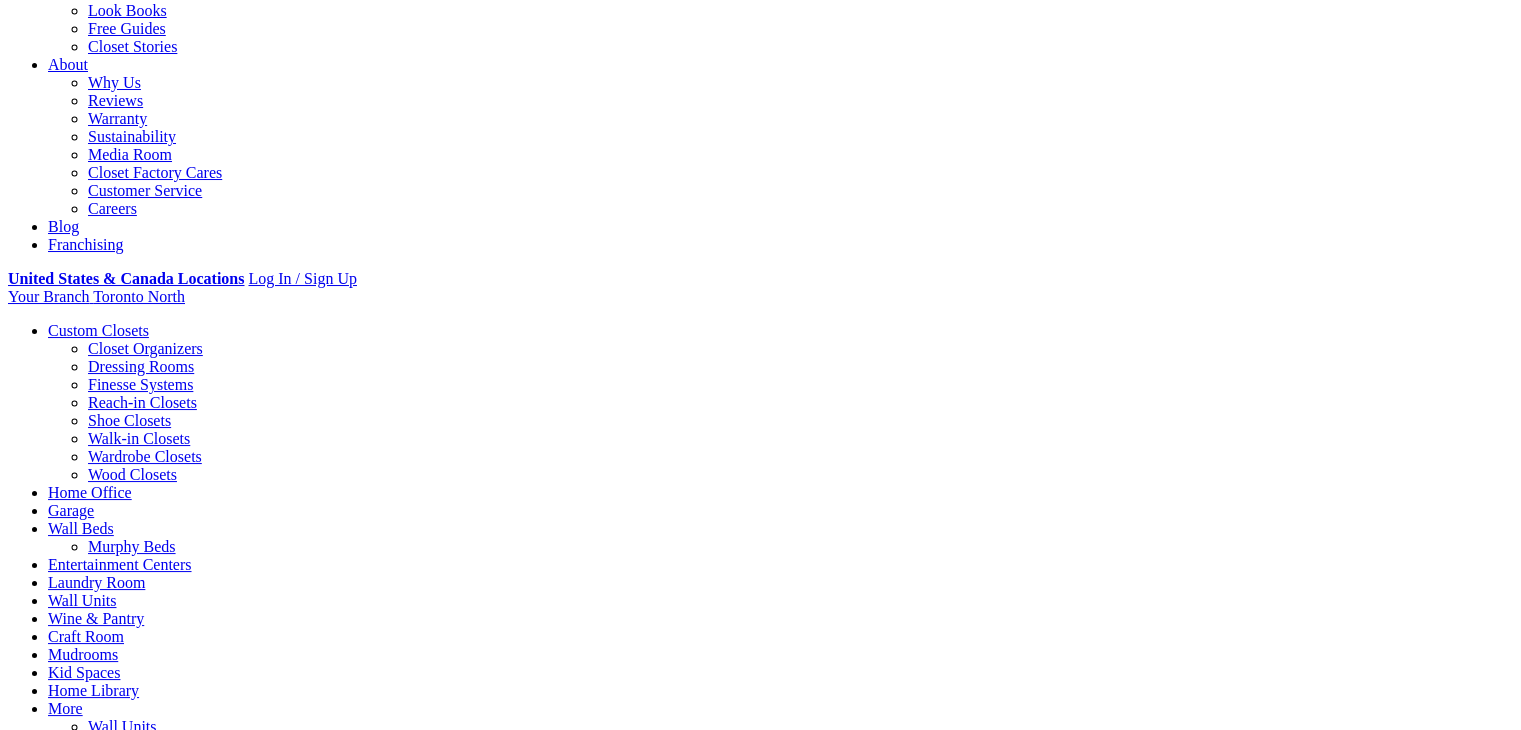 scroll, scrollTop: 0, scrollLeft: 0, axis: both 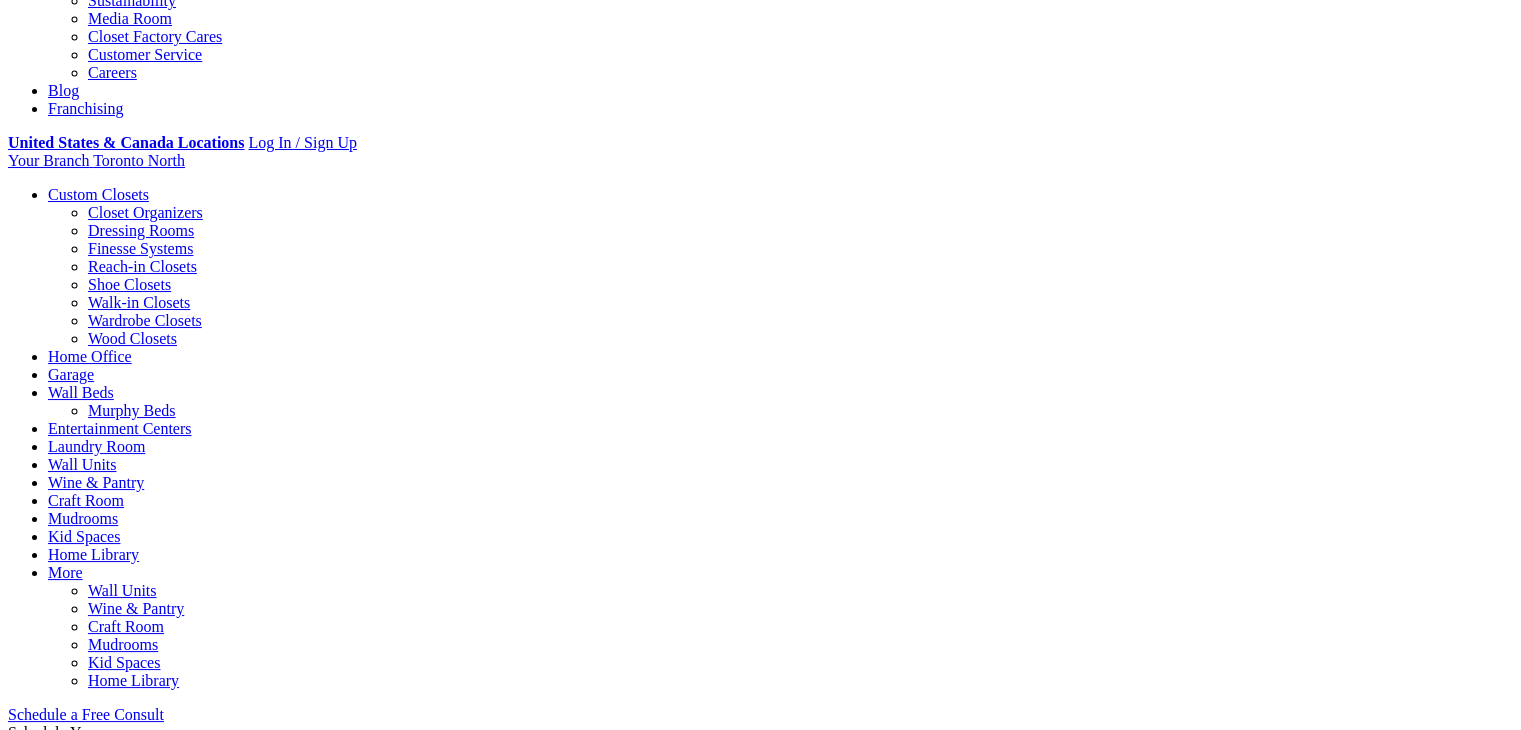 click at bounding box center [269, 3354] 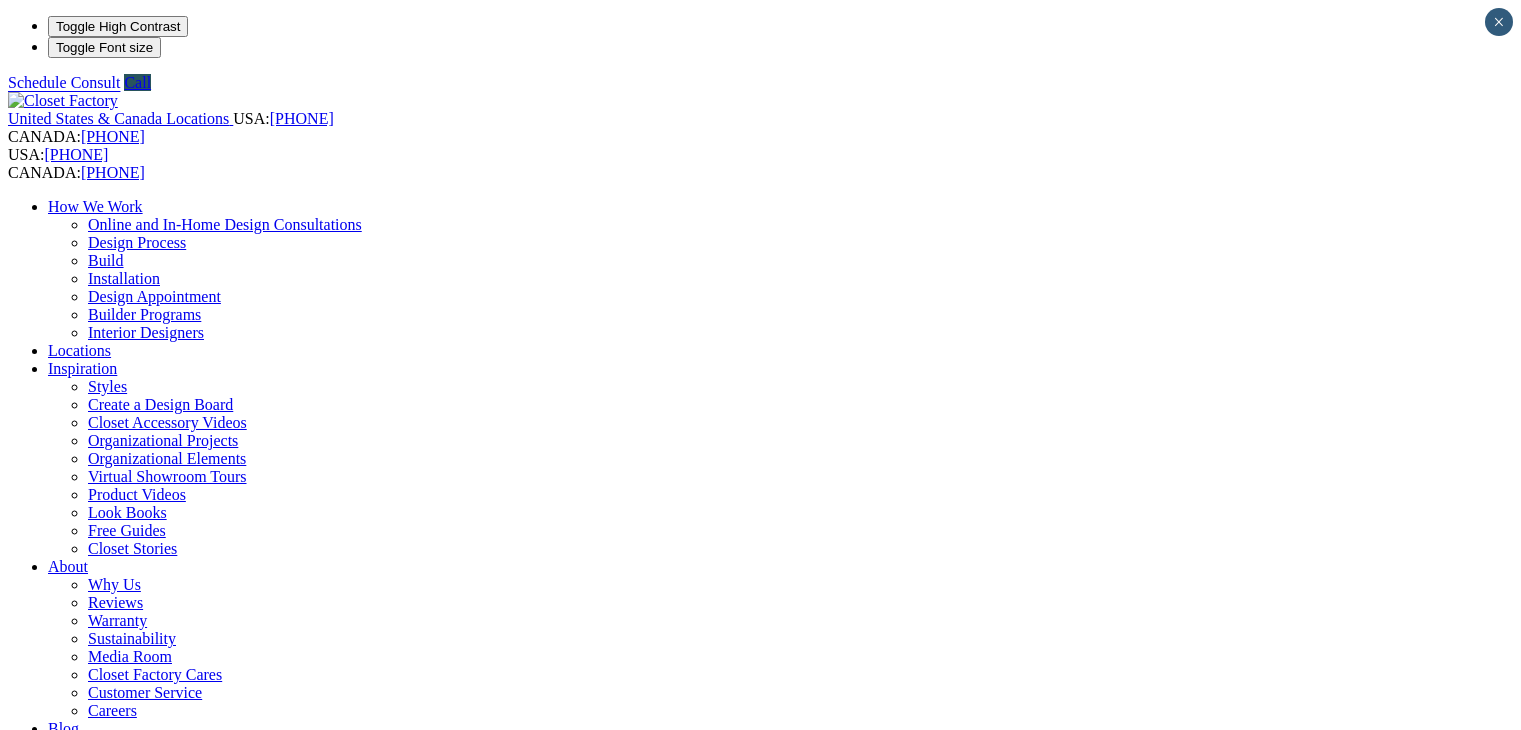 scroll, scrollTop: 0, scrollLeft: 0, axis: both 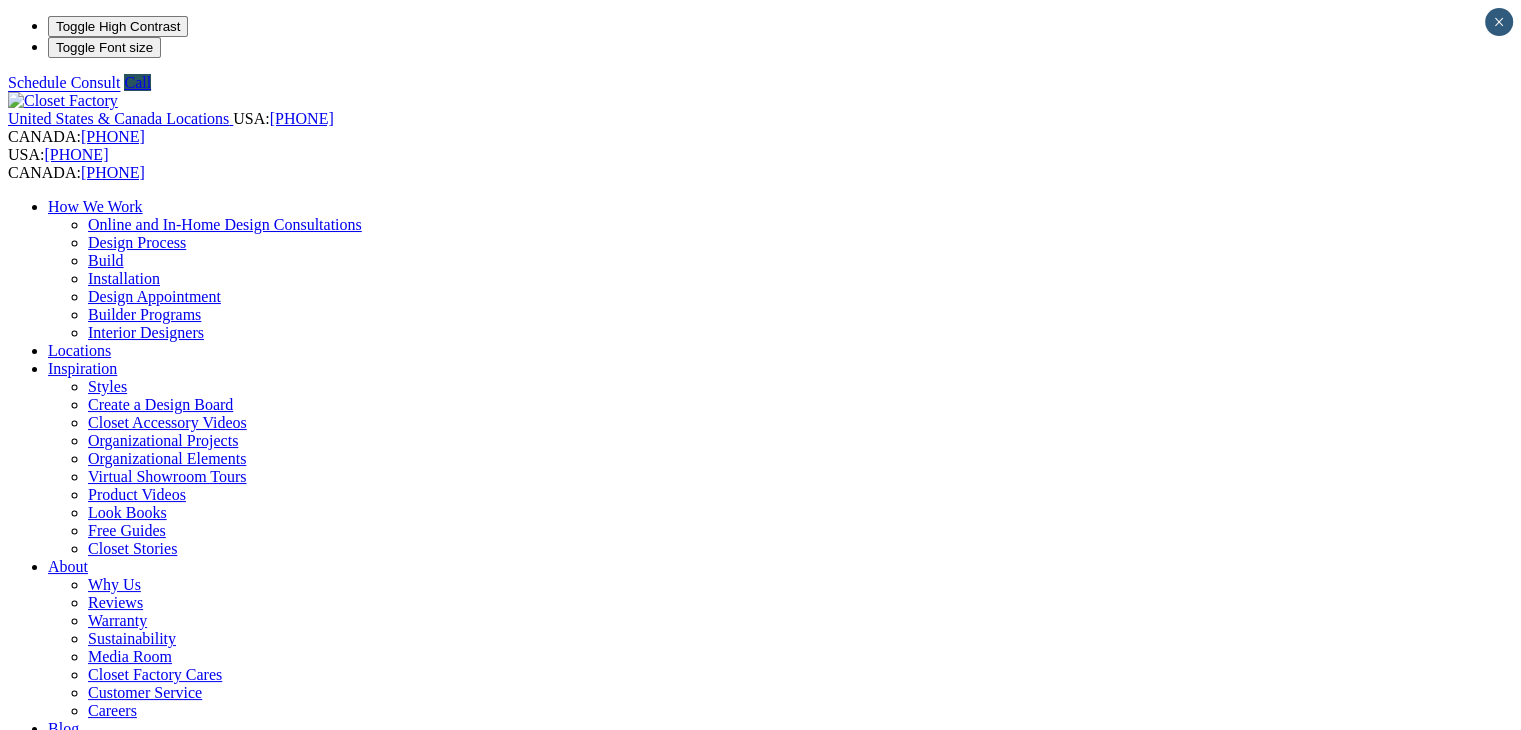 click on "*********" at bounding box center (79, 1529) 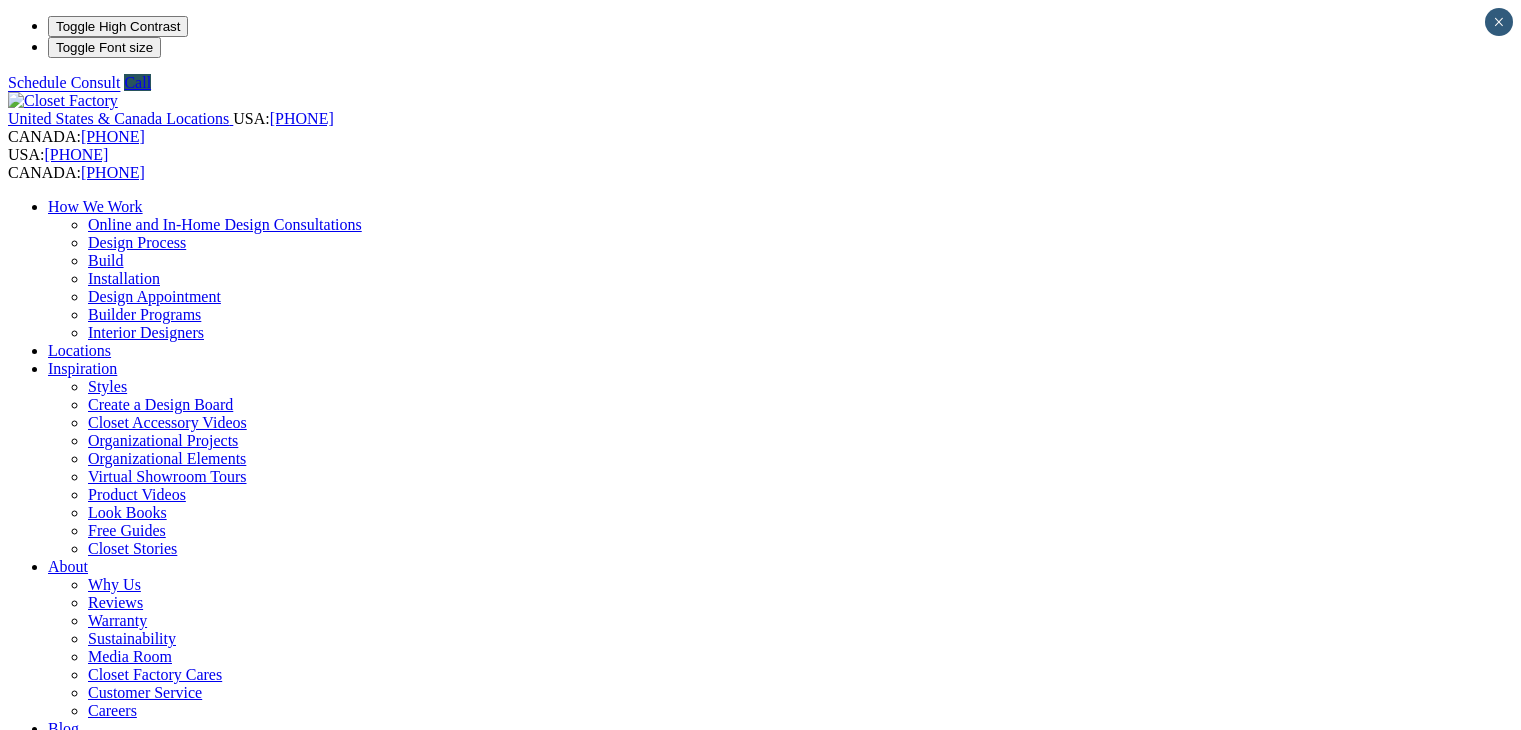 scroll, scrollTop: 0, scrollLeft: 0, axis: both 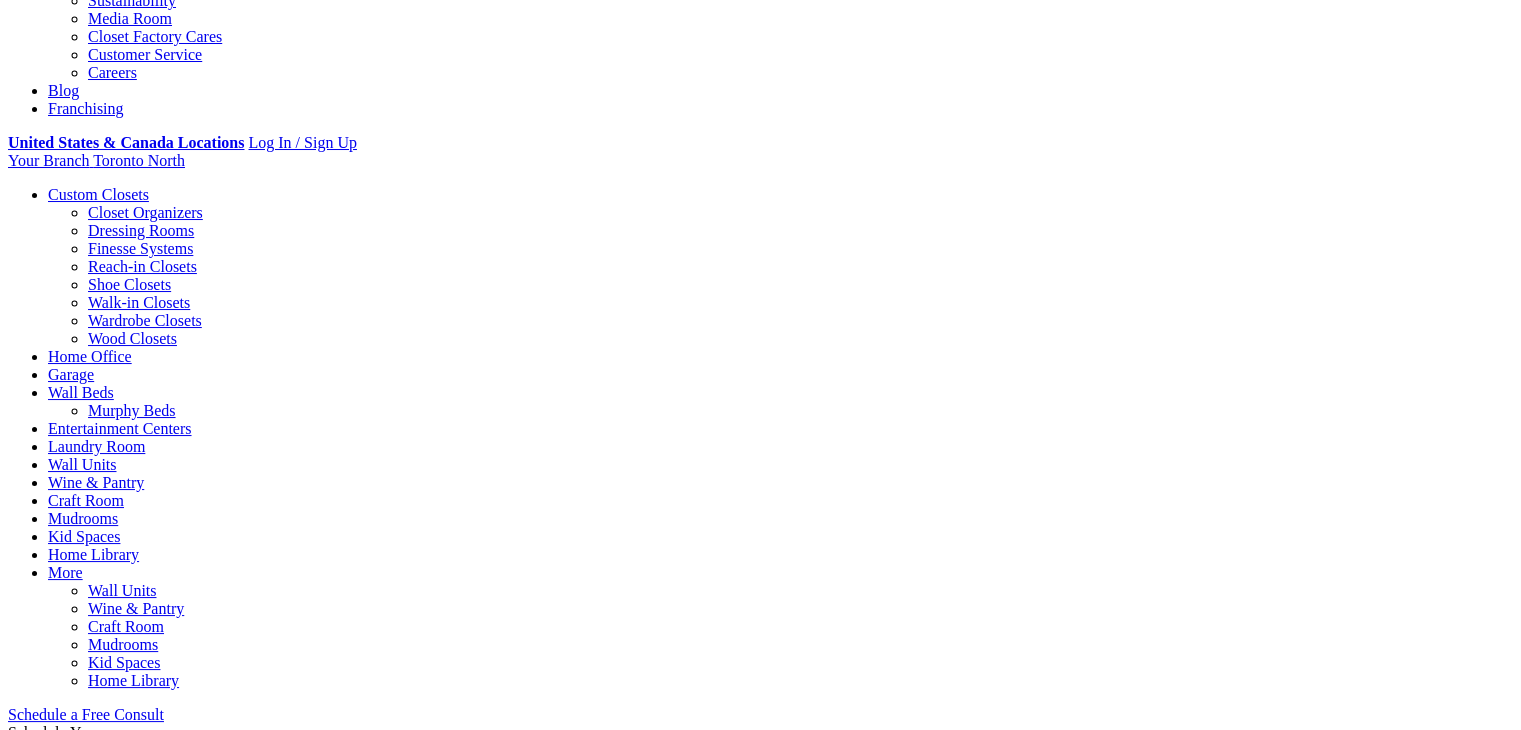 click on "How To Measure Your Closet" at bounding box center (168, 927) 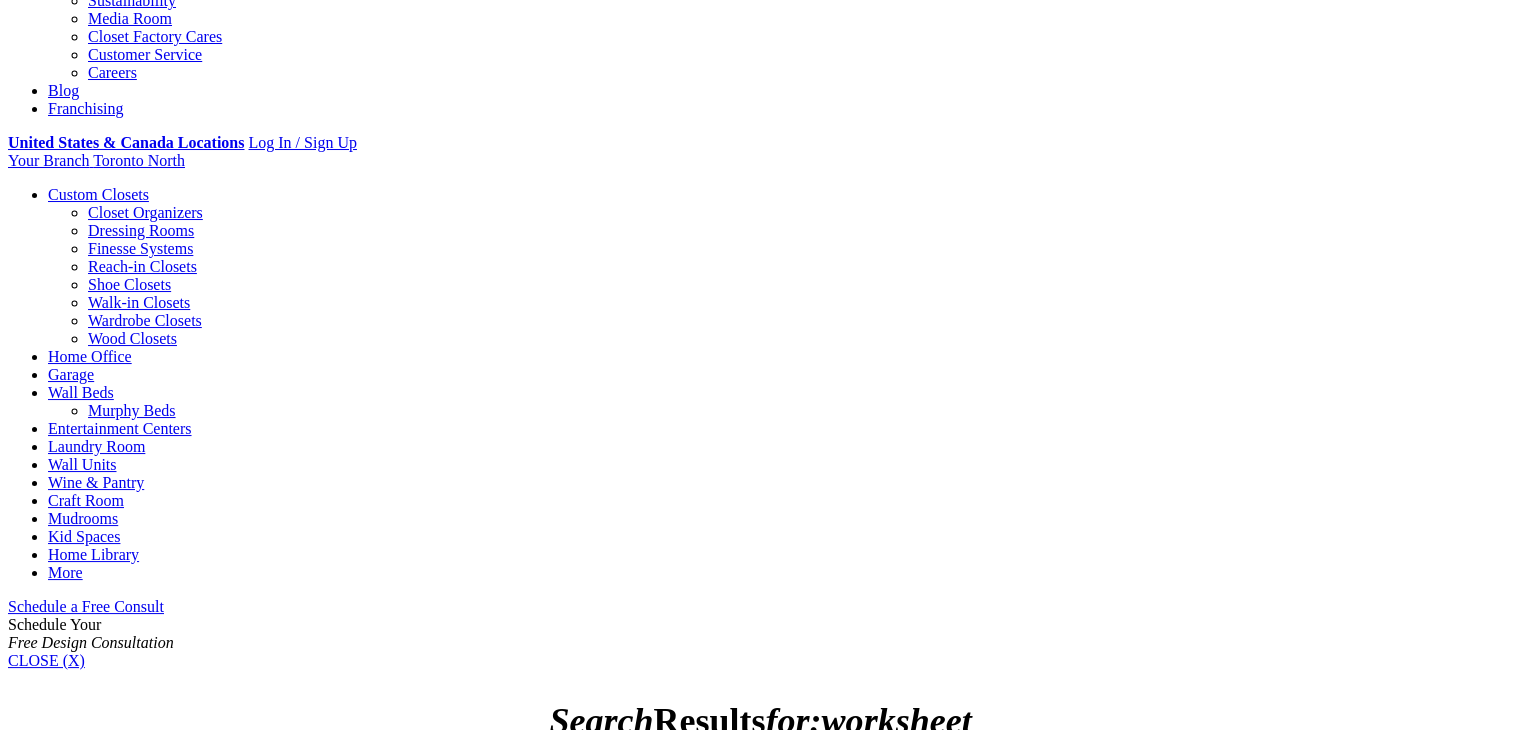 click on "Simple Rules To Keep Gift Giving Organized" at bounding box center [264, 1315] 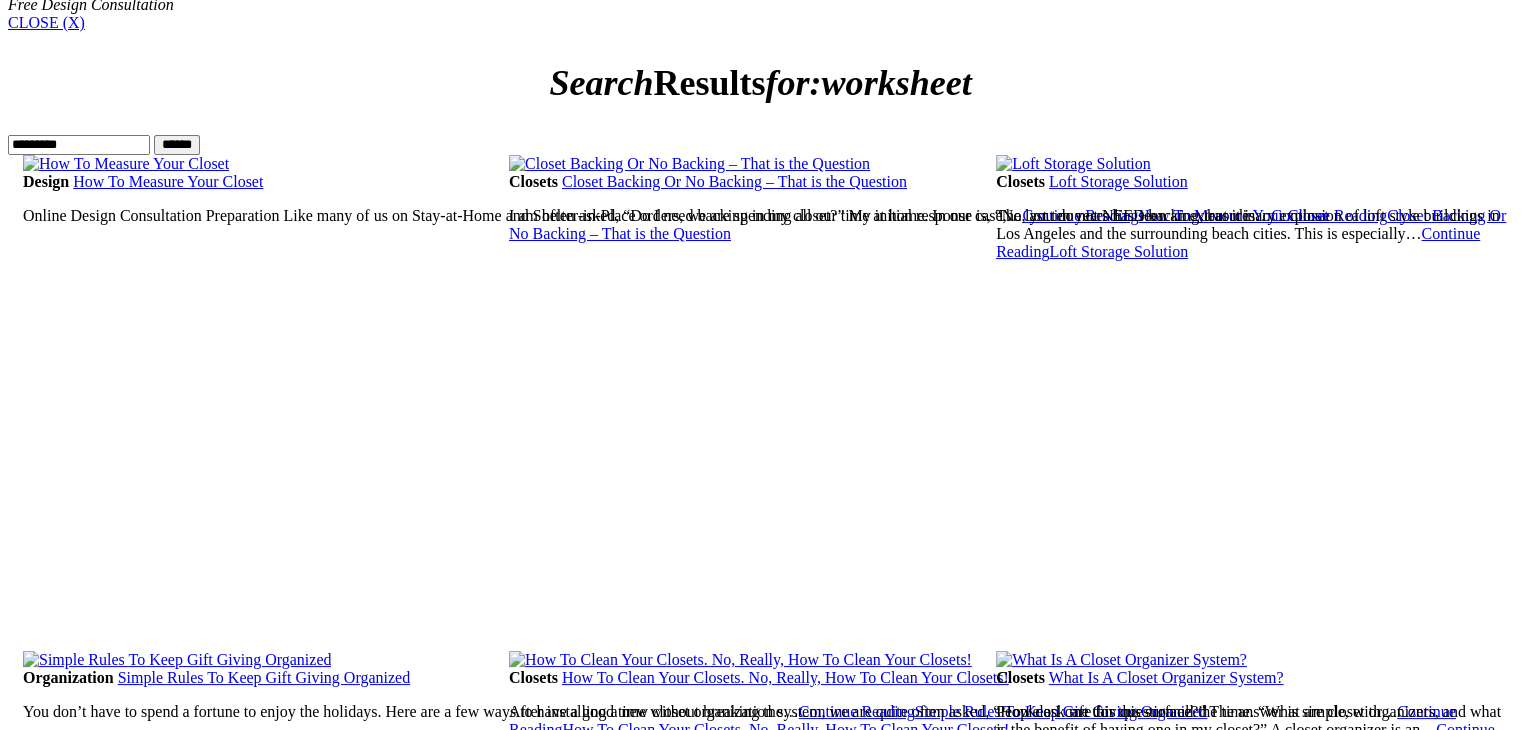 click on "How to Work Around Windows in the Closet Design" at bounding box center [244, 1173] 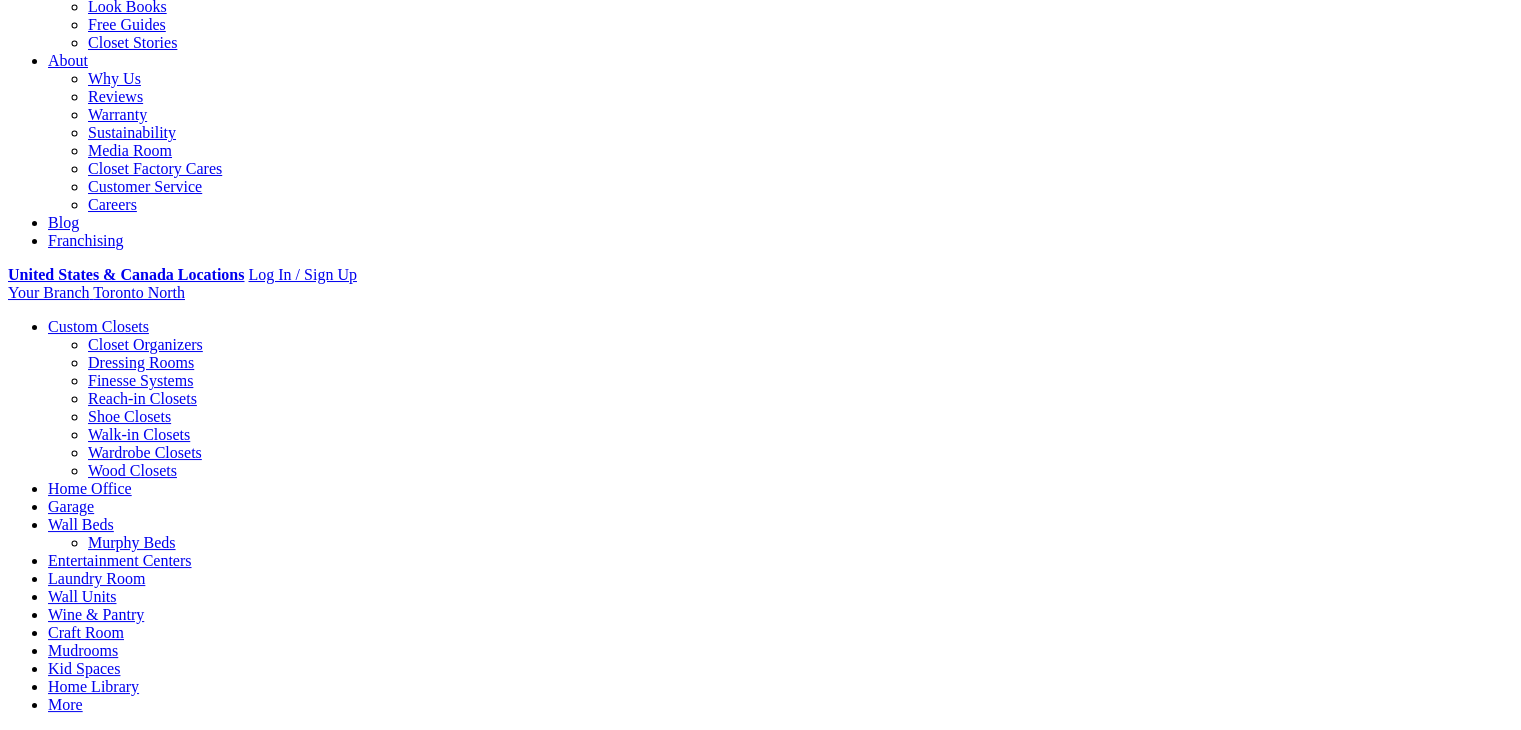 scroll, scrollTop: 0, scrollLeft: 0, axis: both 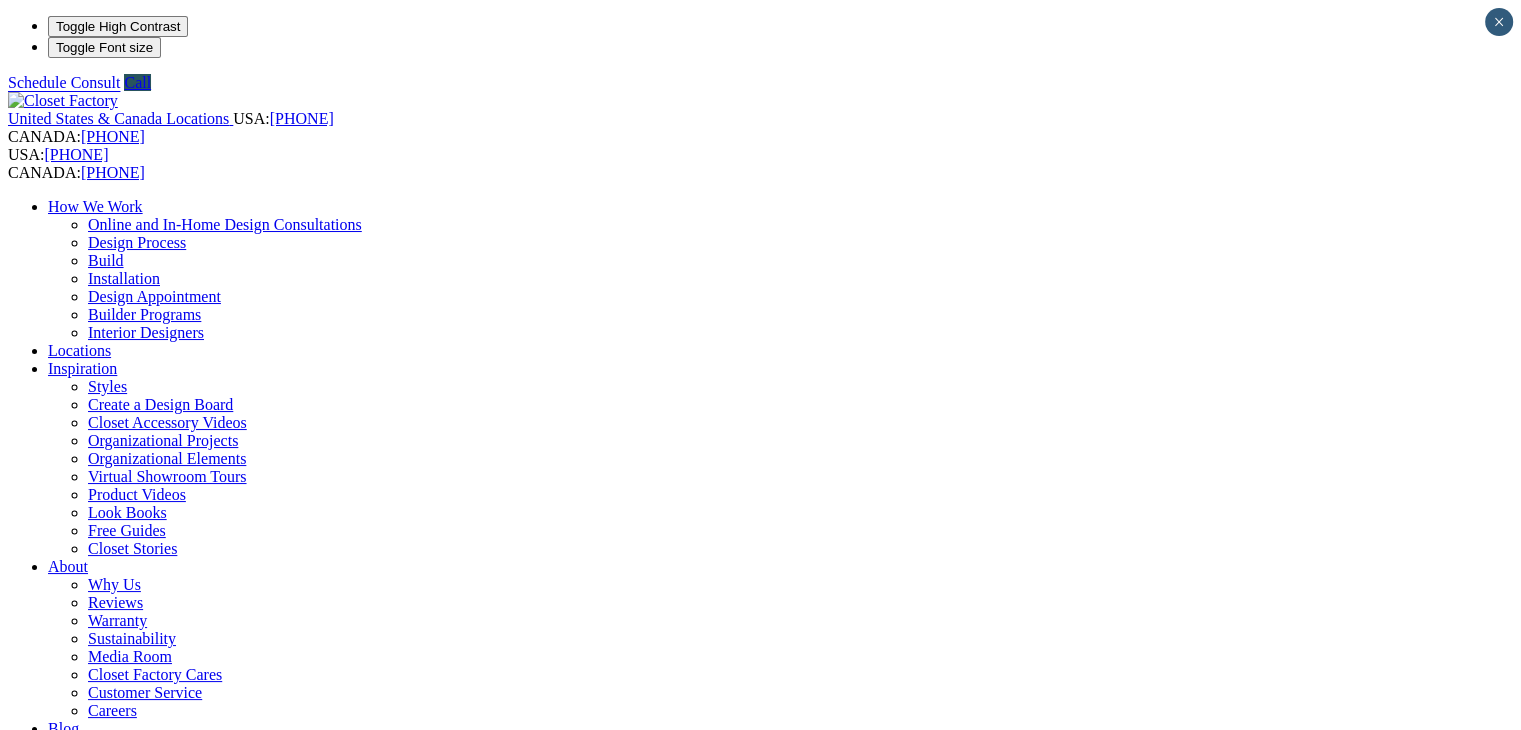 click on "*********" at bounding box center [79, 1421] 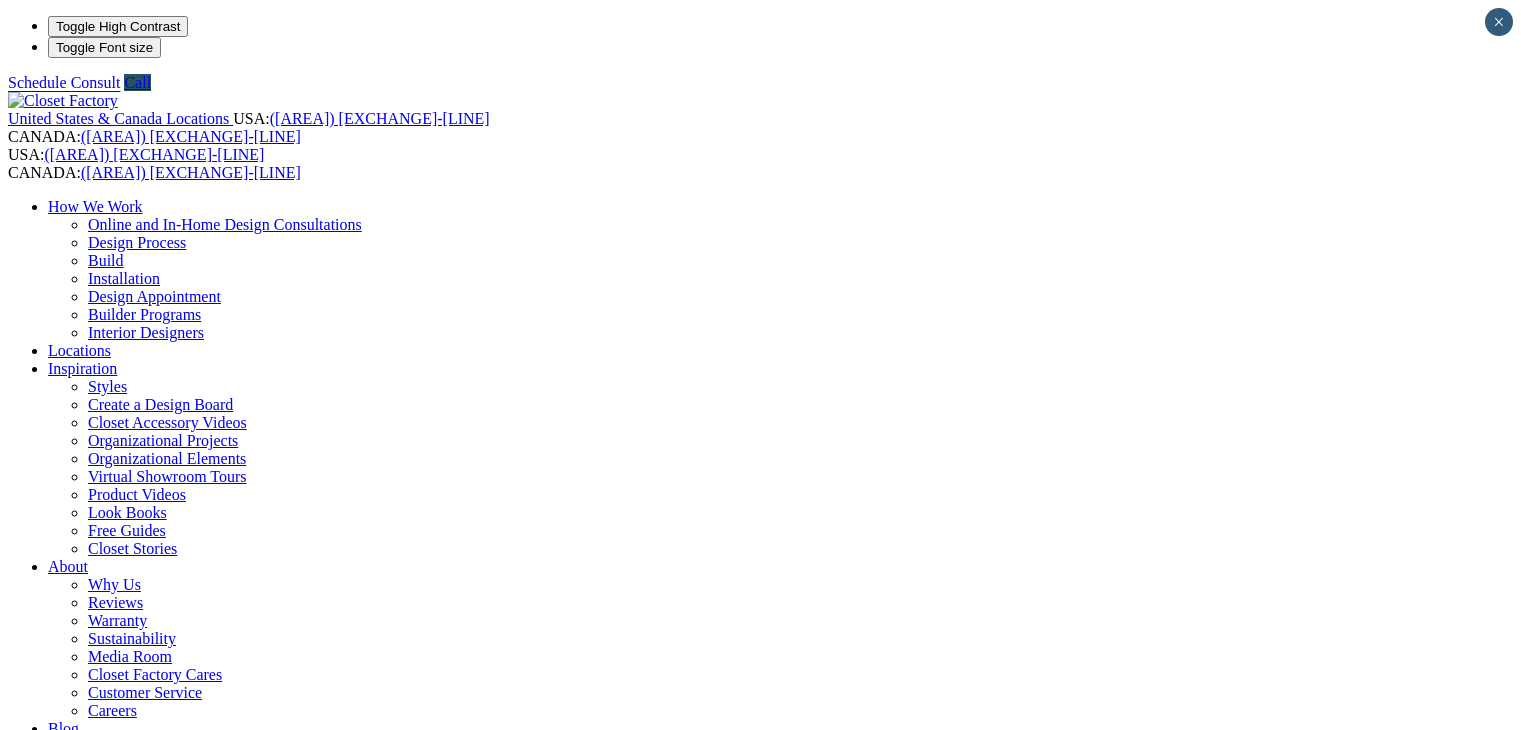 scroll, scrollTop: 0, scrollLeft: 0, axis: both 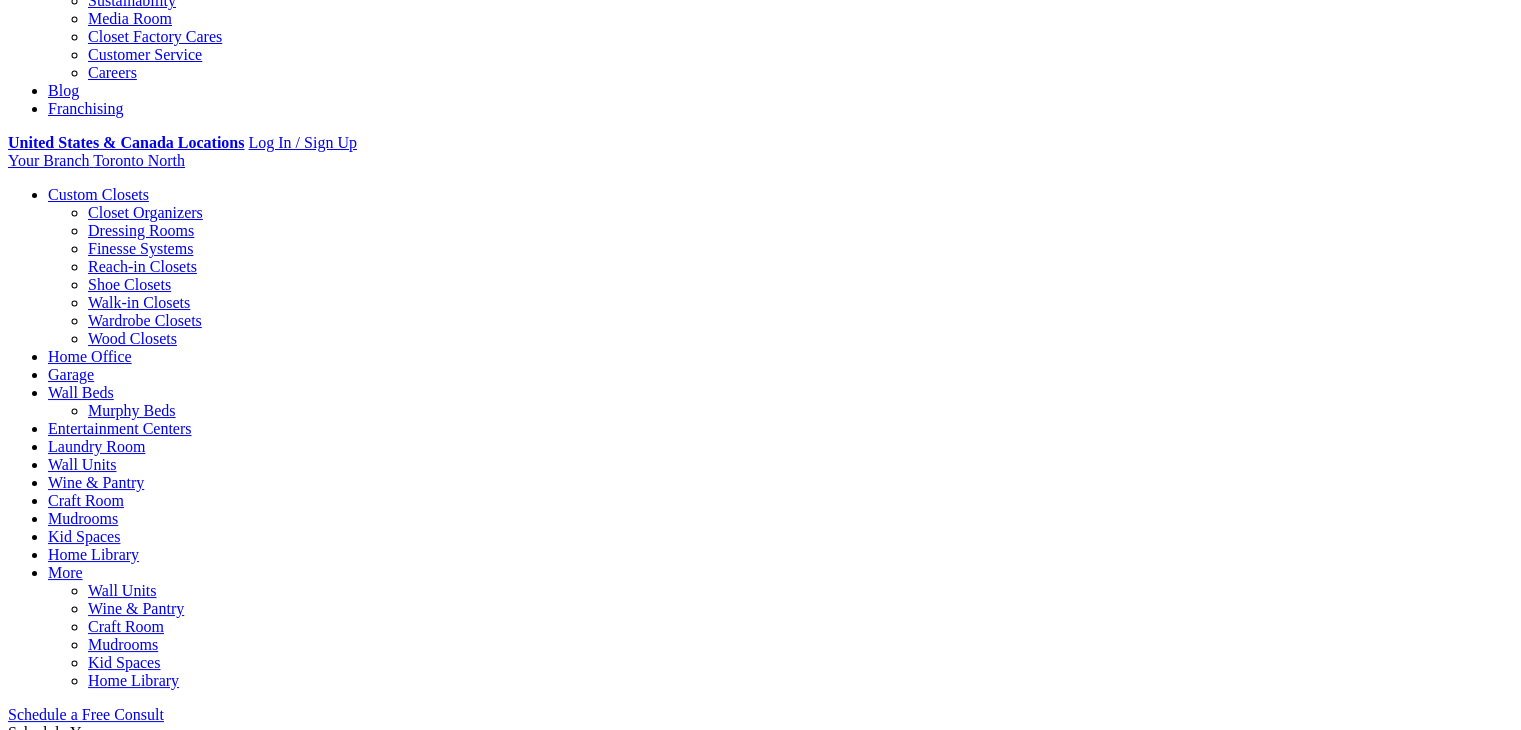 click on "How To Measure Your Closet" at bounding box center [317, 1422] 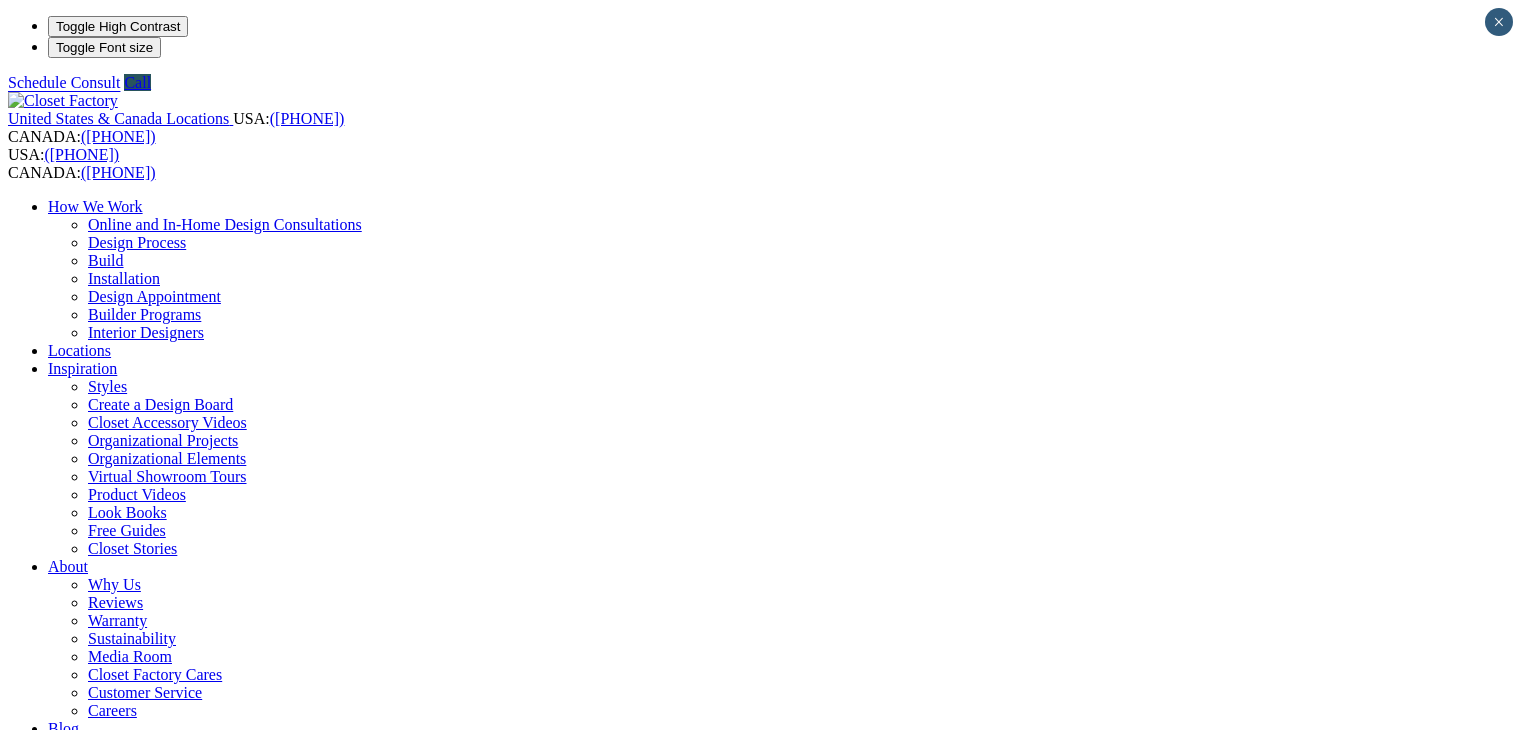 scroll, scrollTop: 0, scrollLeft: 0, axis: both 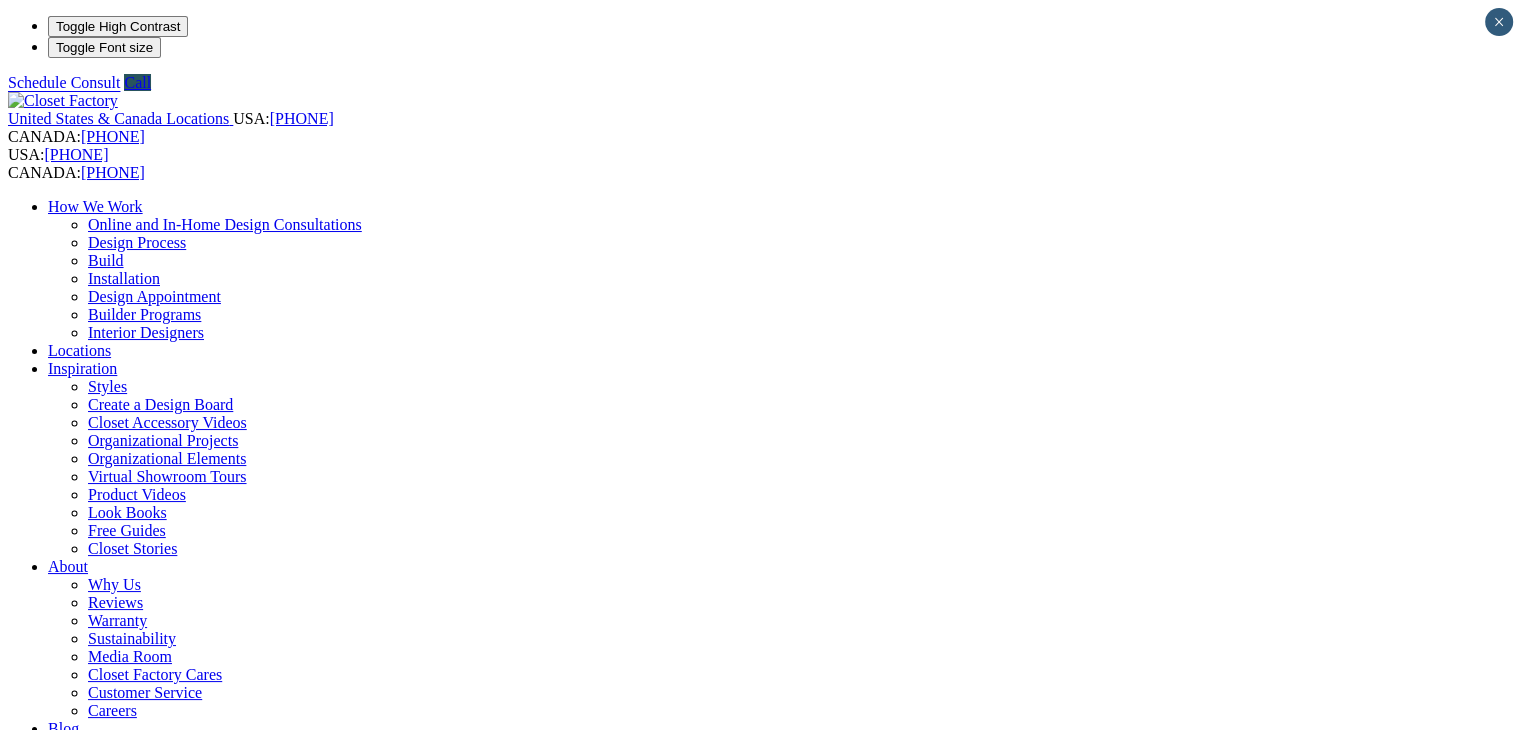 click on "********" at bounding box center [79, 1529] 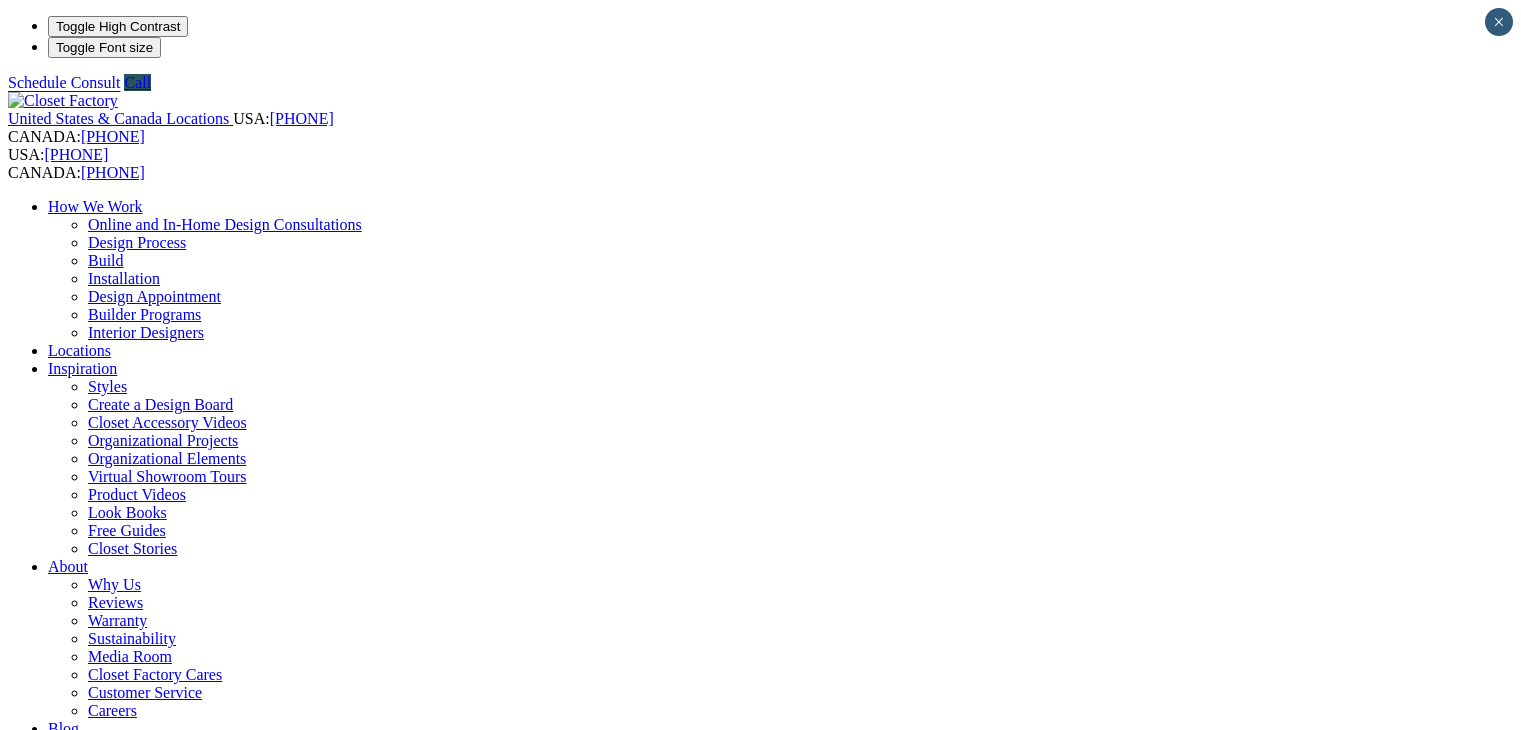 scroll, scrollTop: 0, scrollLeft: 0, axis: both 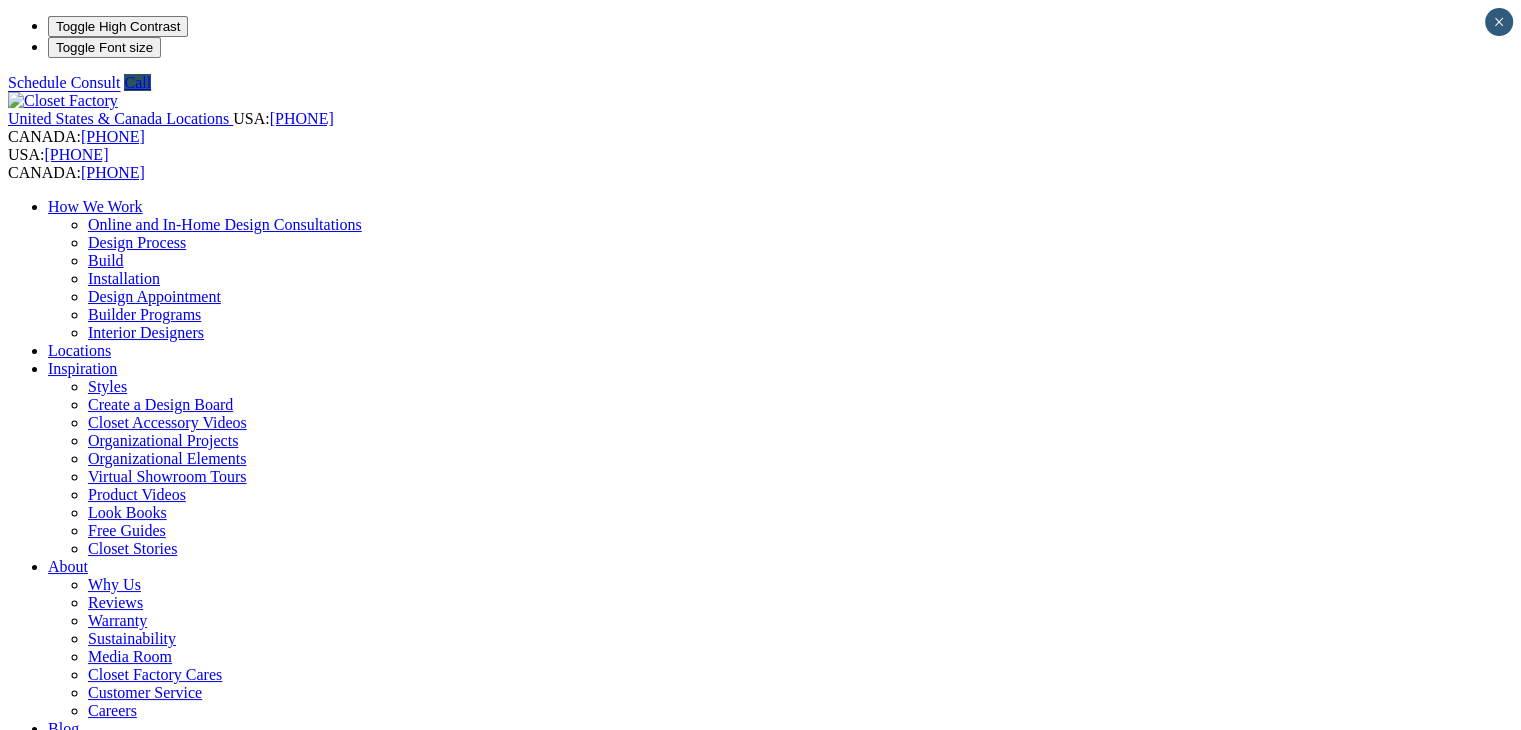 click on "*******" at bounding box center (79, 1529) 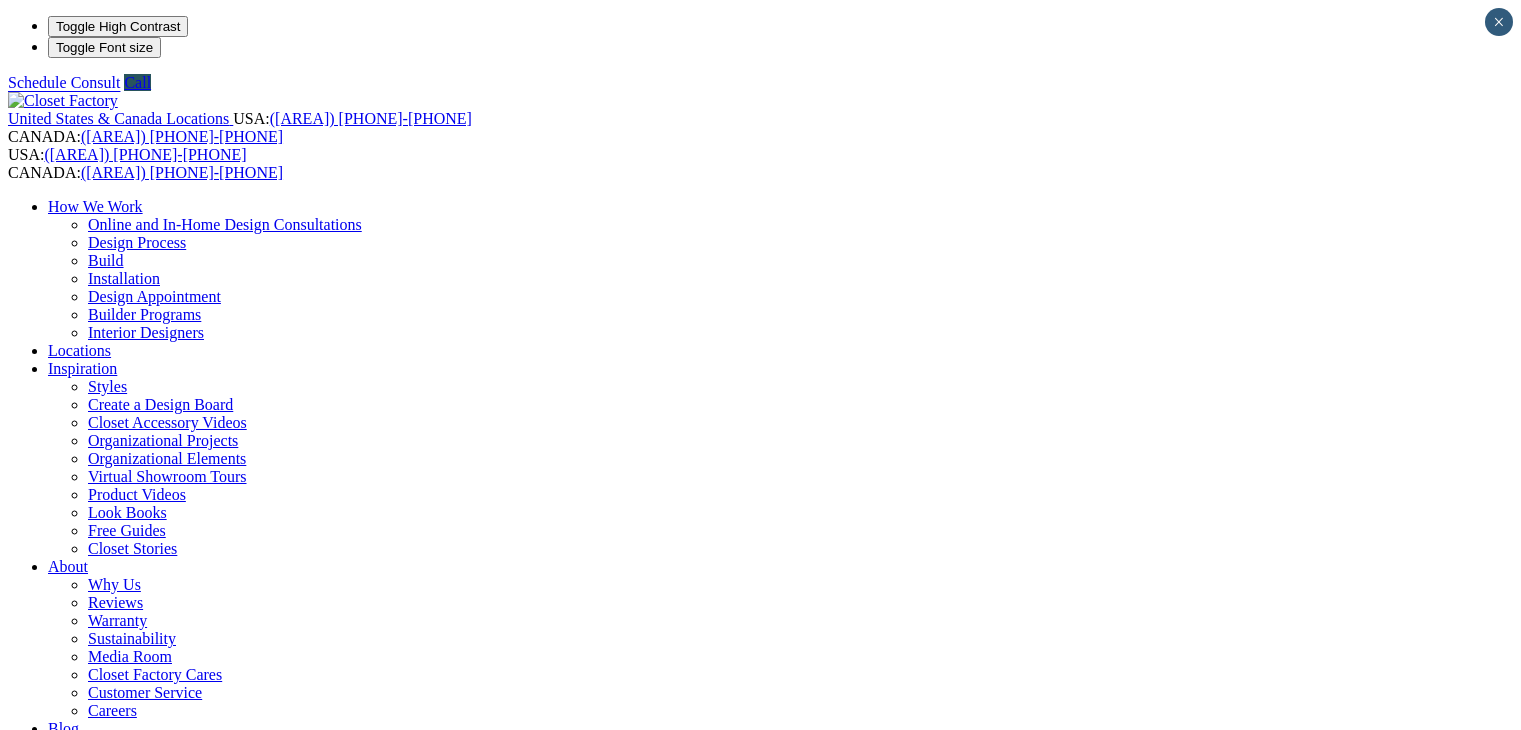 scroll, scrollTop: 0, scrollLeft: 0, axis: both 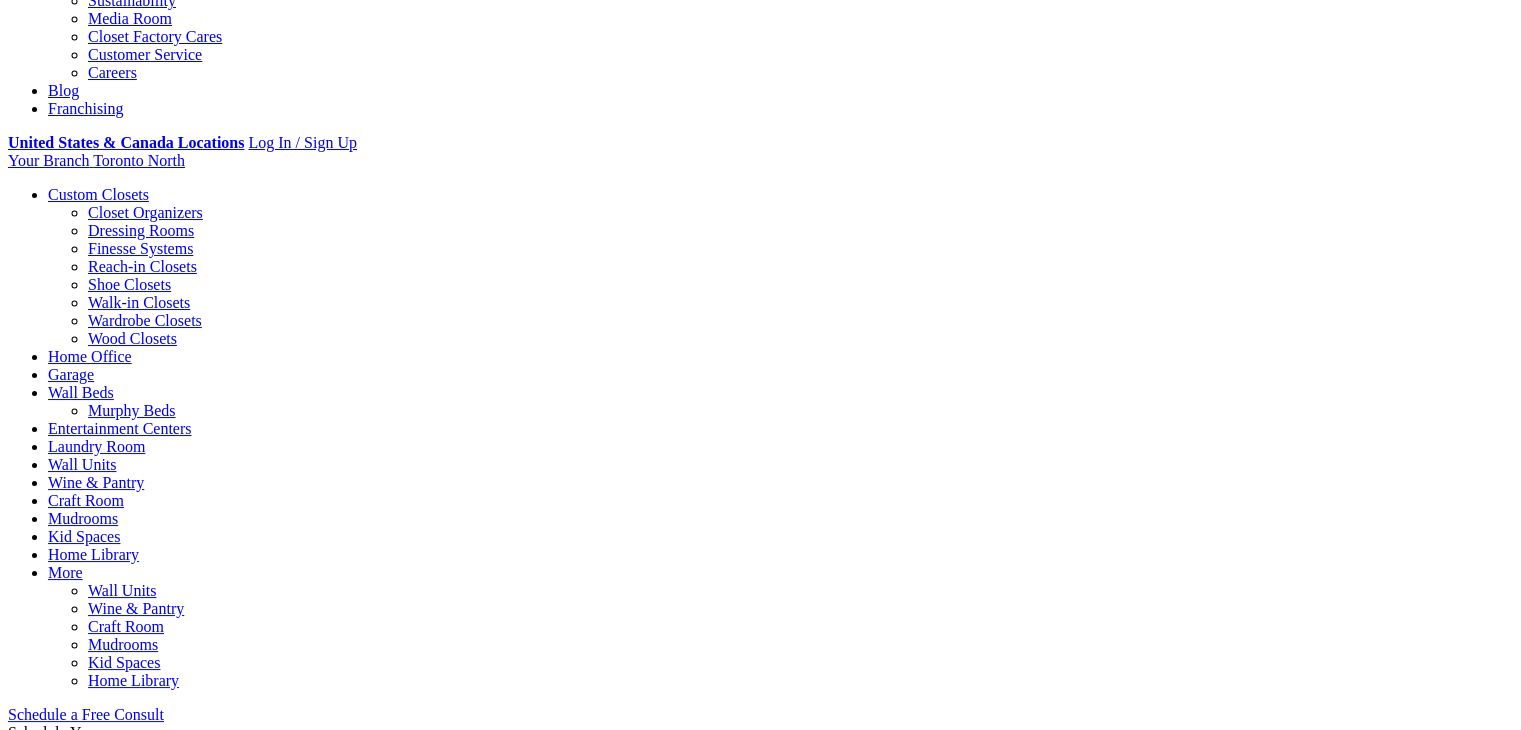 click on "Design Decisions That Affect the Cost of Your Custom Closet" at bounding box center (817, 945) 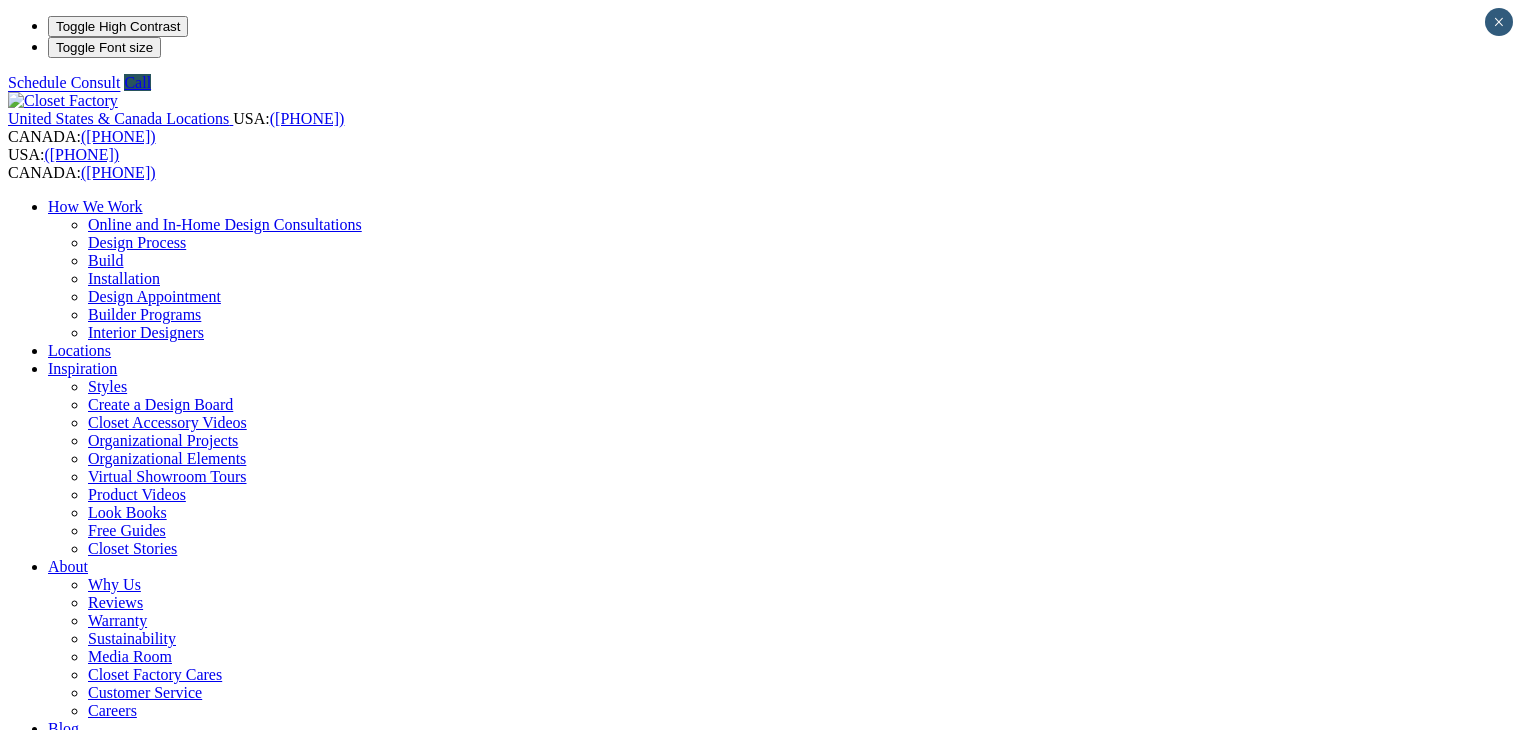 scroll, scrollTop: 0, scrollLeft: 0, axis: both 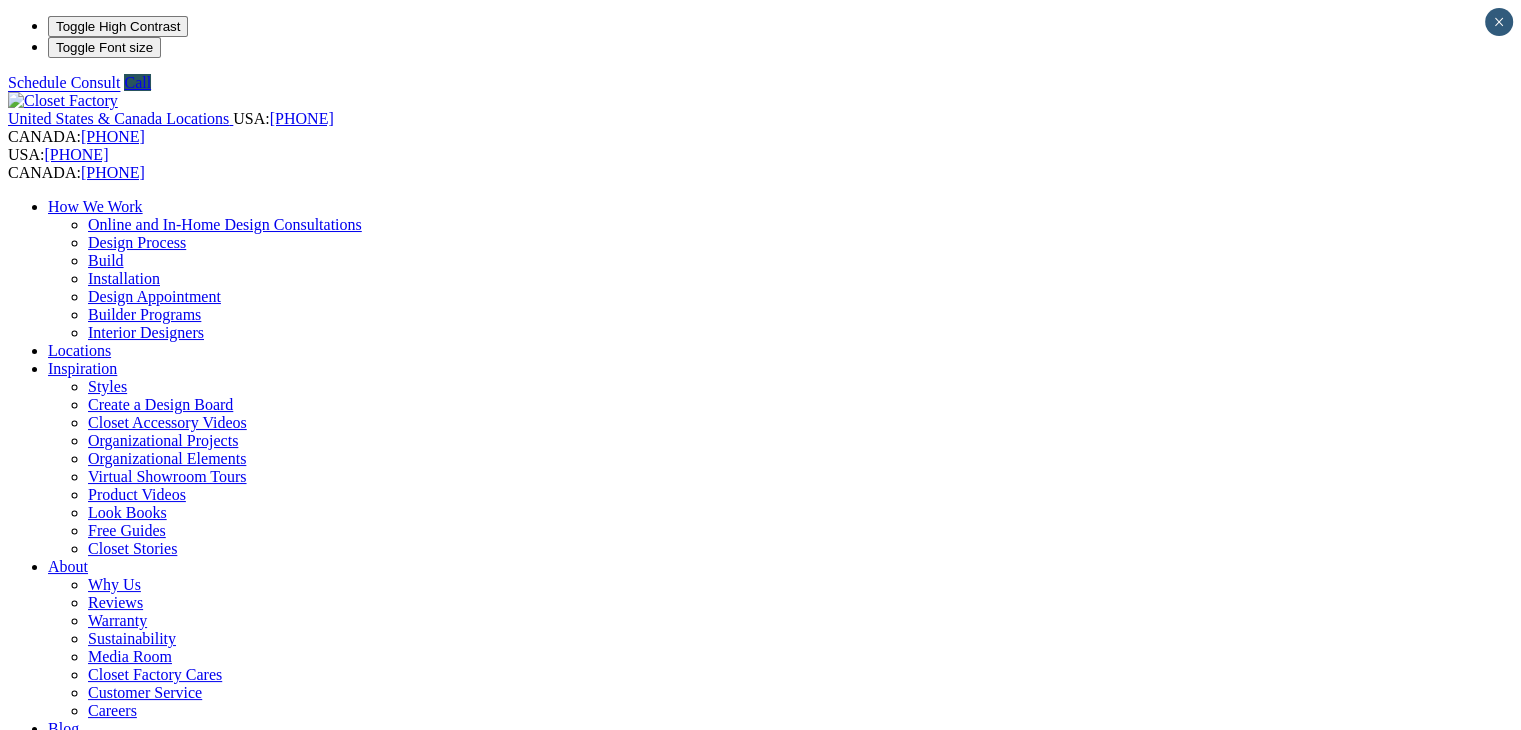 click at bounding box center (79, 1494) 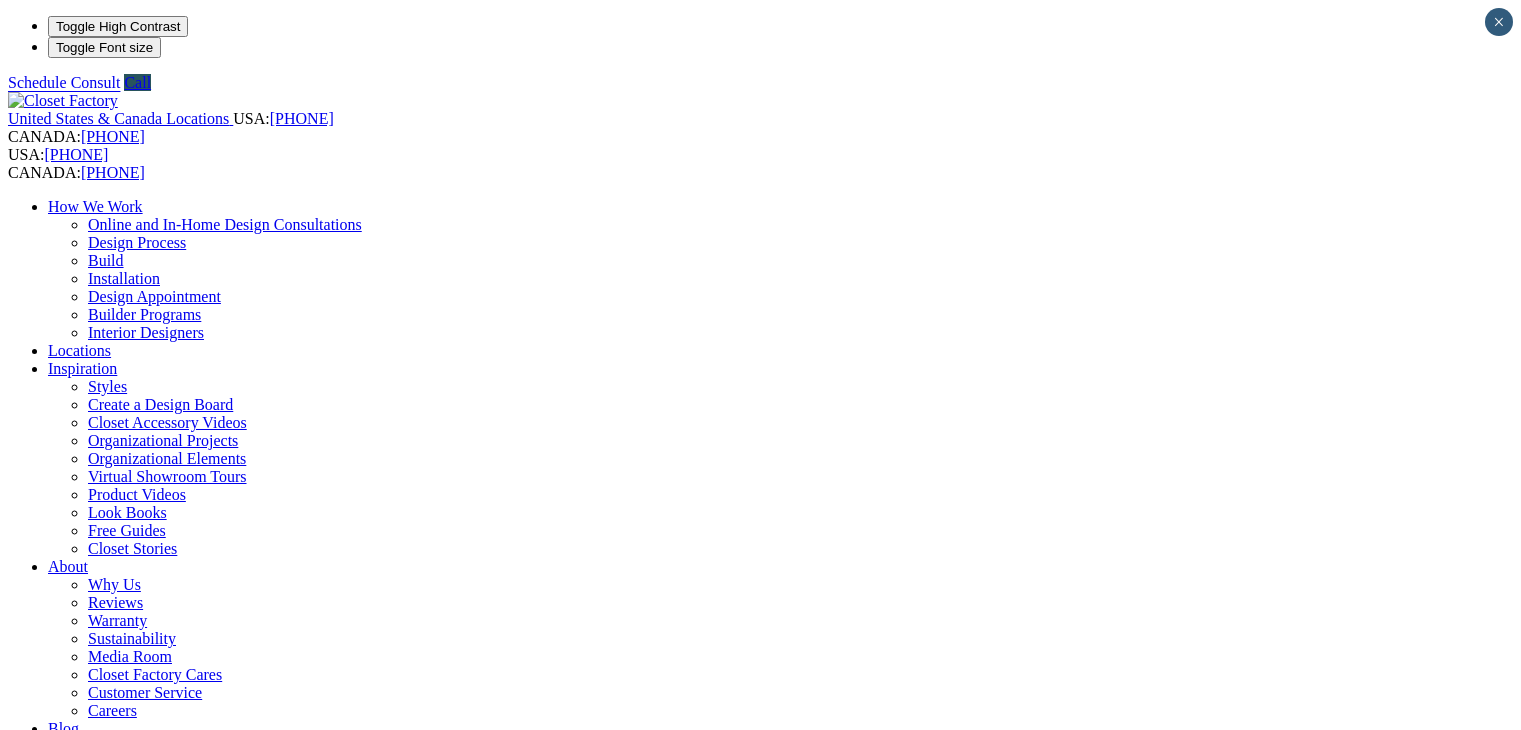 scroll, scrollTop: 0, scrollLeft: 0, axis: both 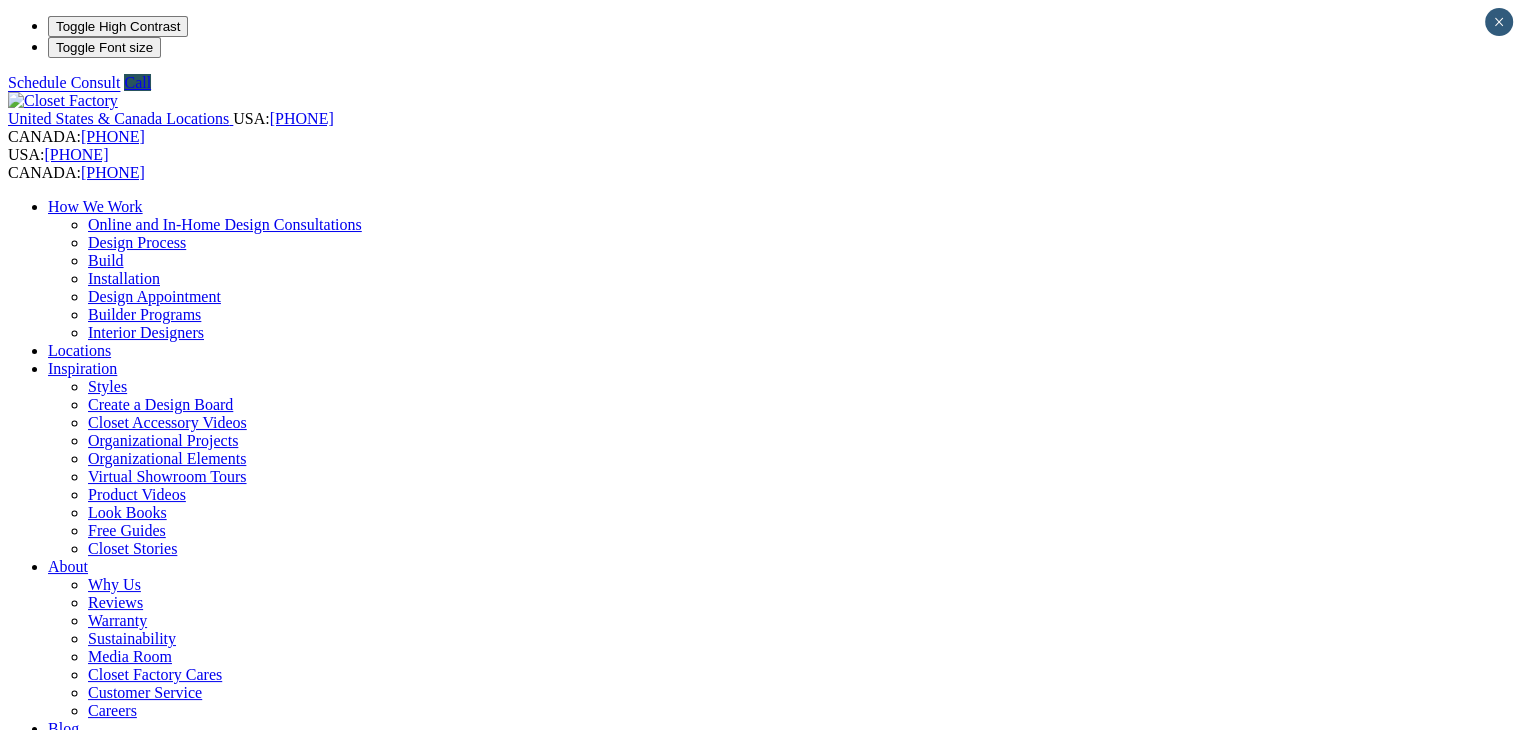 click on "********
******" at bounding box center (760, 1528) 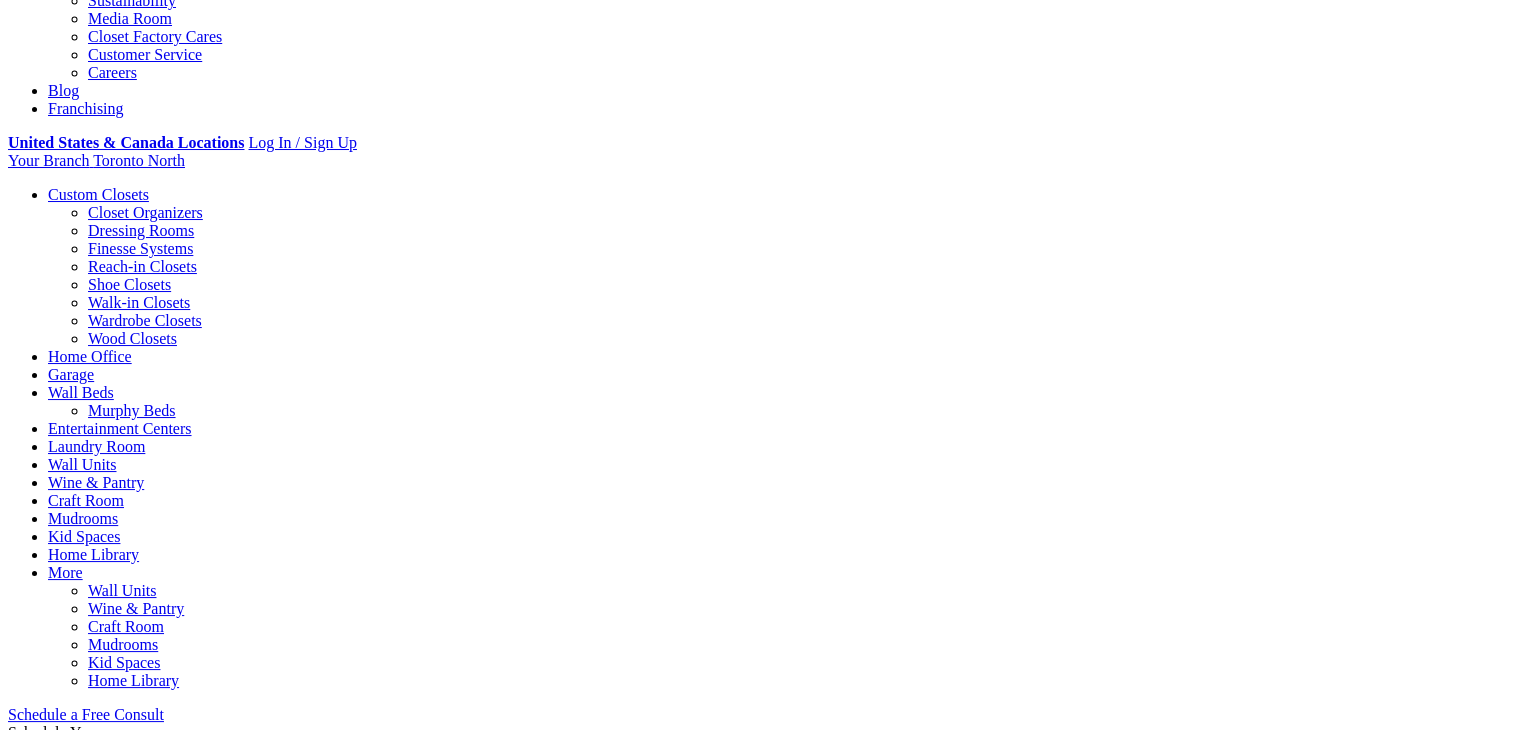 click on "How To Make A Functional Home Office" at bounding box center [298, 927] 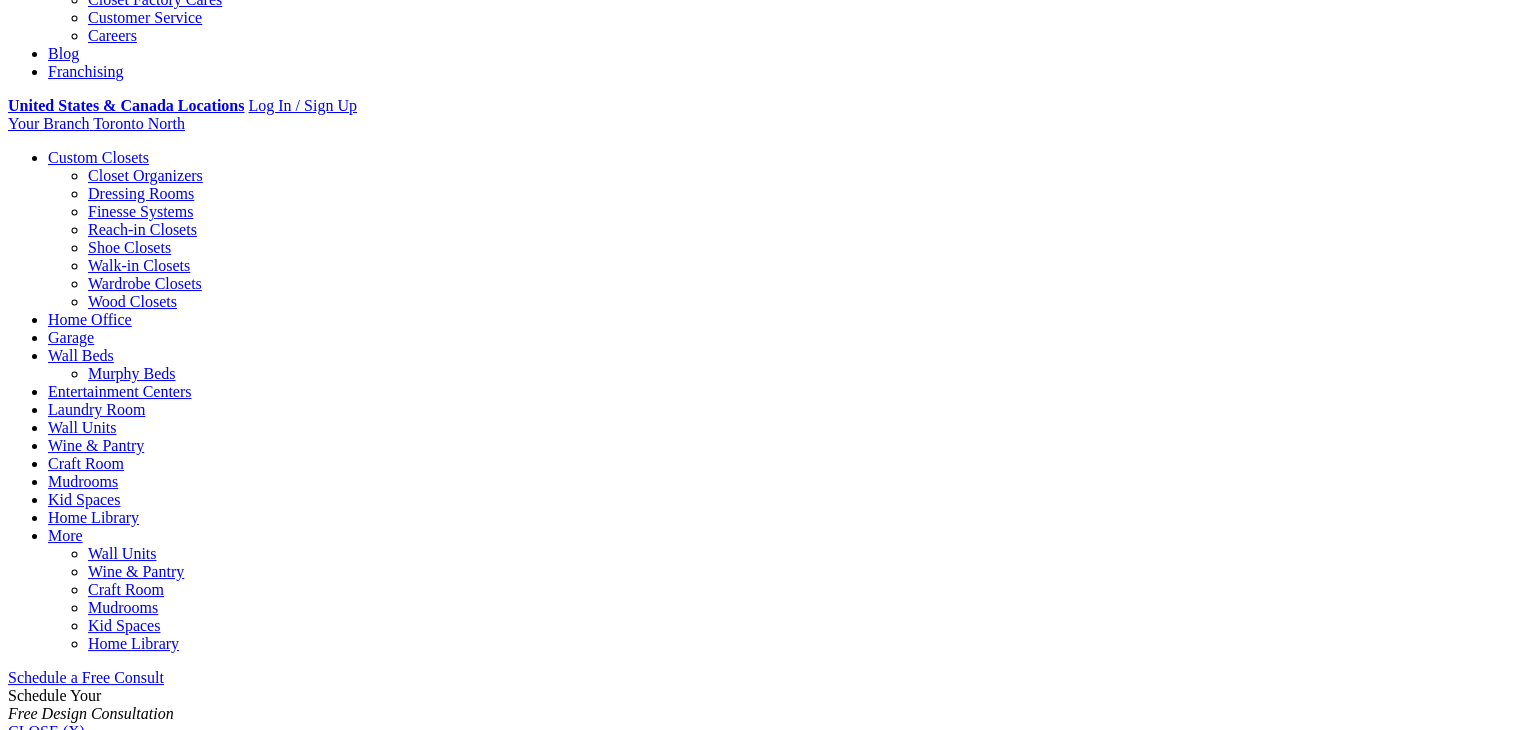 scroll, scrollTop: 678, scrollLeft: 0, axis: vertical 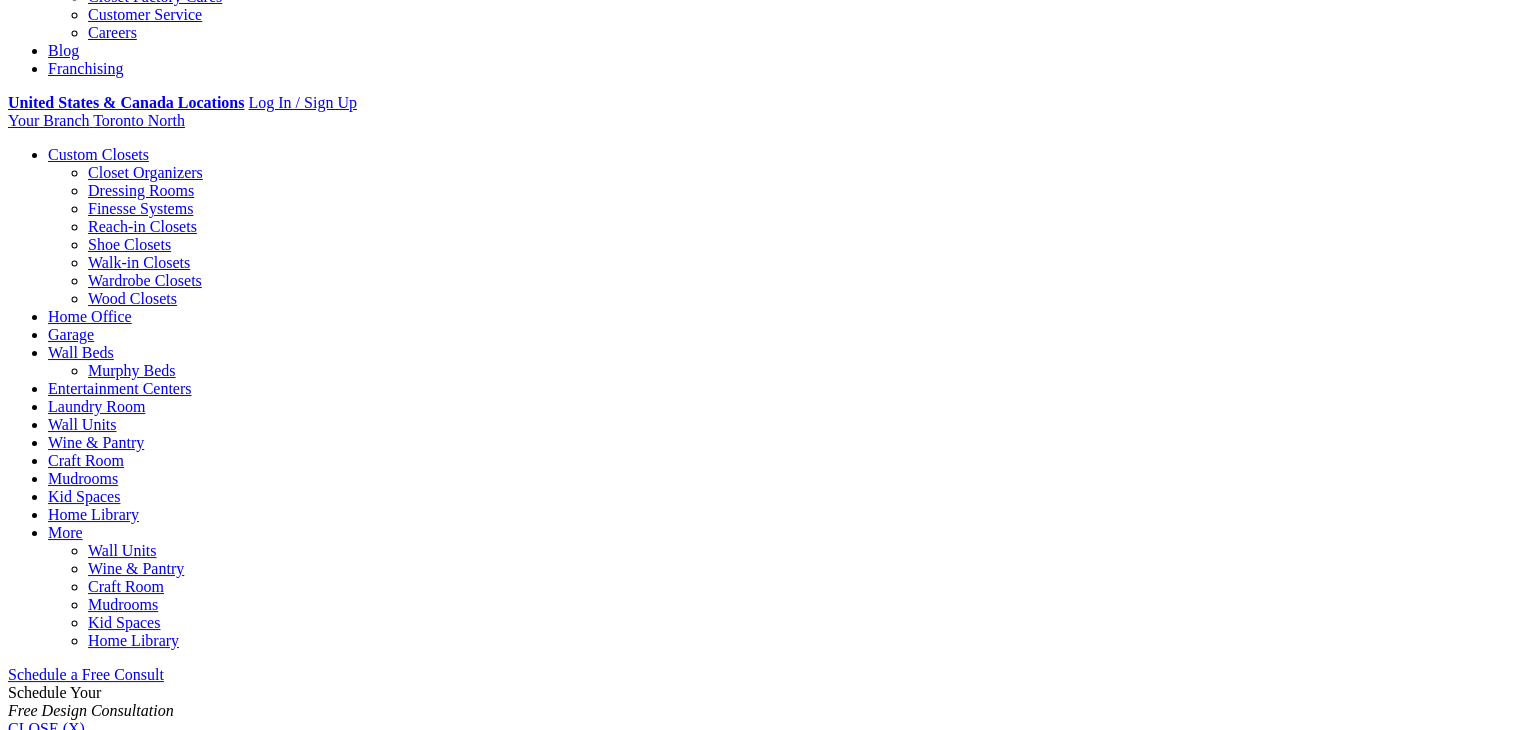 click on "Quality Closet Hangers Give Your Closet A Boutique Look" at bounding box center [825, 1383] 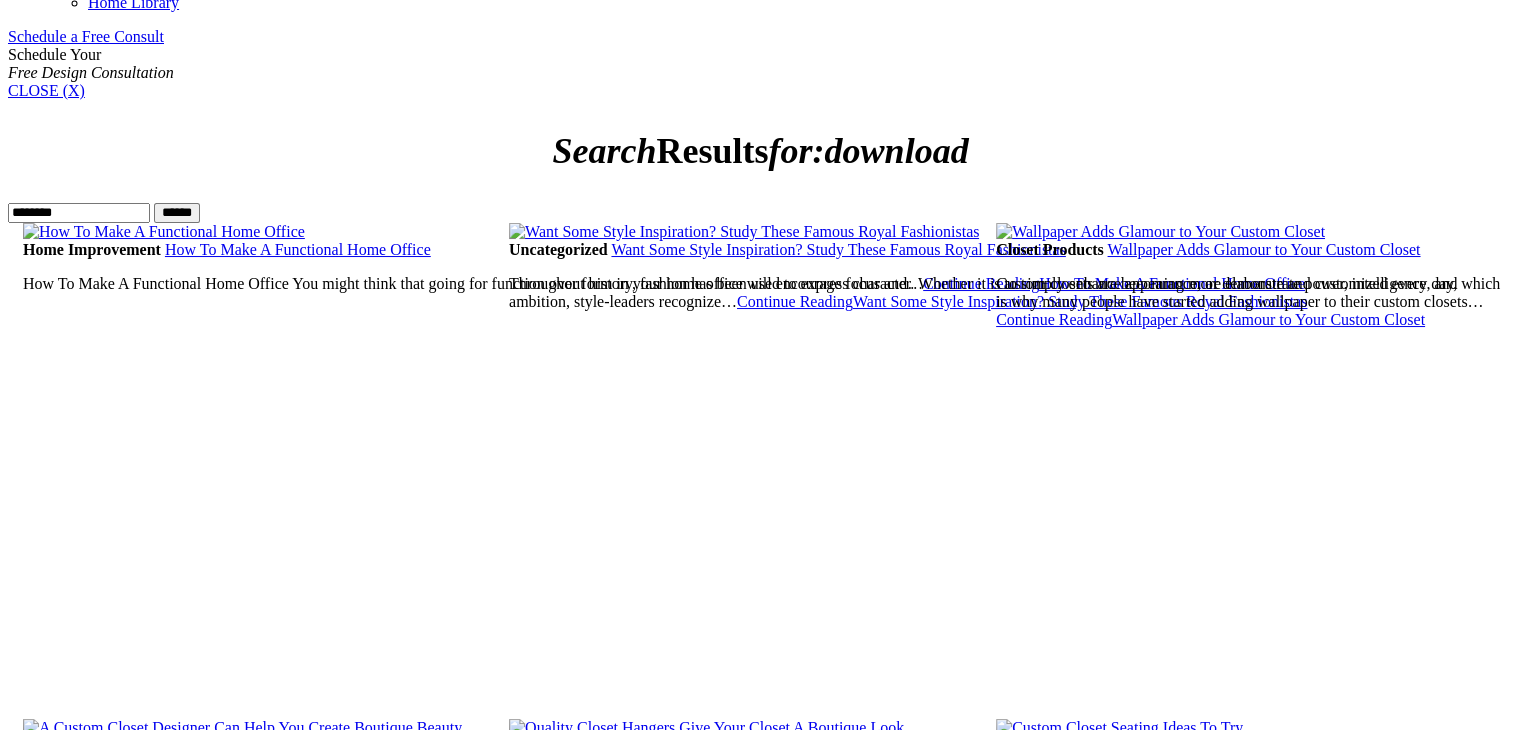 scroll, scrollTop: 1955, scrollLeft: 0, axis: vertical 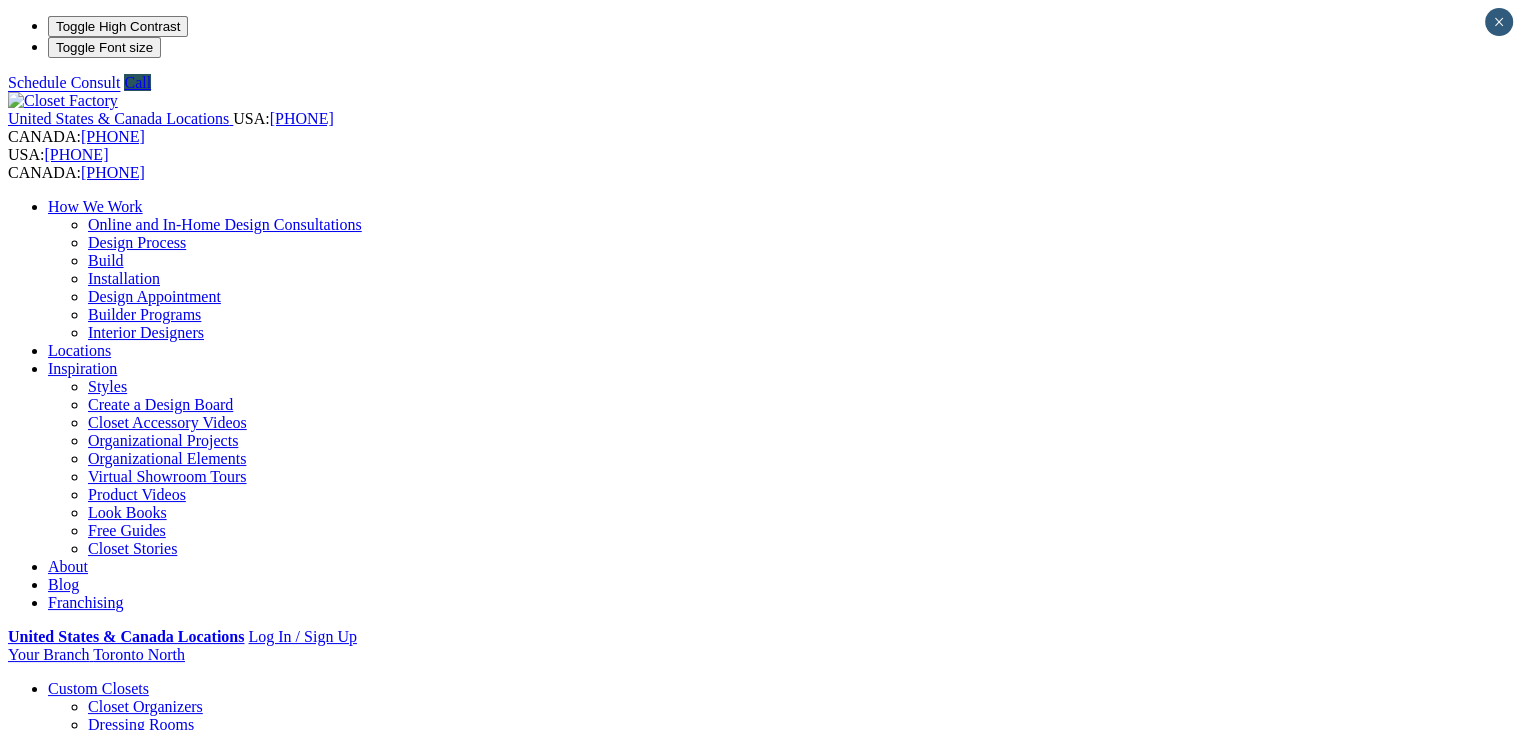 click on "********" at bounding box center (79, 1385) 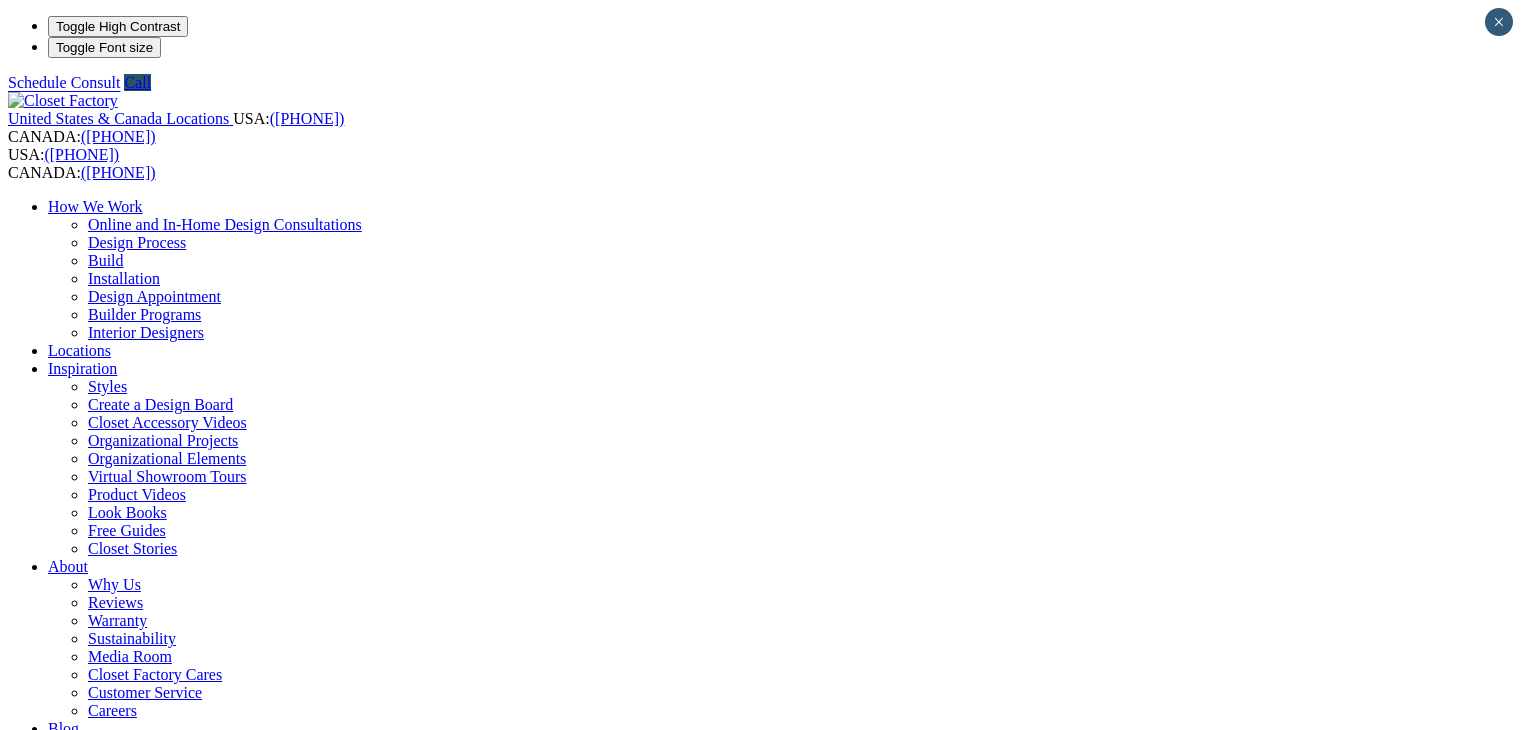 scroll, scrollTop: 0, scrollLeft: 0, axis: both 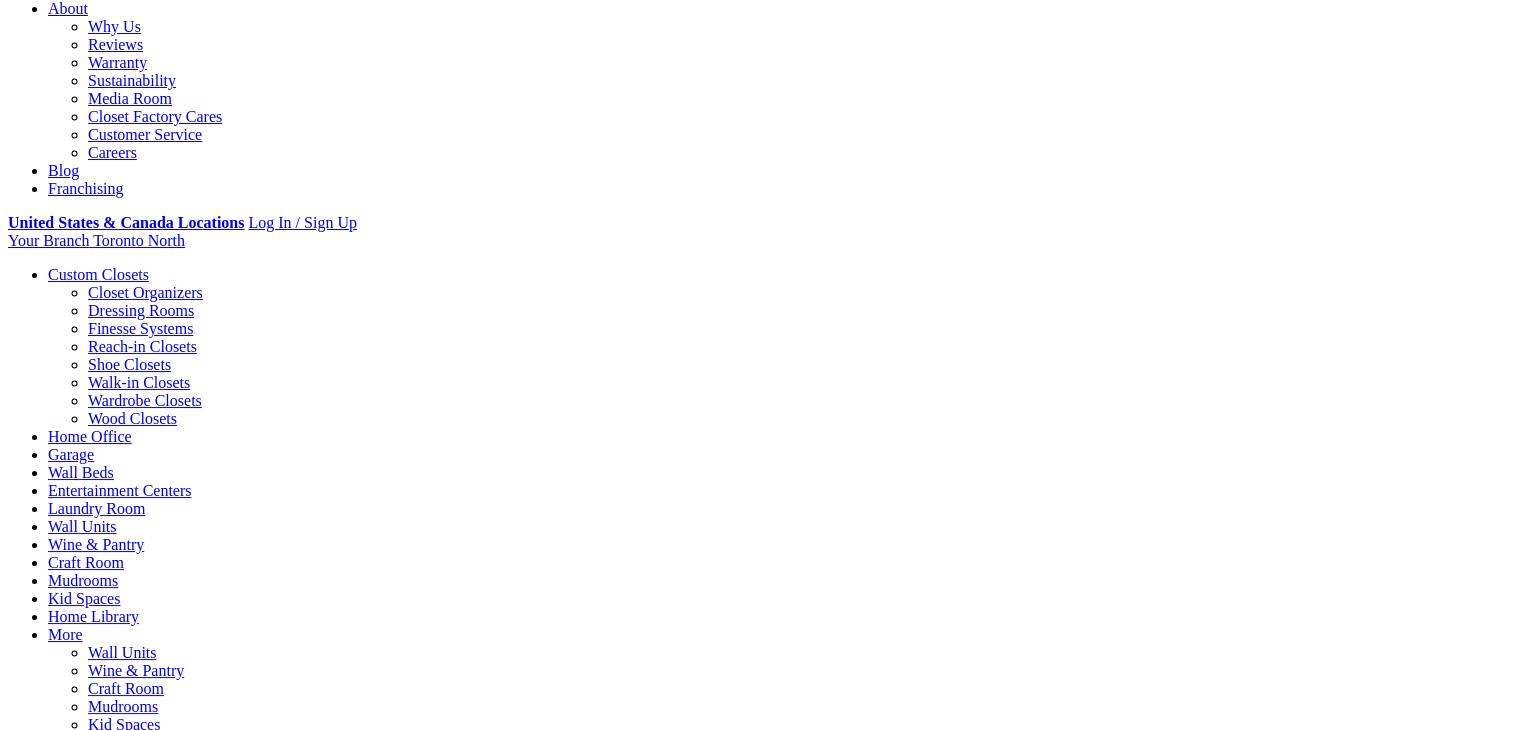 click on "free hanger guidebook here" at bounding box center [248, 1019] 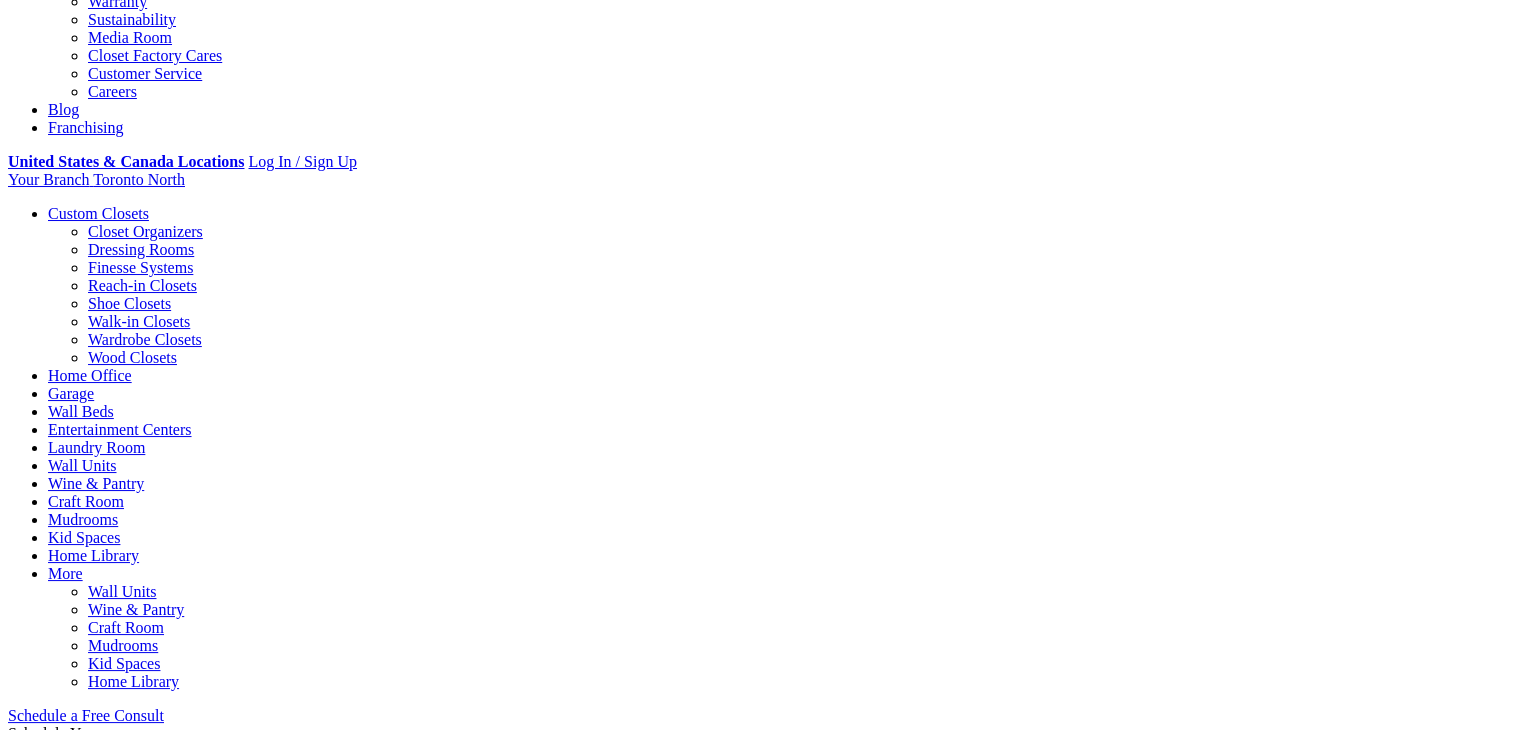 scroll, scrollTop: 0, scrollLeft: 0, axis: both 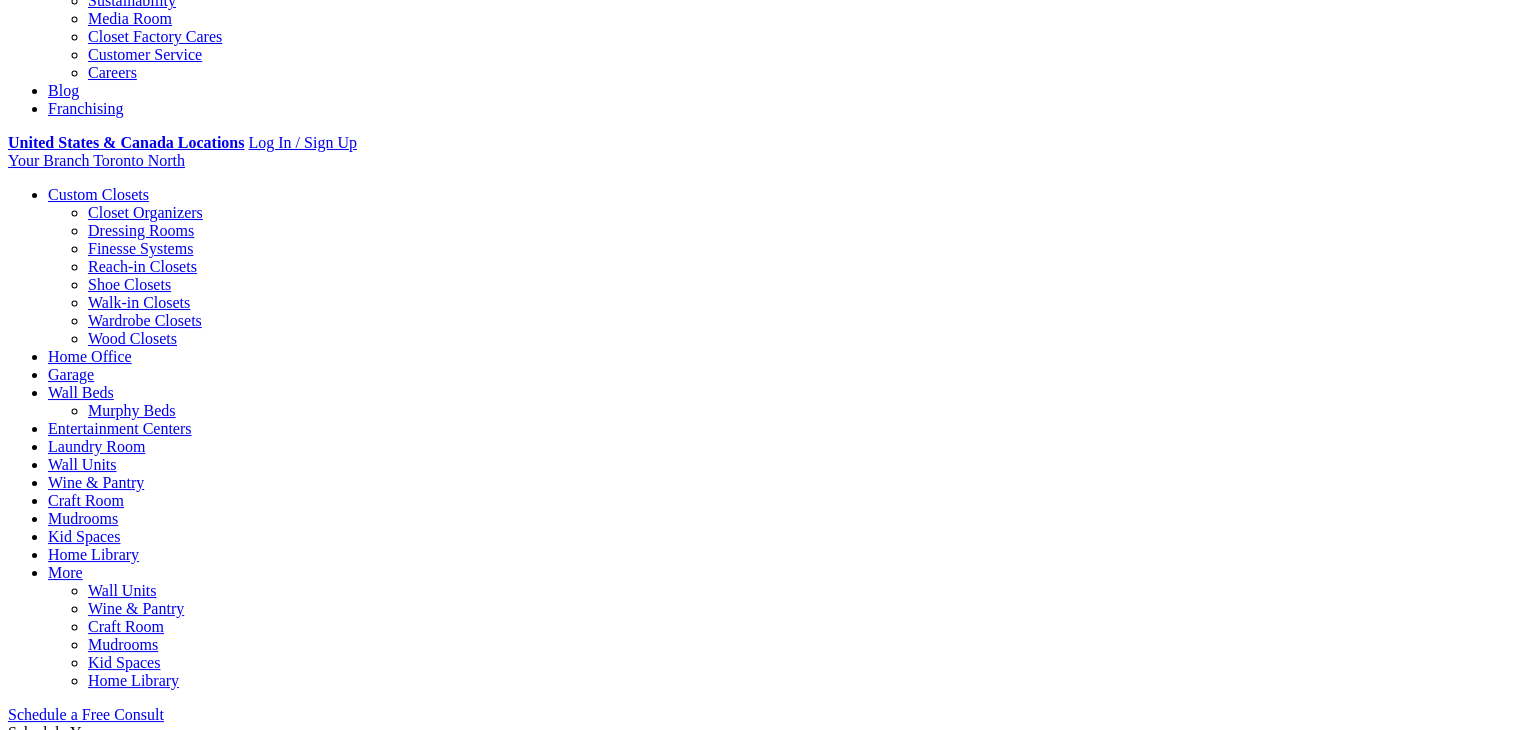 click on "A Guide to Decorative Pillows" at bounding box center [228, 927] 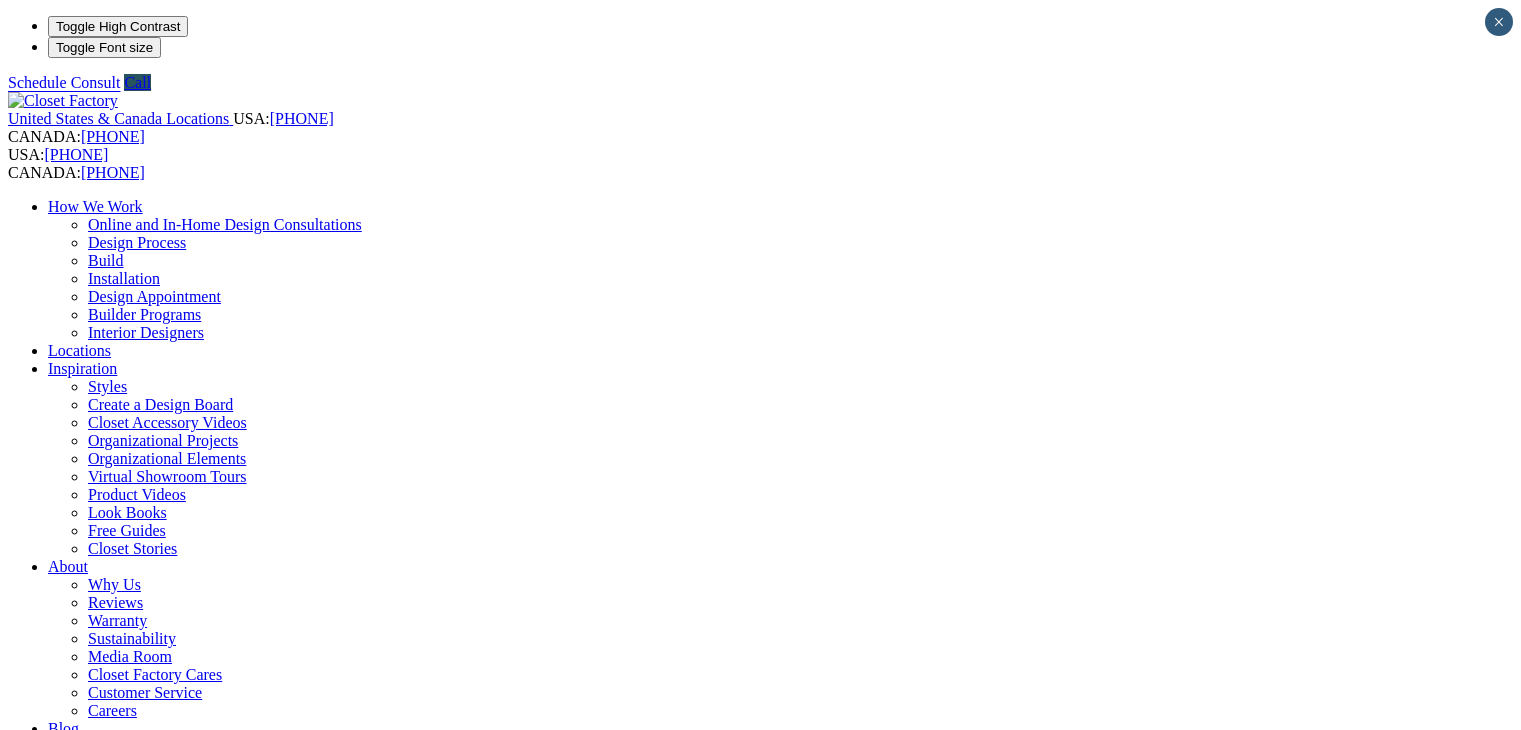 scroll, scrollTop: 0, scrollLeft: 0, axis: both 